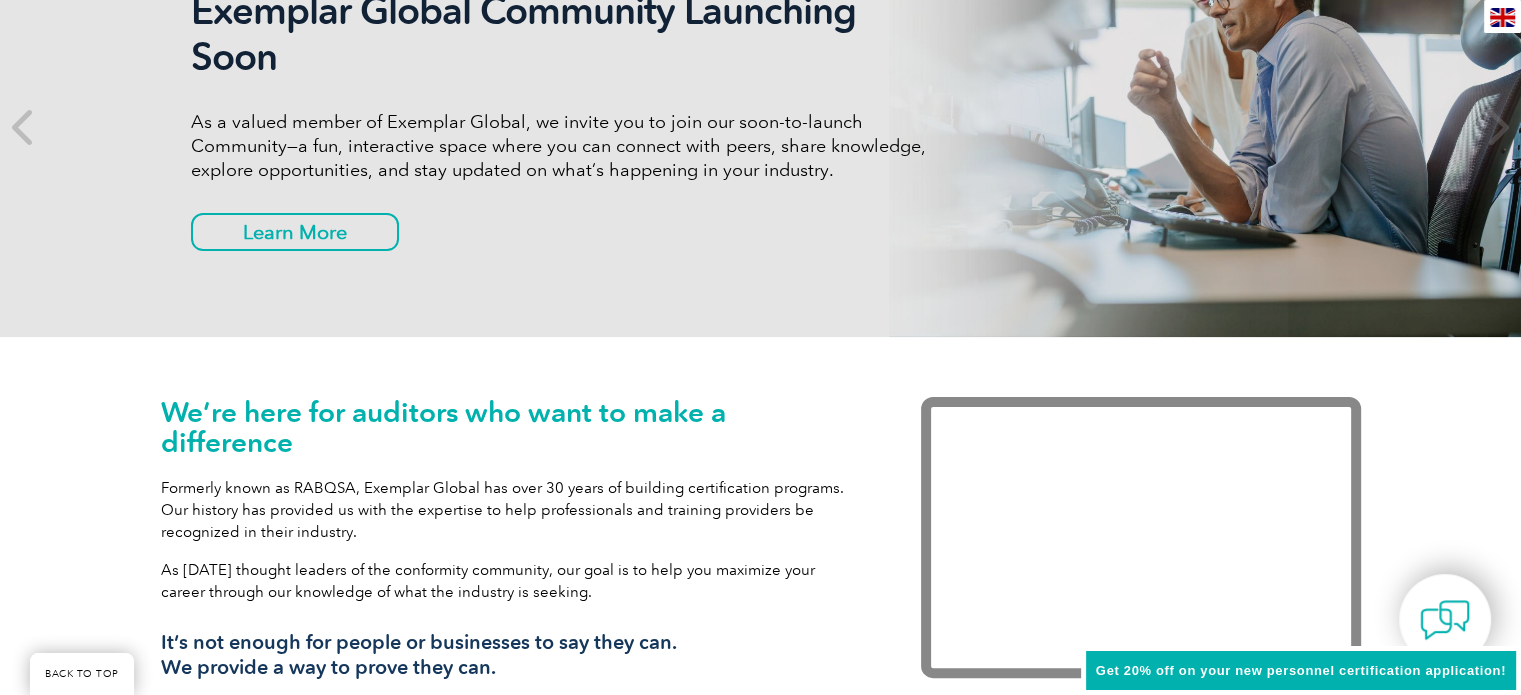 scroll, scrollTop: 666, scrollLeft: 0, axis: vertical 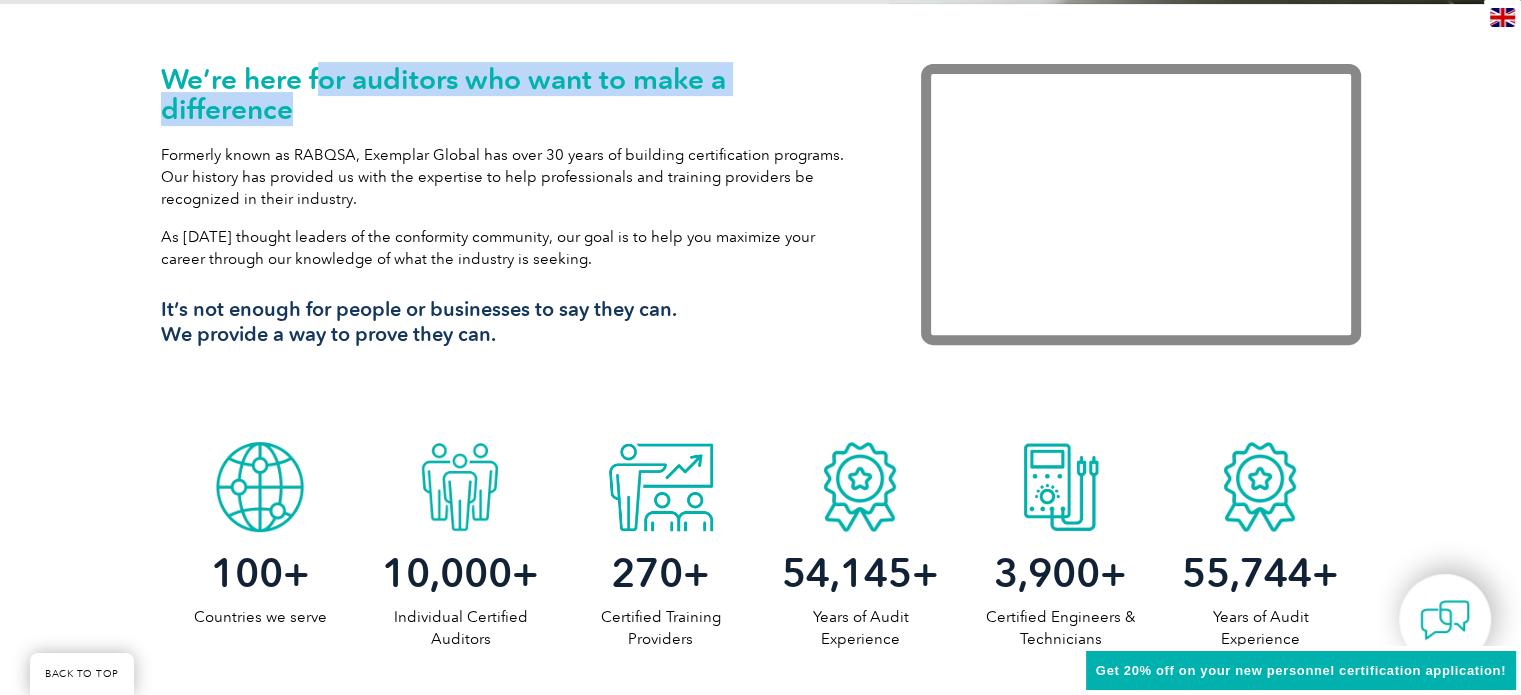 drag, startPoint x: 328, startPoint y: 79, endPoint x: 670, endPoint y: 103, distance: 342.84106 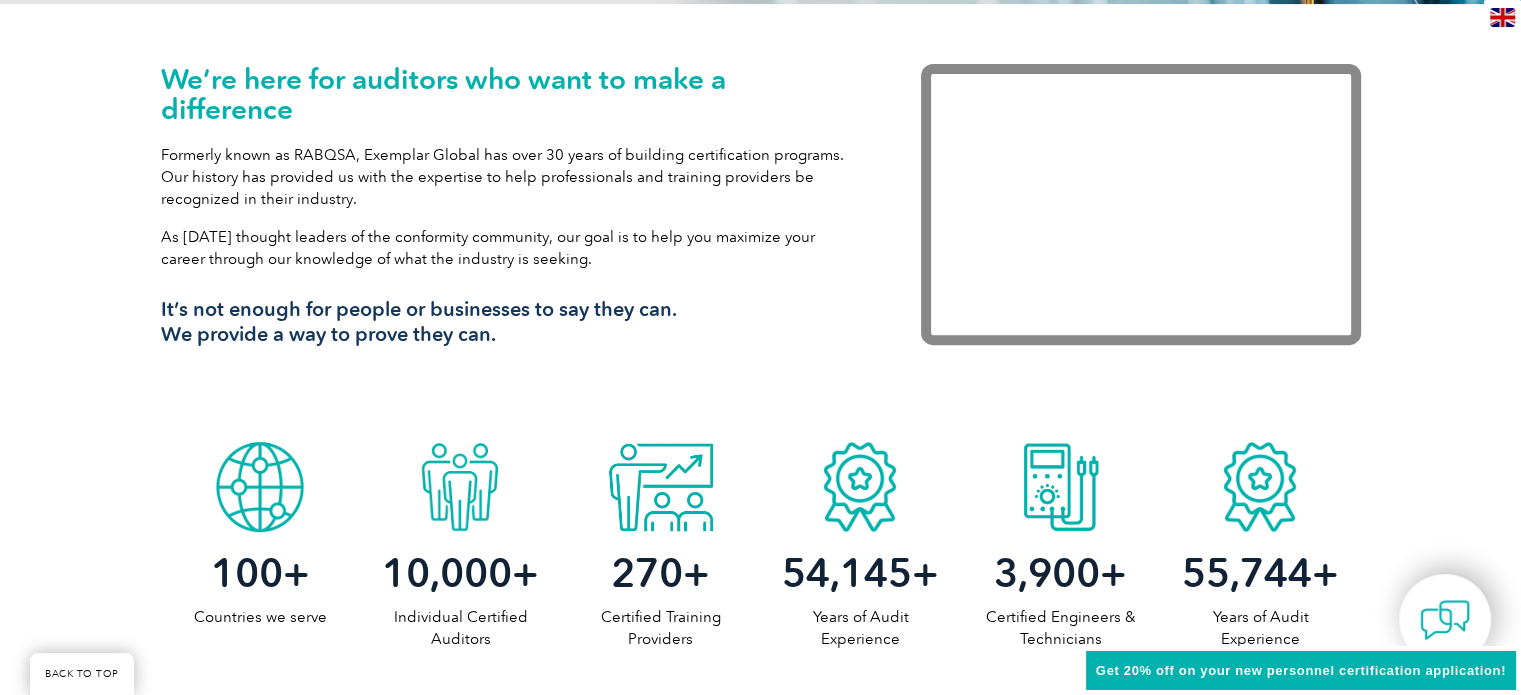 click on "Formerly known as RABQSA, Exemplar Global has over 30 years of building certification programs. Our history has provided us with the expertise to help professionals and training providers be recognized in their industry." at bounding box center (511, 177) 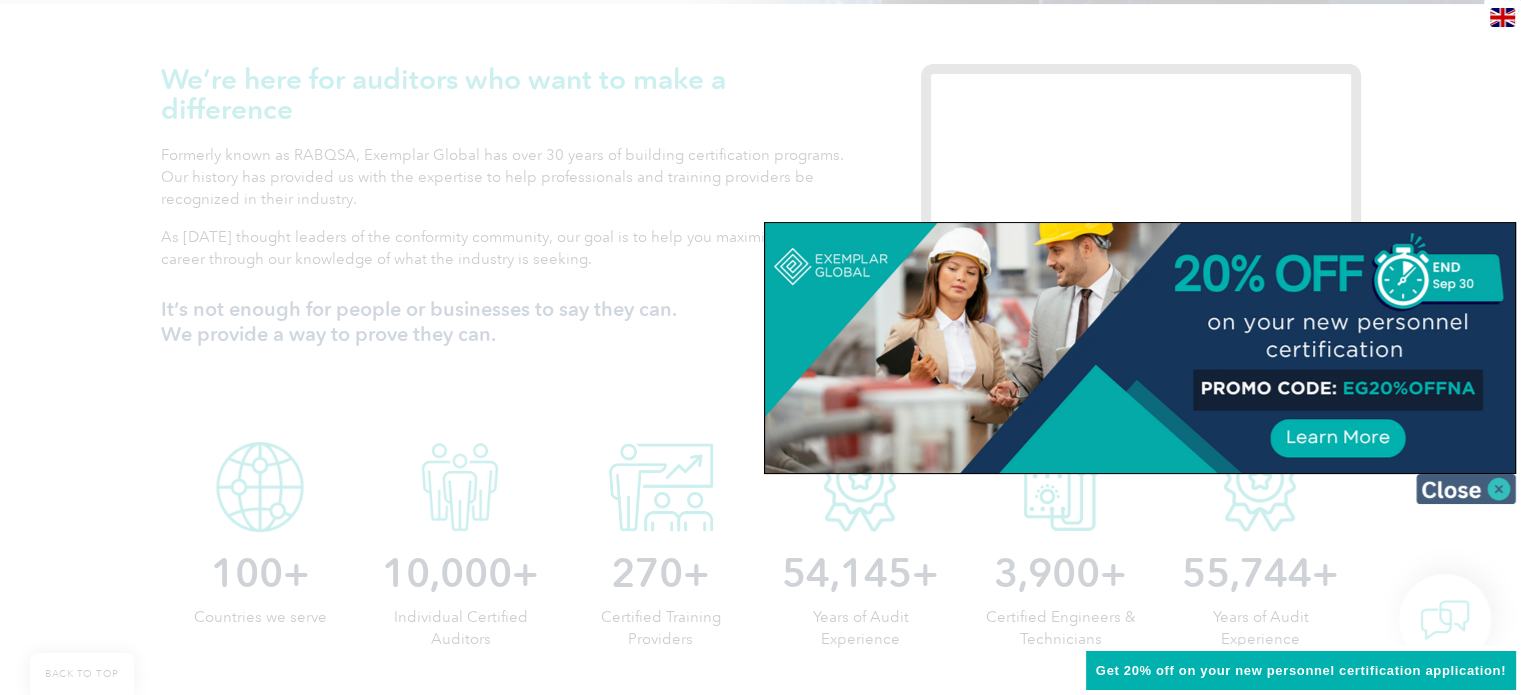 click at bounding box center (1466, 489) 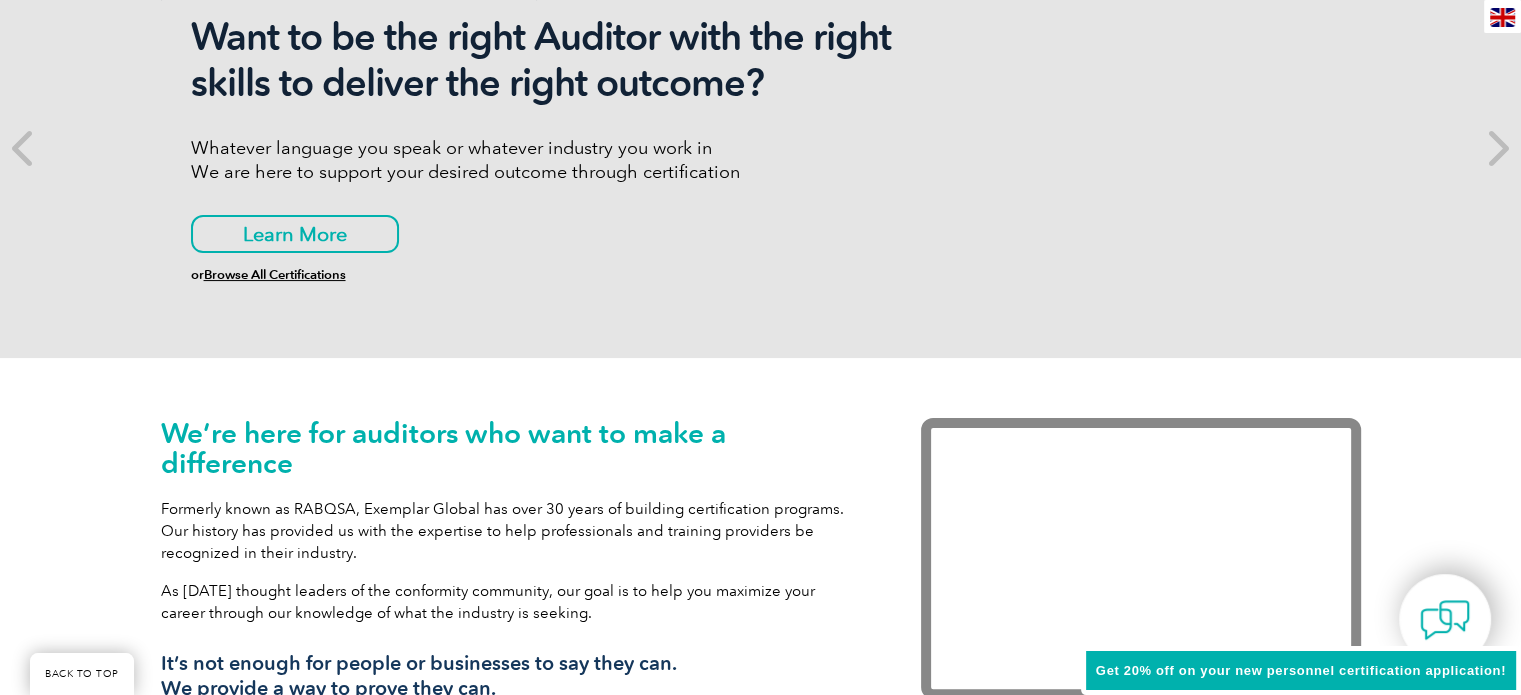 scroll, scrollTop: 0, scrollLeft: 0, axis: both 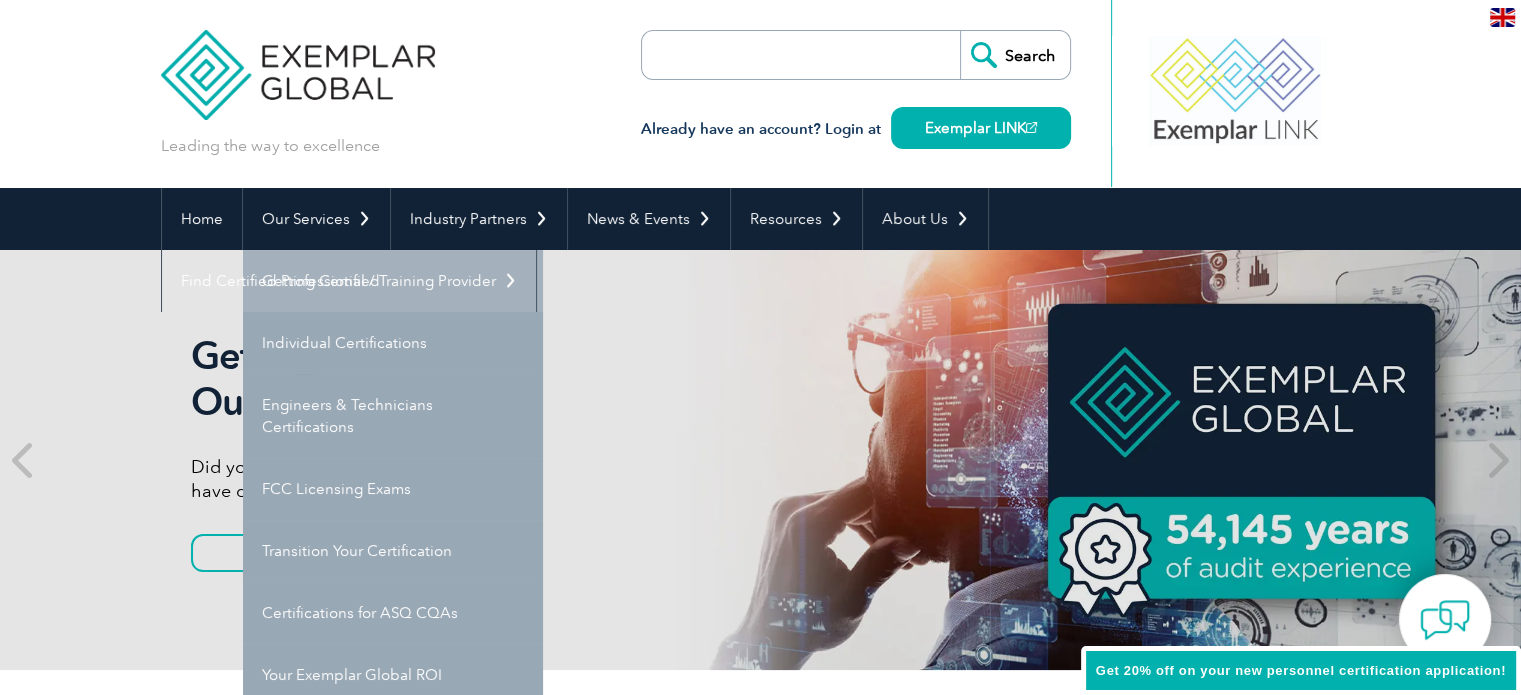 click on "Getting Certified" at bounding box center (393, 281) 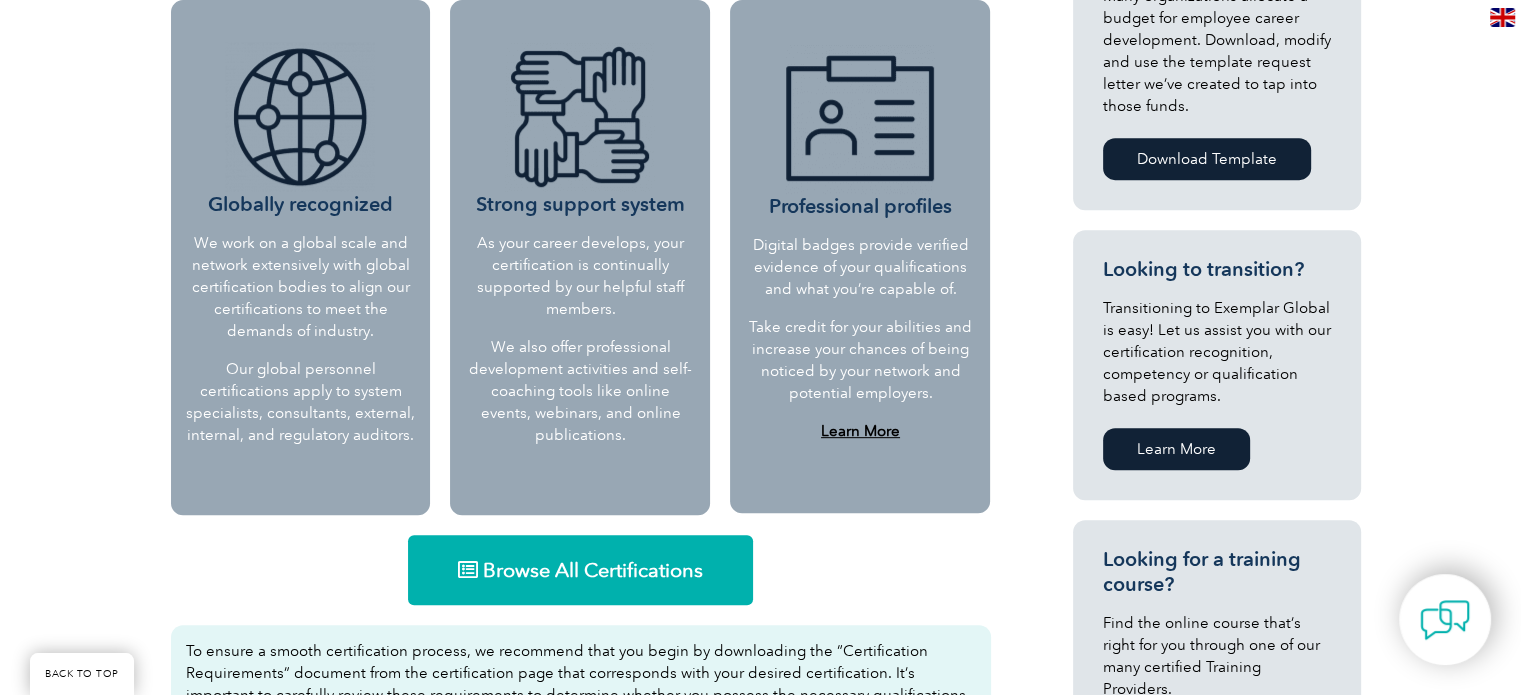 scroll, scrollTop: 1150, scrollLeft: 0, axis: vertical 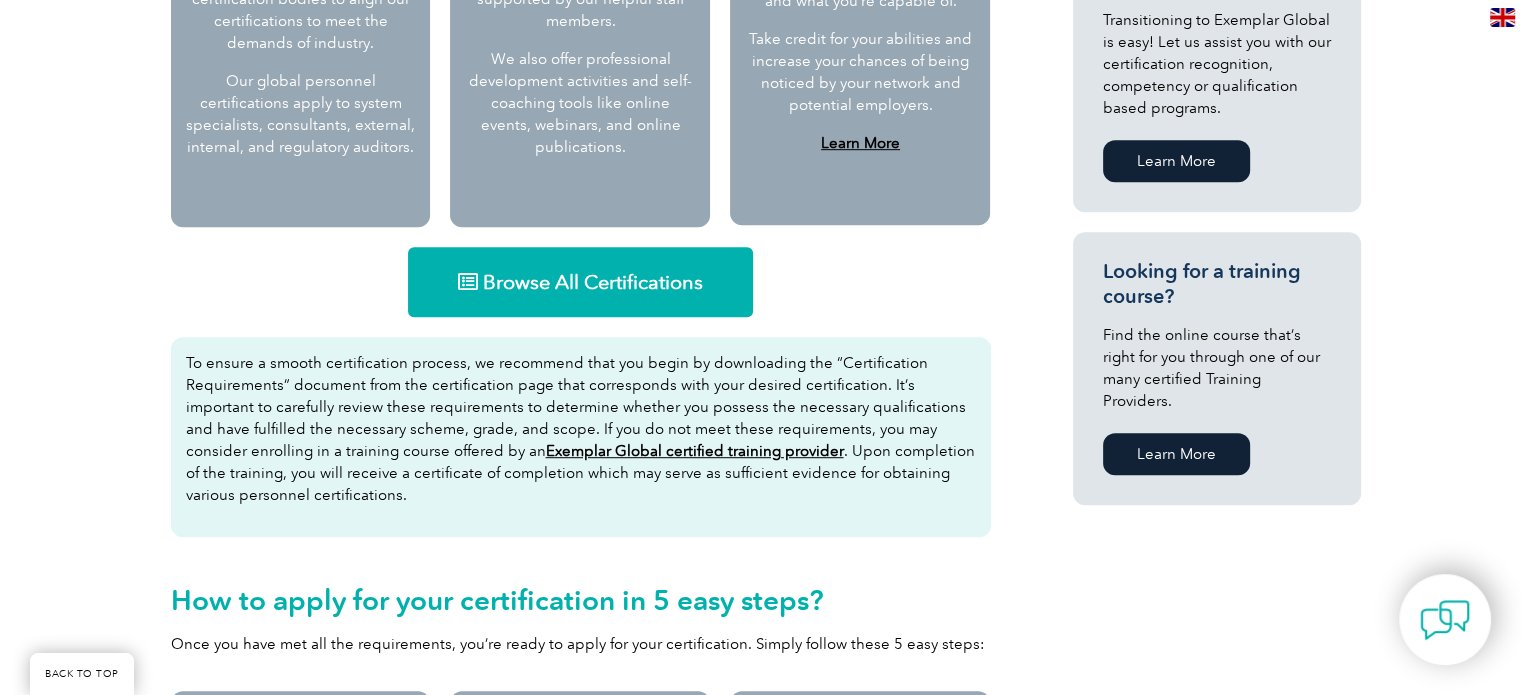 click on "Browse All Certifications" at bounding box center [593, 282] 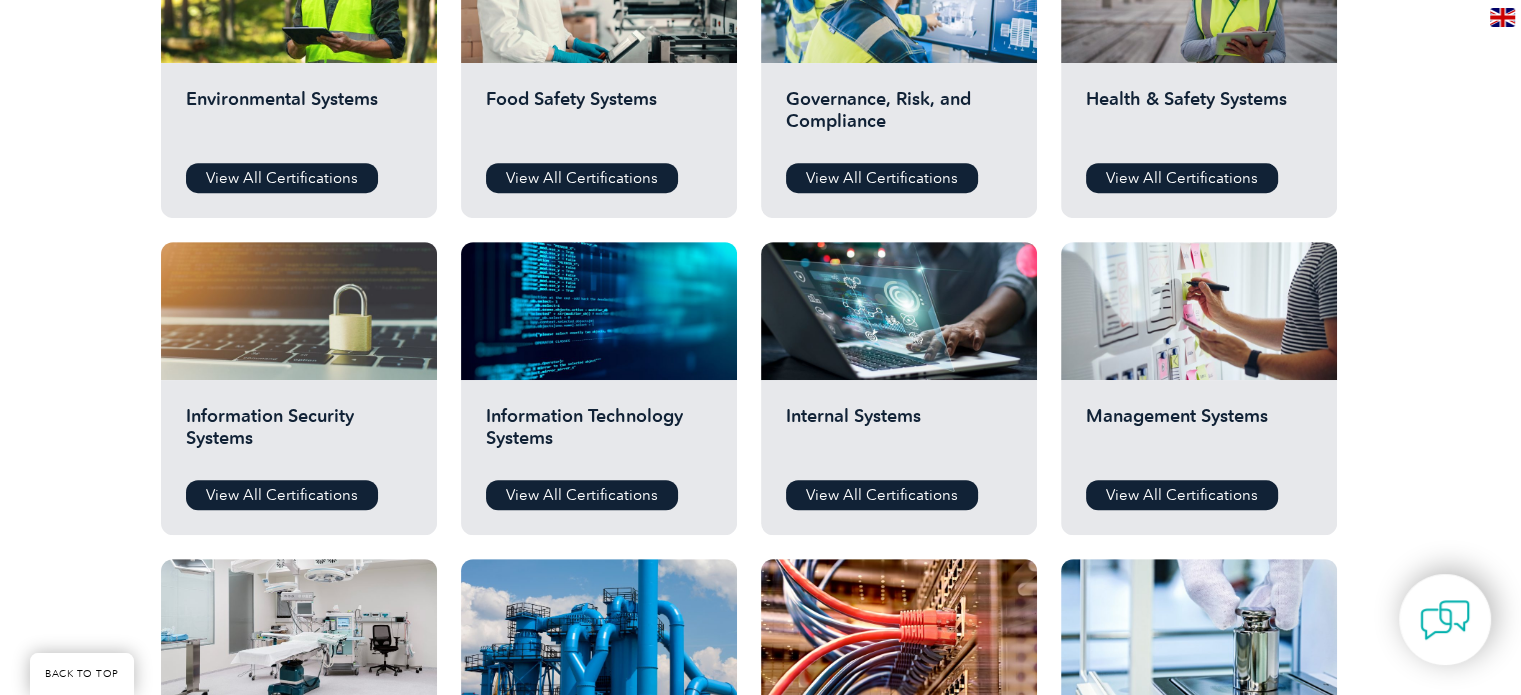 scroll, scrollTop: 1000, scrollLeft: 0, axis: vertical 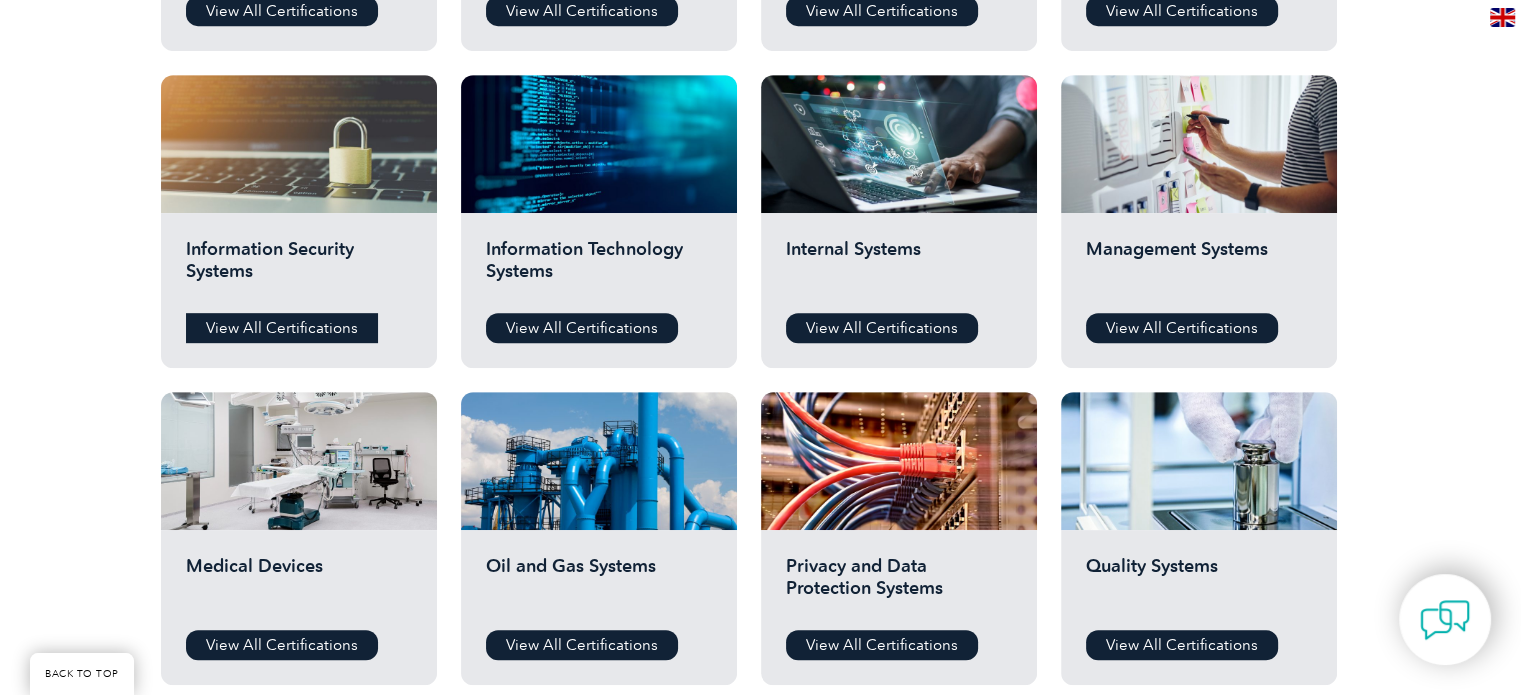 click on "View All Certifications" at bounding box center [282, 328] 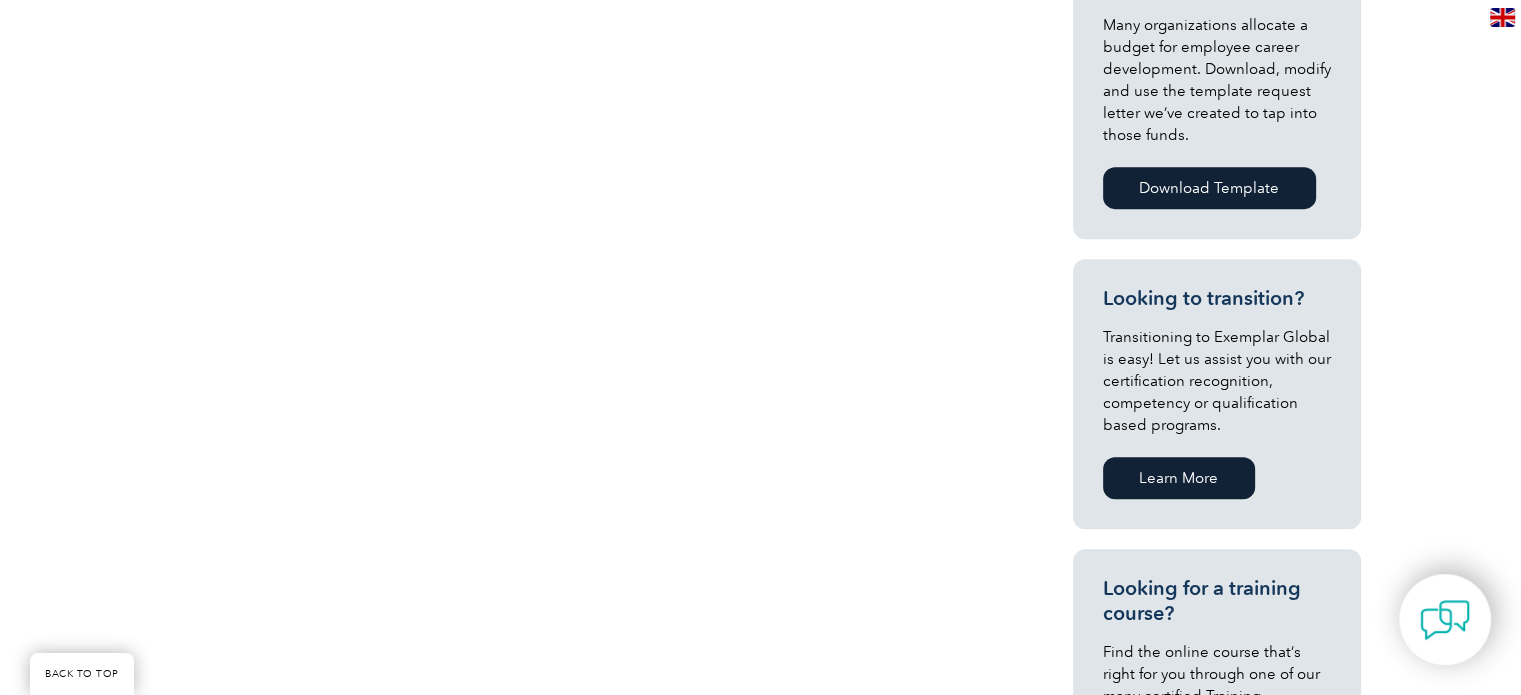 scroll, scrollTop: 1166, scrollLeft: 0, axis: vertical 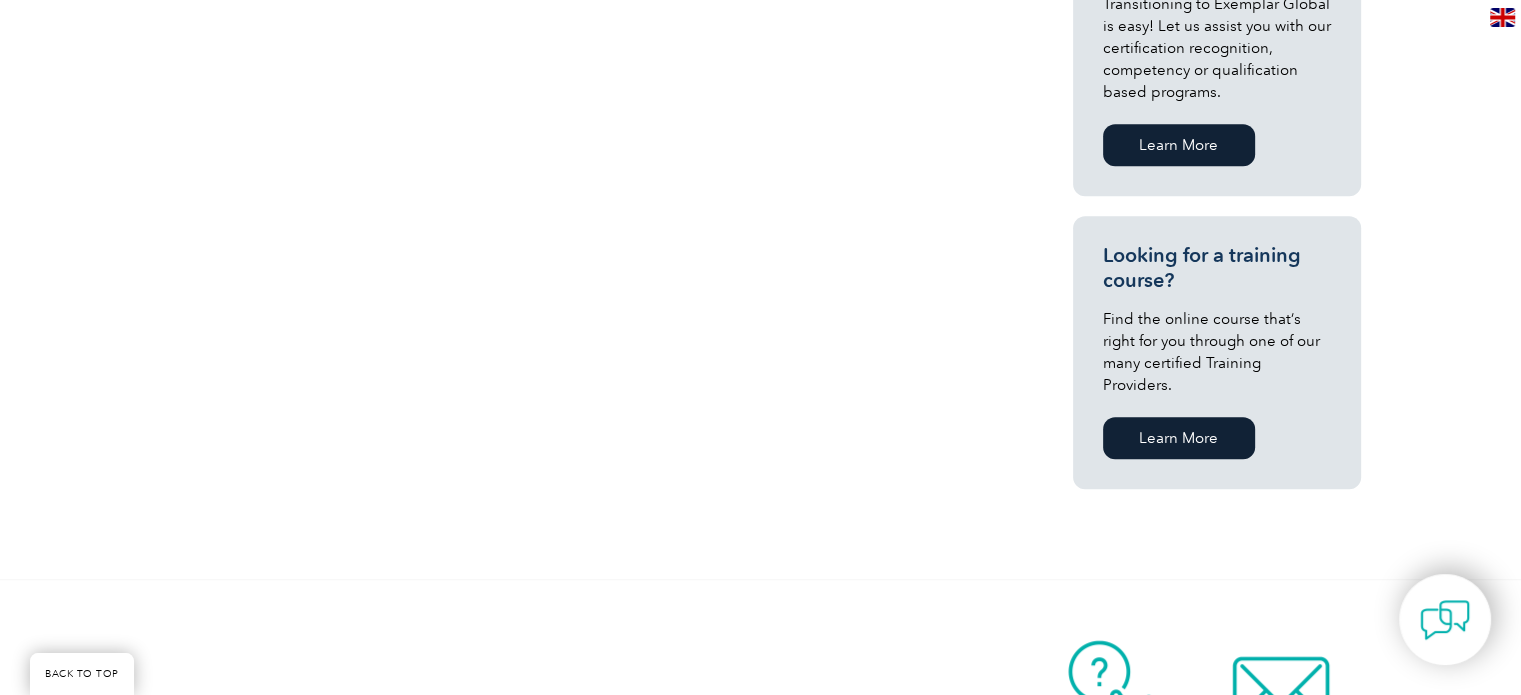 click on "Learn More" at bounding box center (1179, 438) 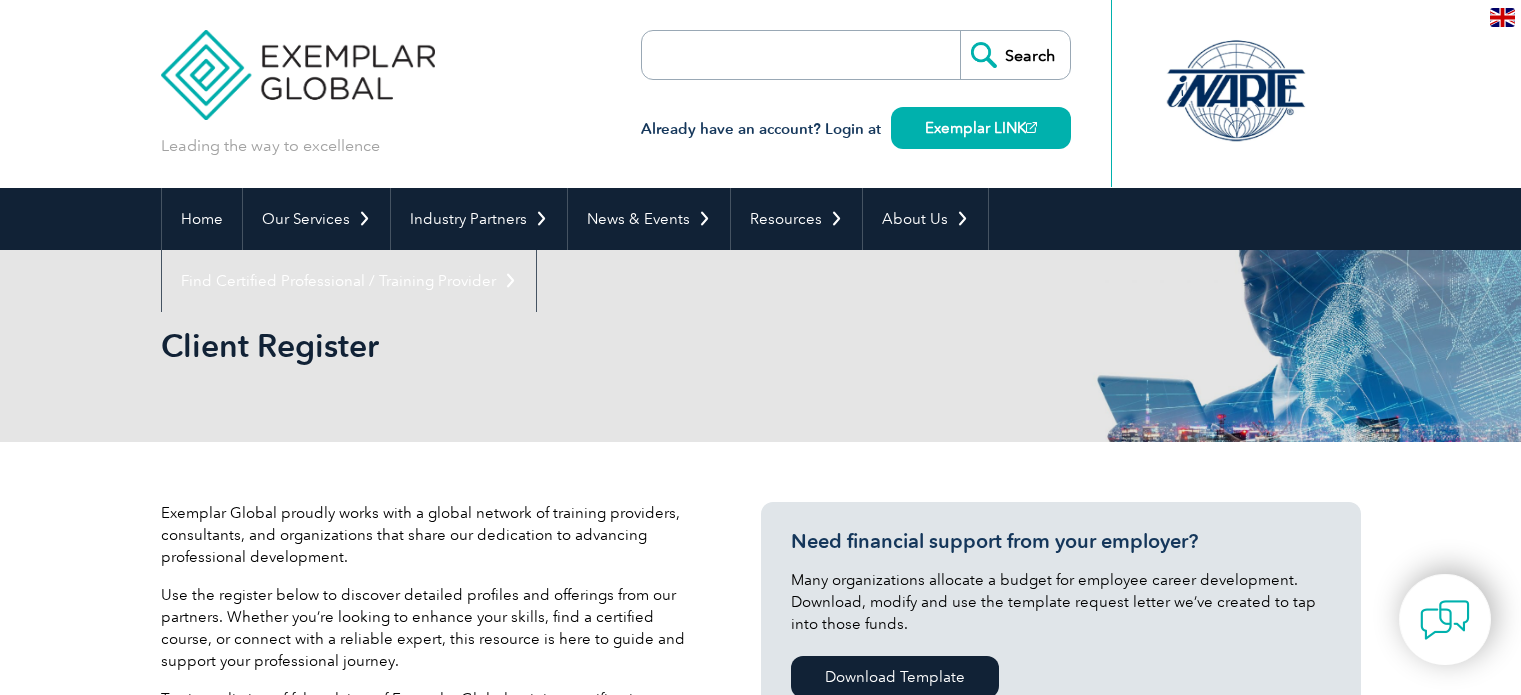 scroll, scrollTop: 333, scrollLeft: 0, axis: vertical 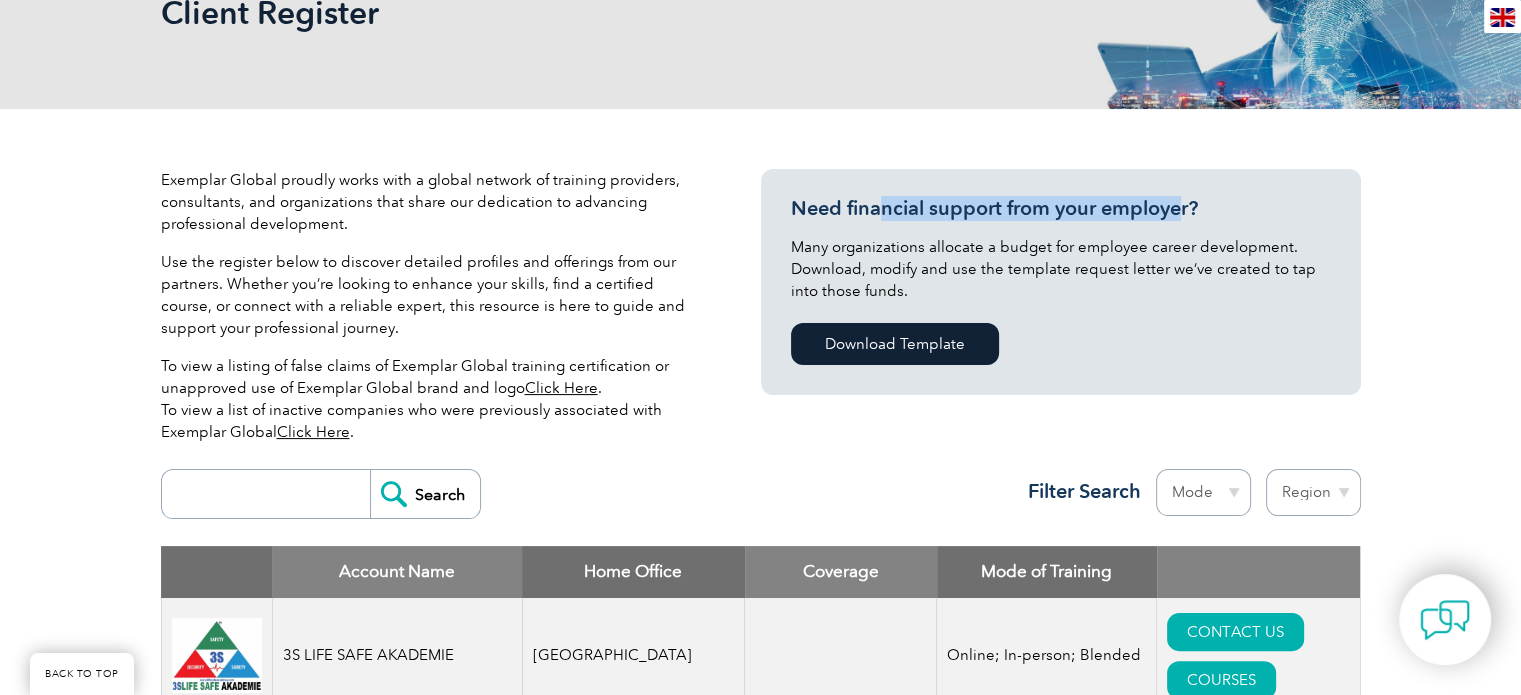 drag, startPoint x: 877, startPoint y: 200, endPoint x: 1178, endPoint y: 207, distance: 301.0814 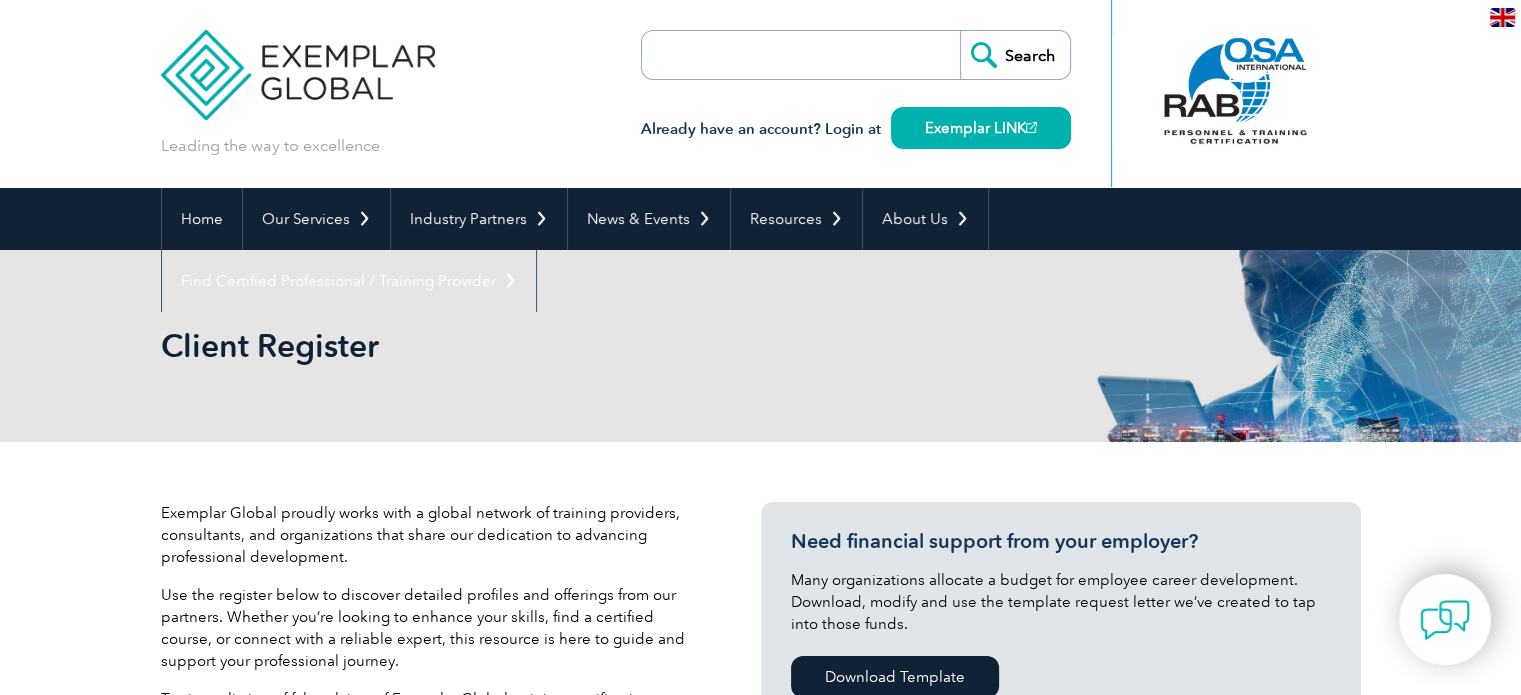 click at bounding box center [757, 55] 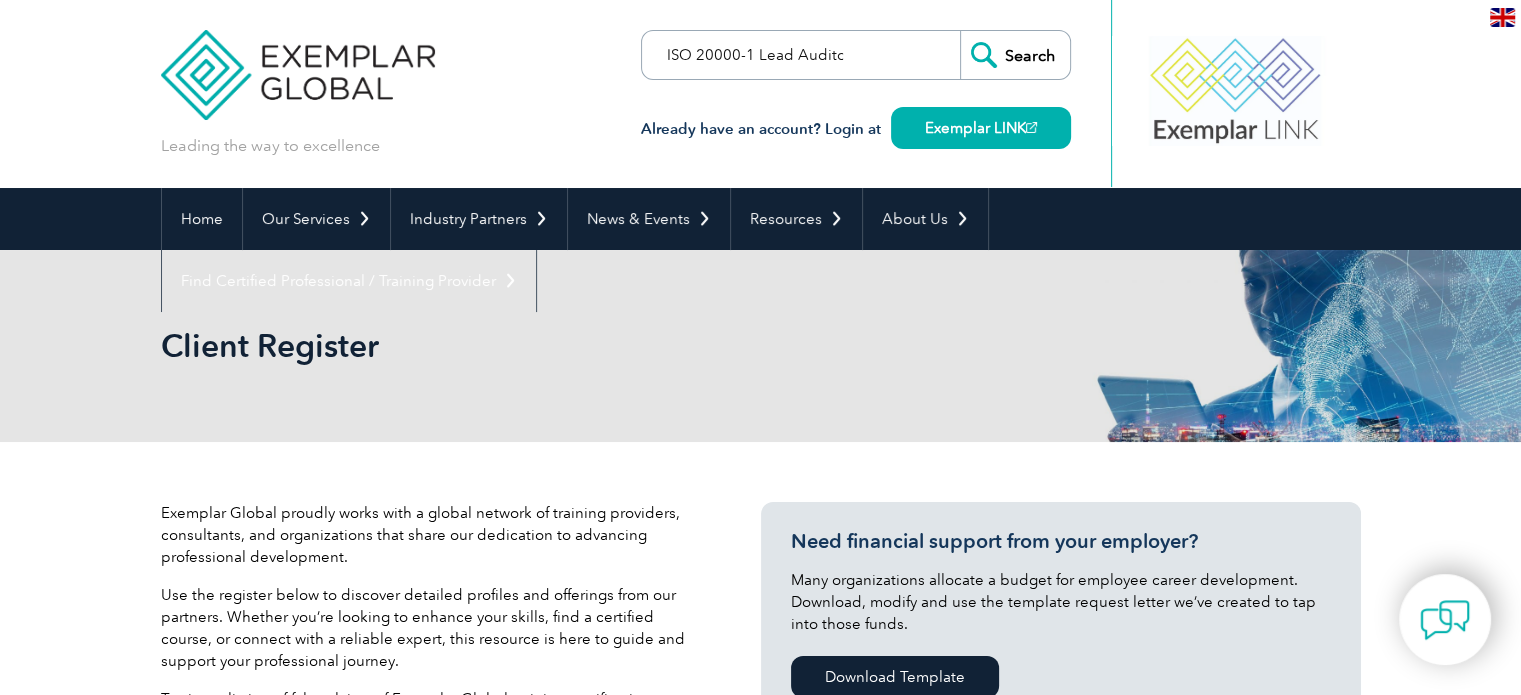 scroll, scrollTop: 0, scrollLeft: 2, axis: horizontal 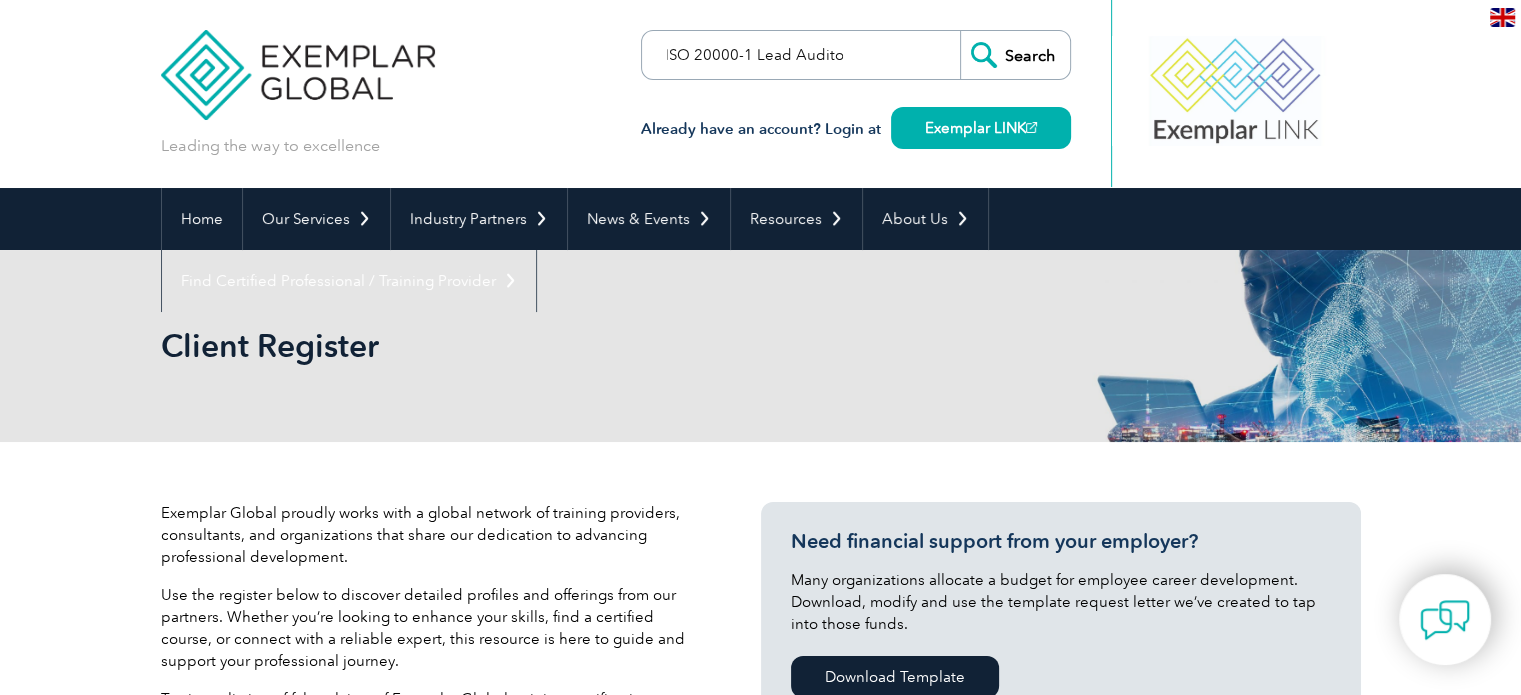 type on "ISO 20000-1 Lead Auditor" 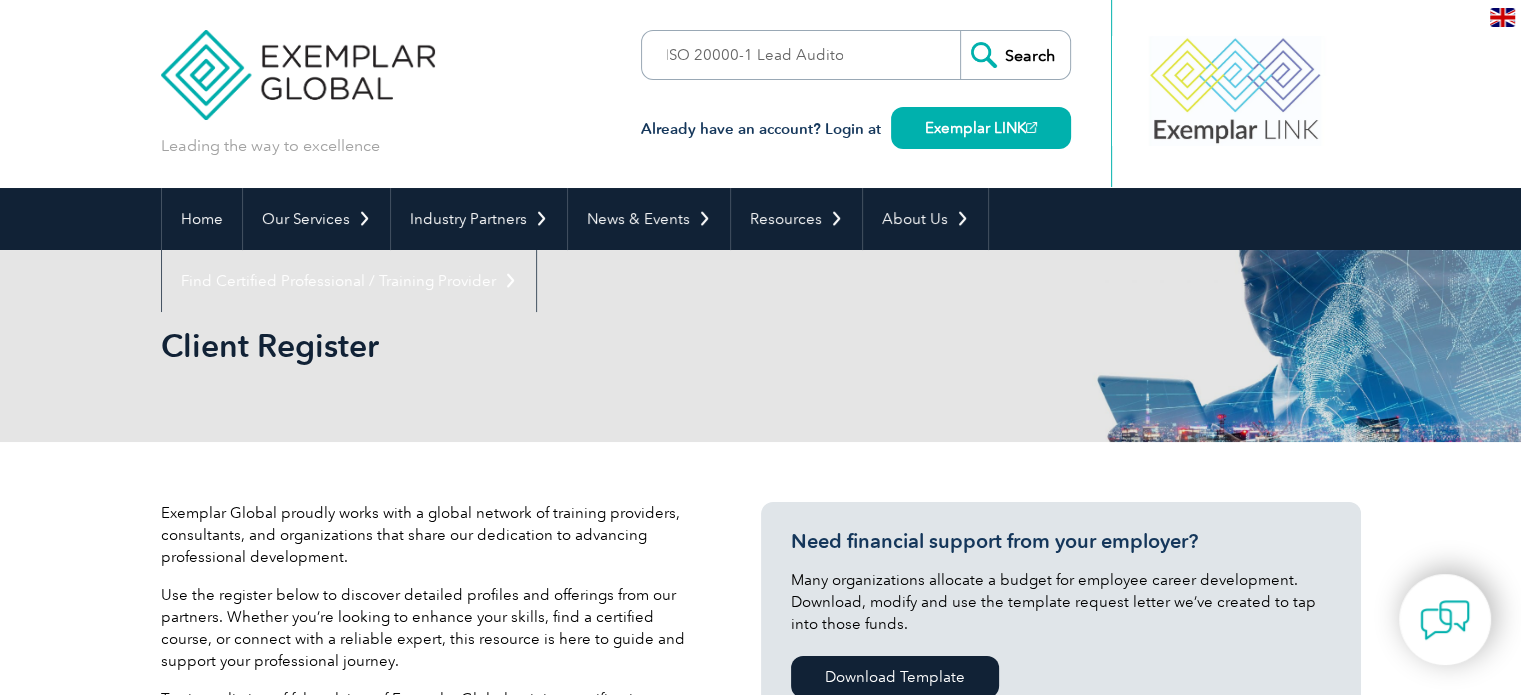 click on "Search" at bounding box center [1015, 55] 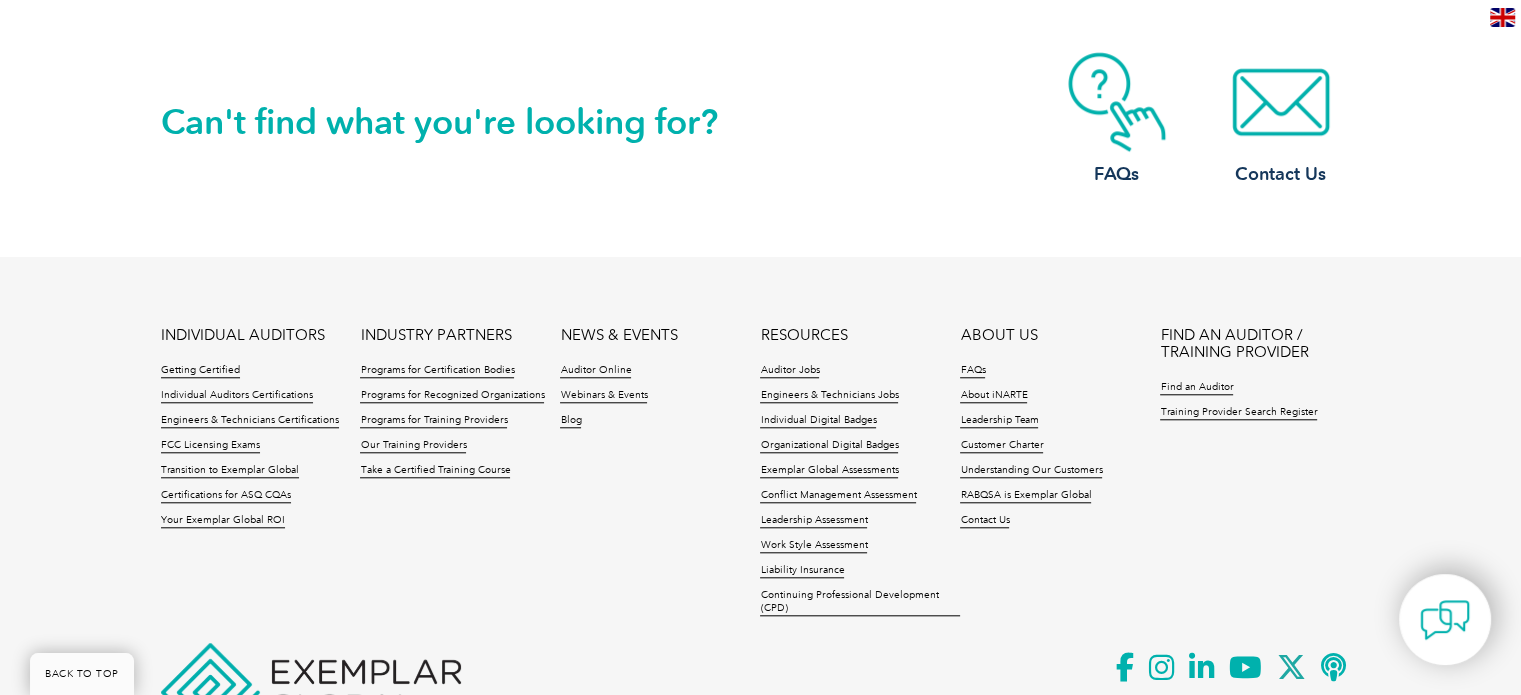 scroll, scrollTop: 1880, scrollLeft: 0, axis: vertical 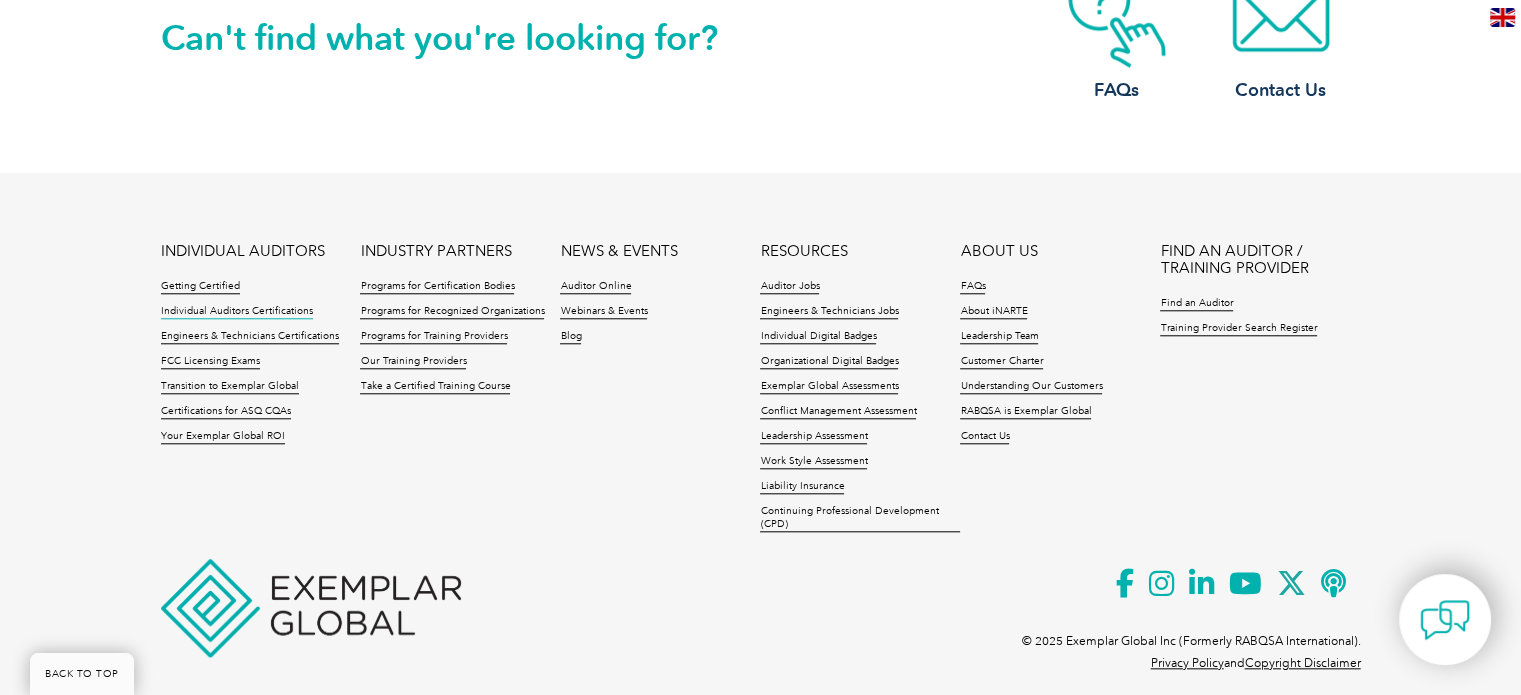 click on "Individual Auditors Certifications" at bounding box center [237, 312] 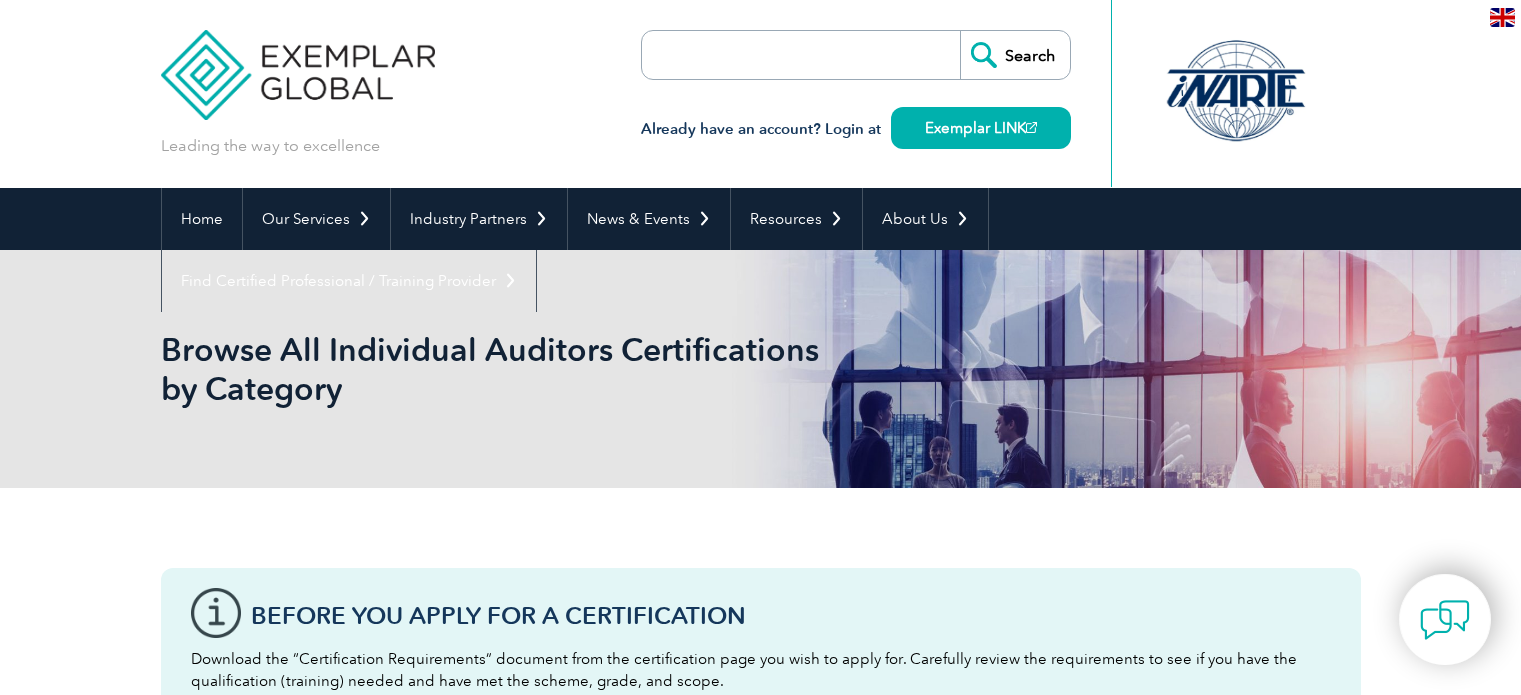 scroll, scrollTop: 0, scrollLeft: 0, axis: both 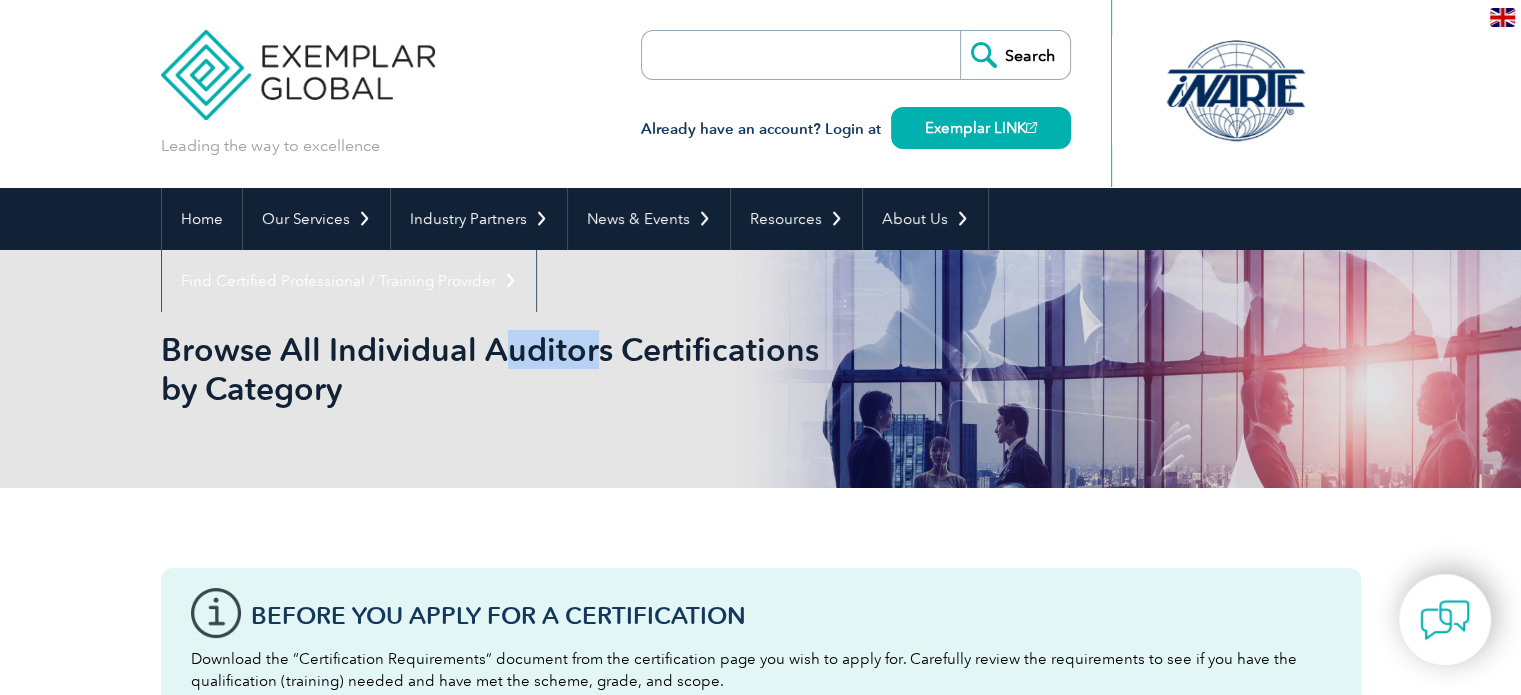 drag, startPoint x: 502, startPoint y: 344, endPoint x: 632, endPoint y: 345, distance: 130.00385 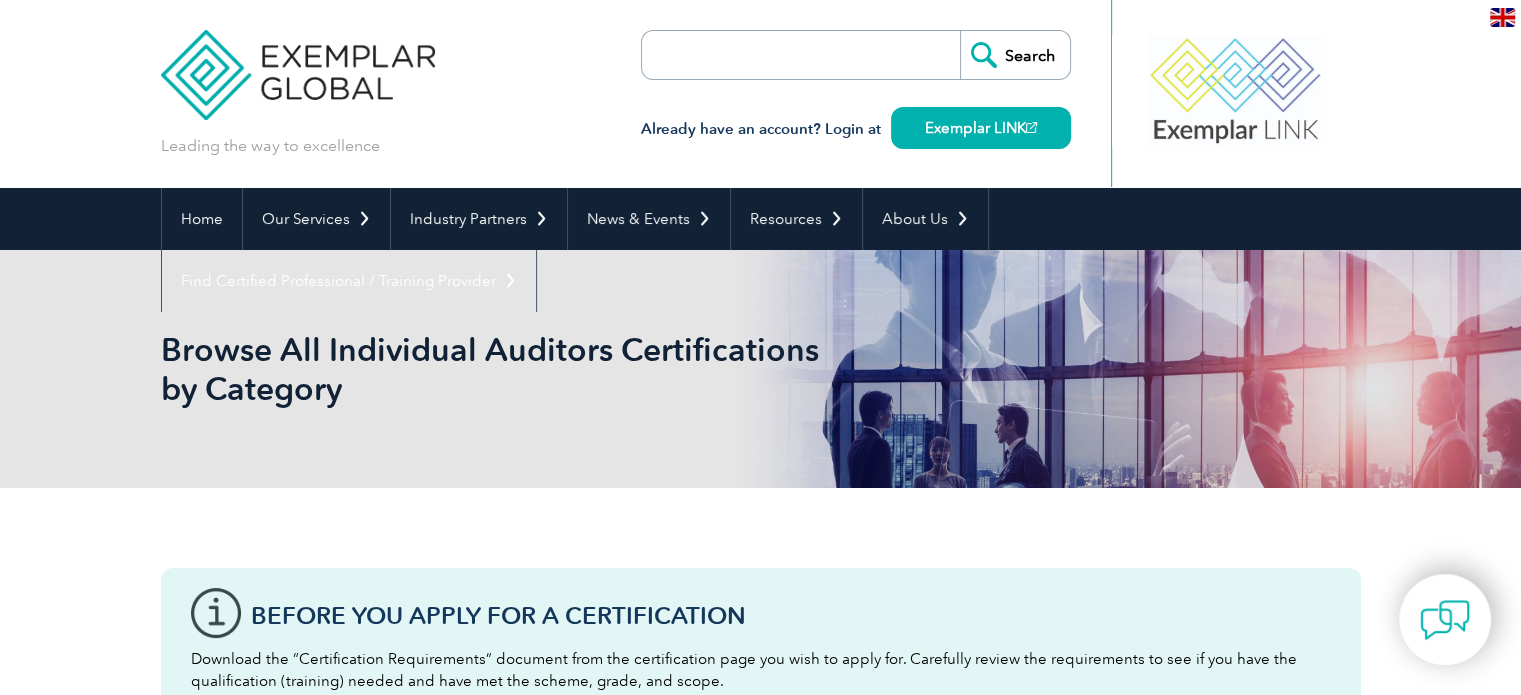 click on "Browse All Individual Auditors Certifications by Category" at bounding box center [545, 369] 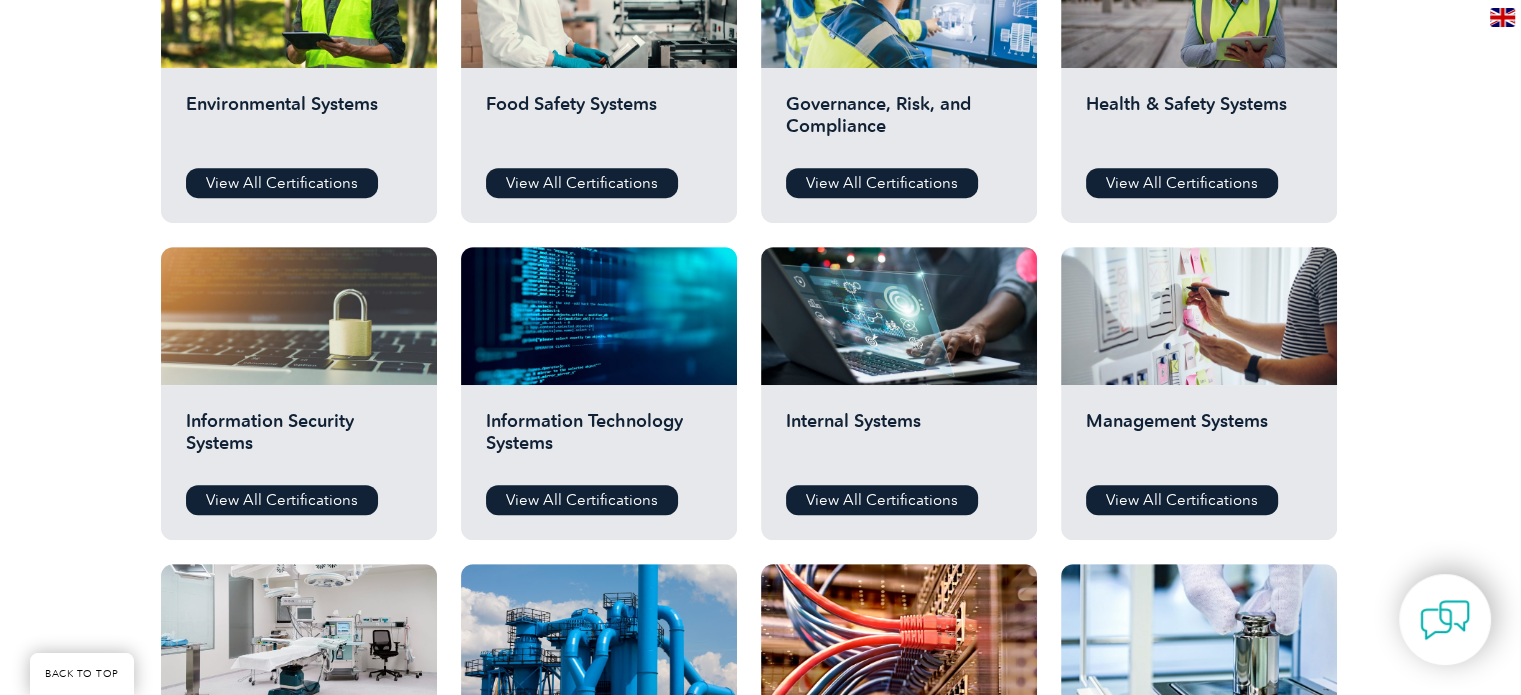 scroll, scrollTop: 866, scrollLeft: 0, axis: vertical 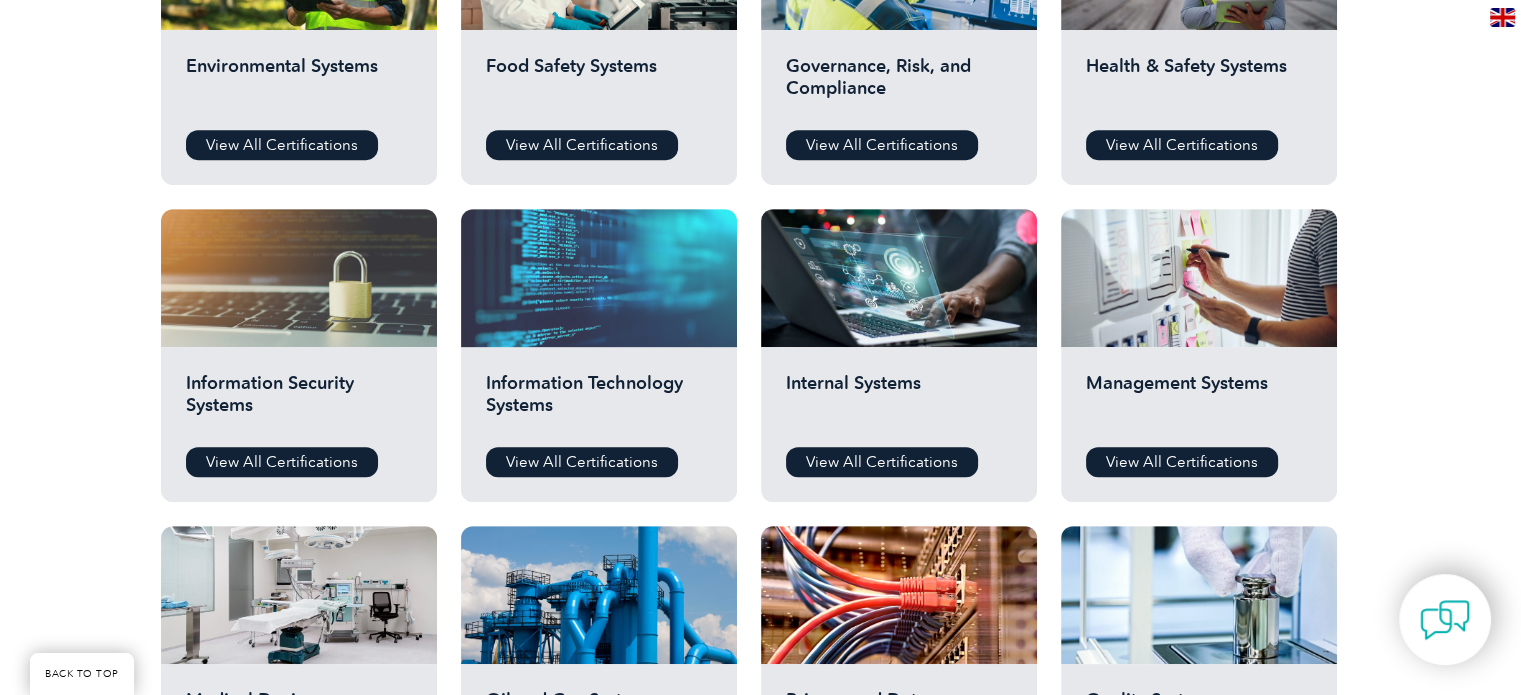 click at bounding box center [599, 278] 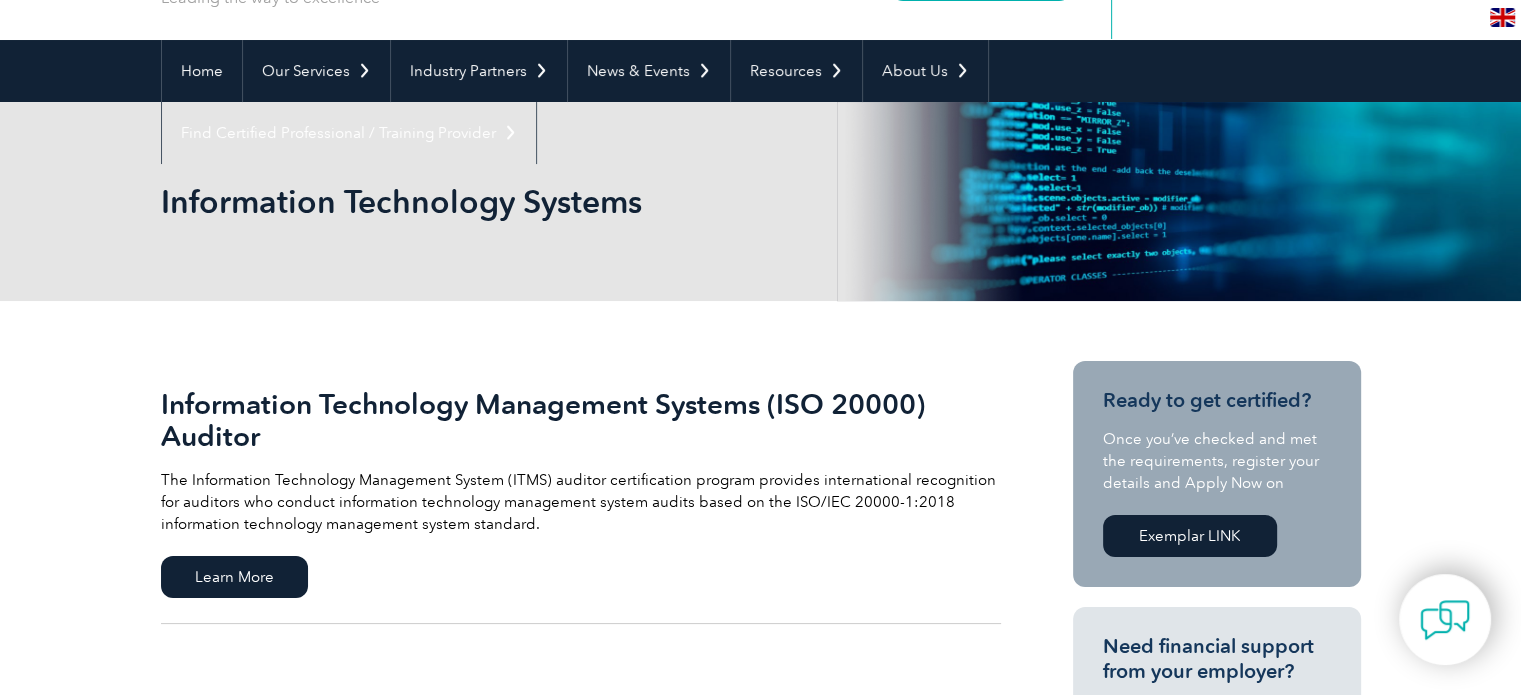 scroll, scrollTop: 166, scrollLeft: 0, axis: vertical 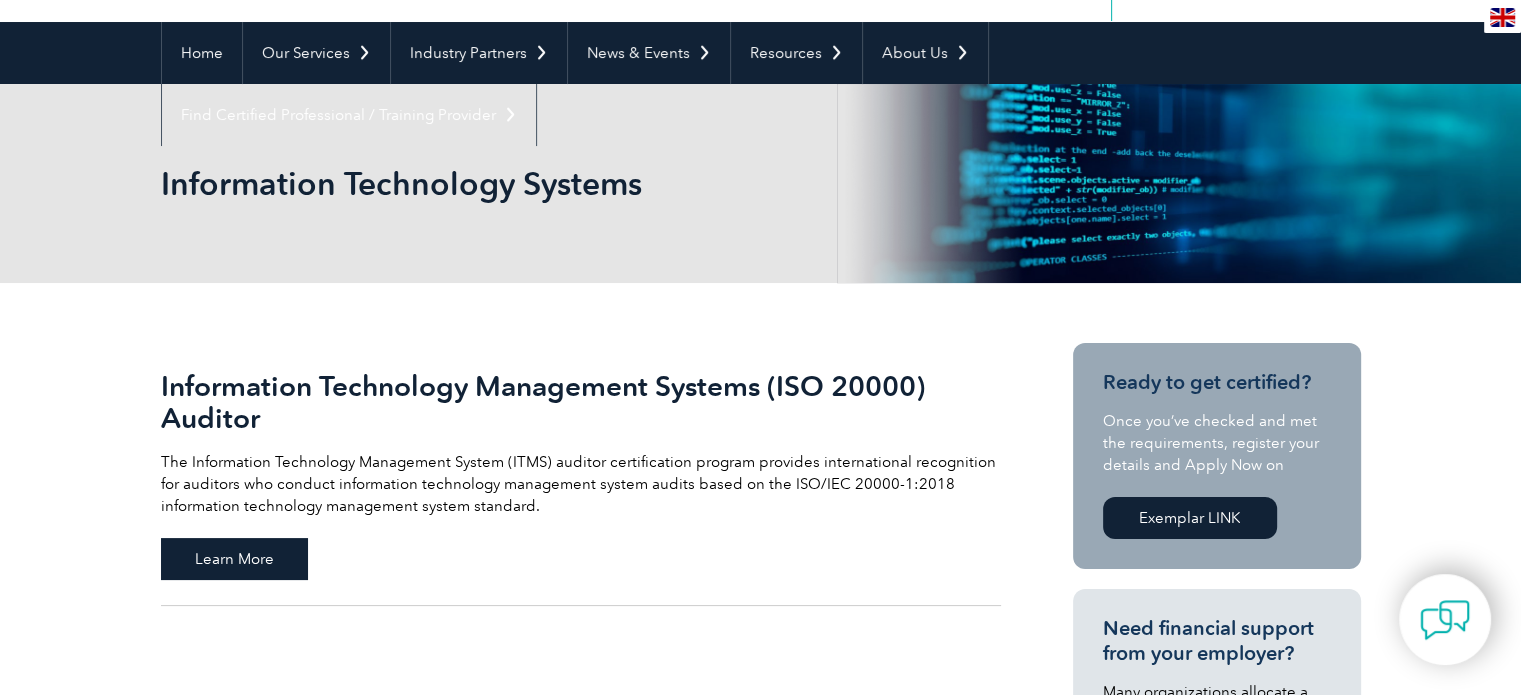 click on "Learn More" at bounding box center [234, 559] 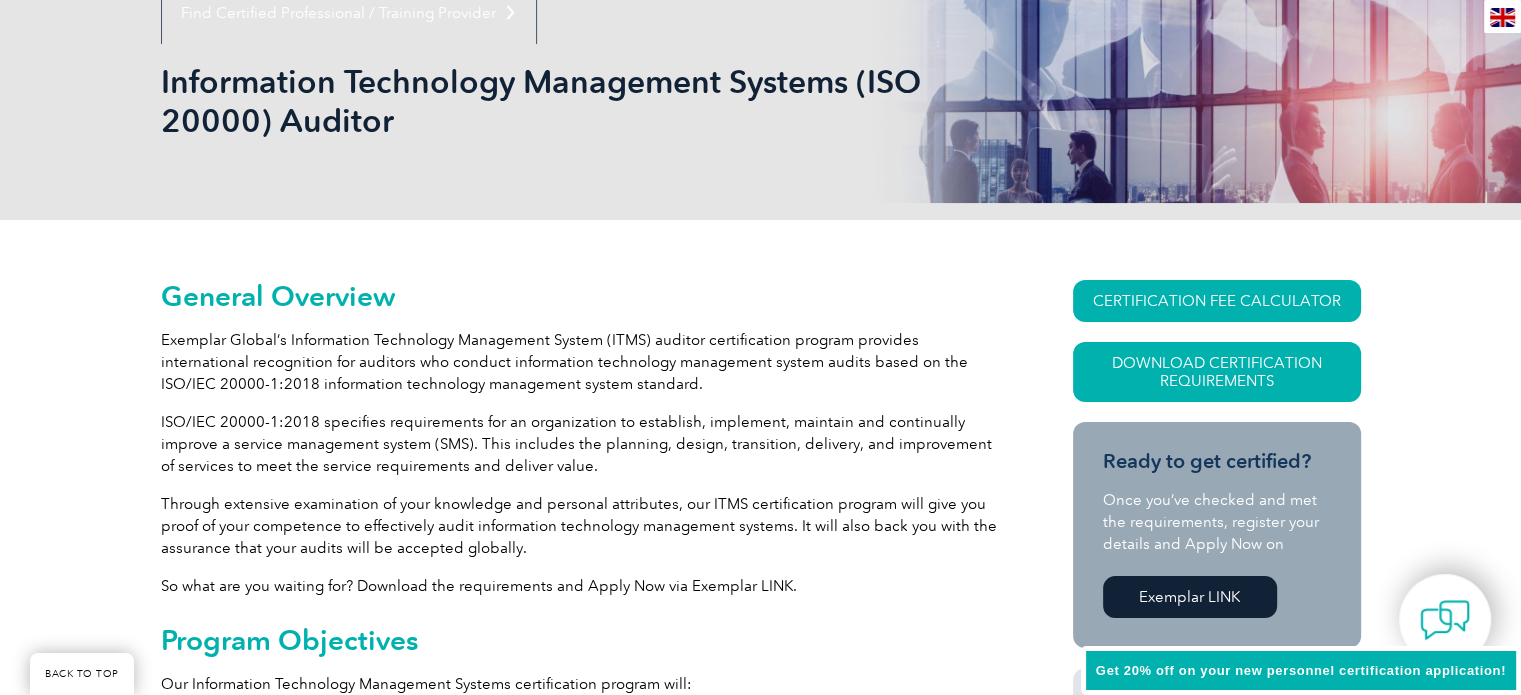 scroll, scrollTop: 300, scrollLeft: 0, axis: vertical 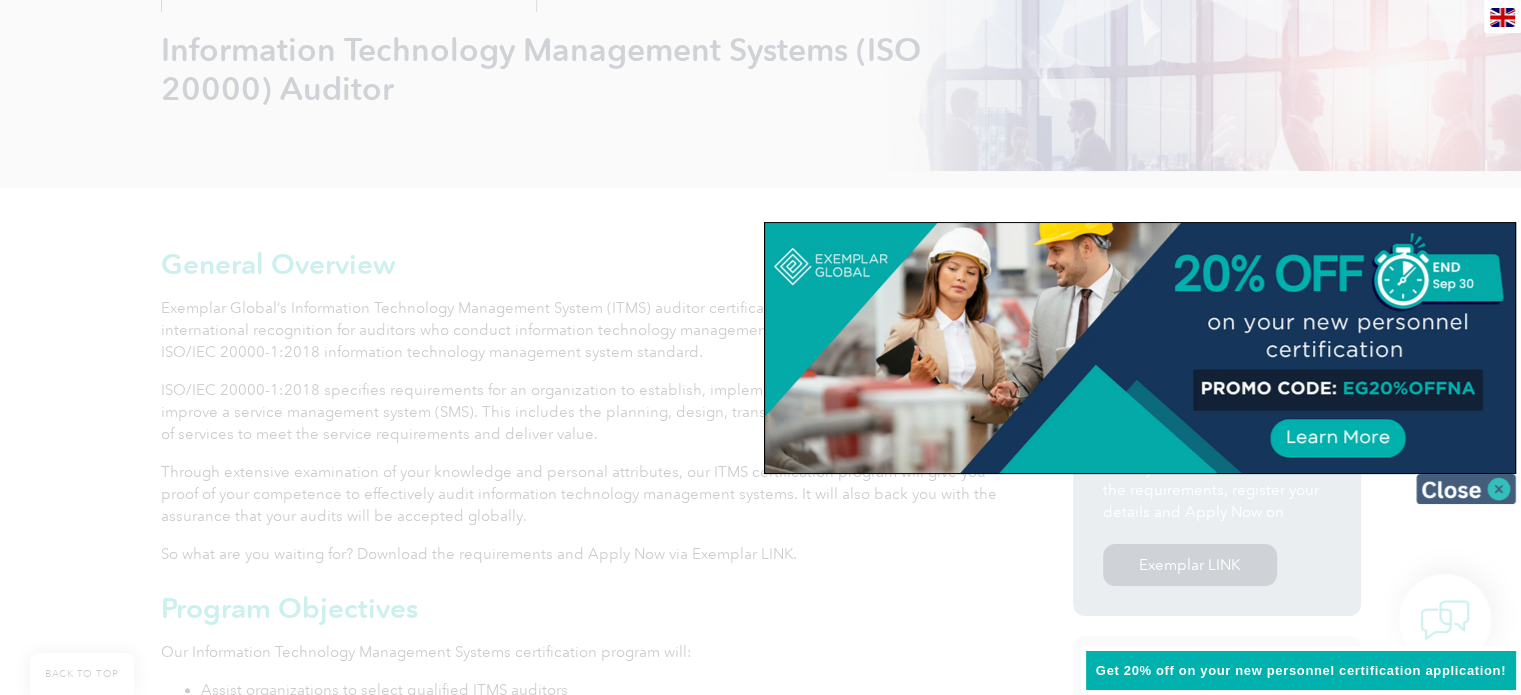 click at bounding box center (1466, 489) 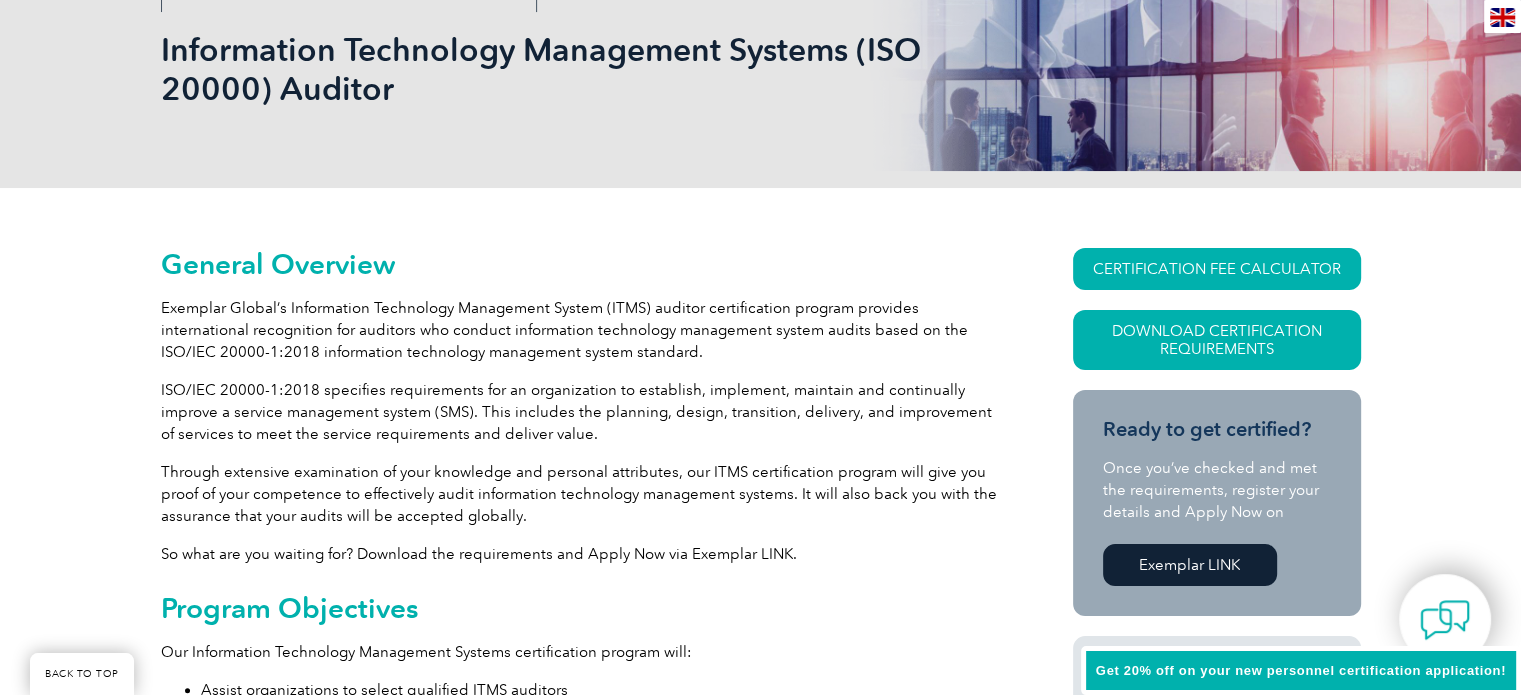 scroll, scrollTop: 634, scrollLeft: 0, axis: vertical 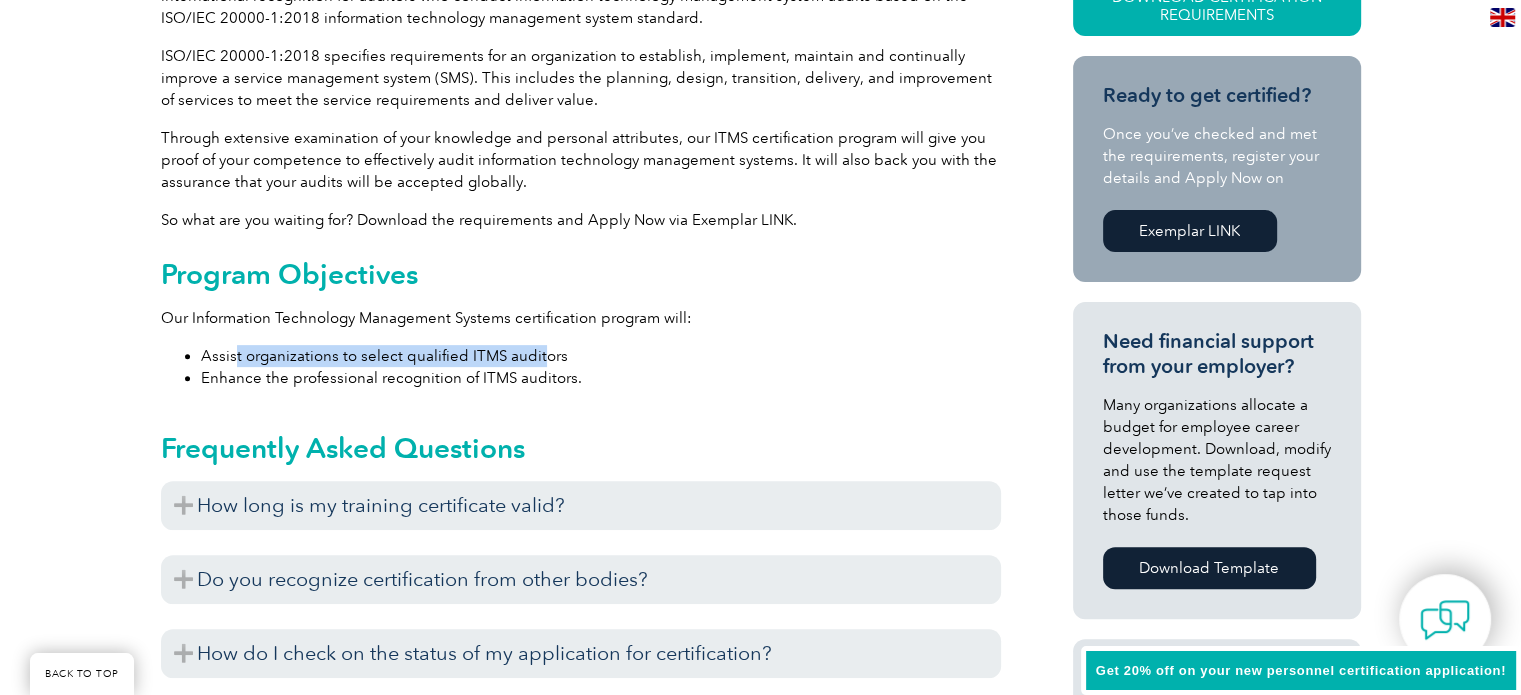 drag, startPoint x: 233, startPoint y: 355, endPoint x: 540, endPoint y: 355, distance: 307 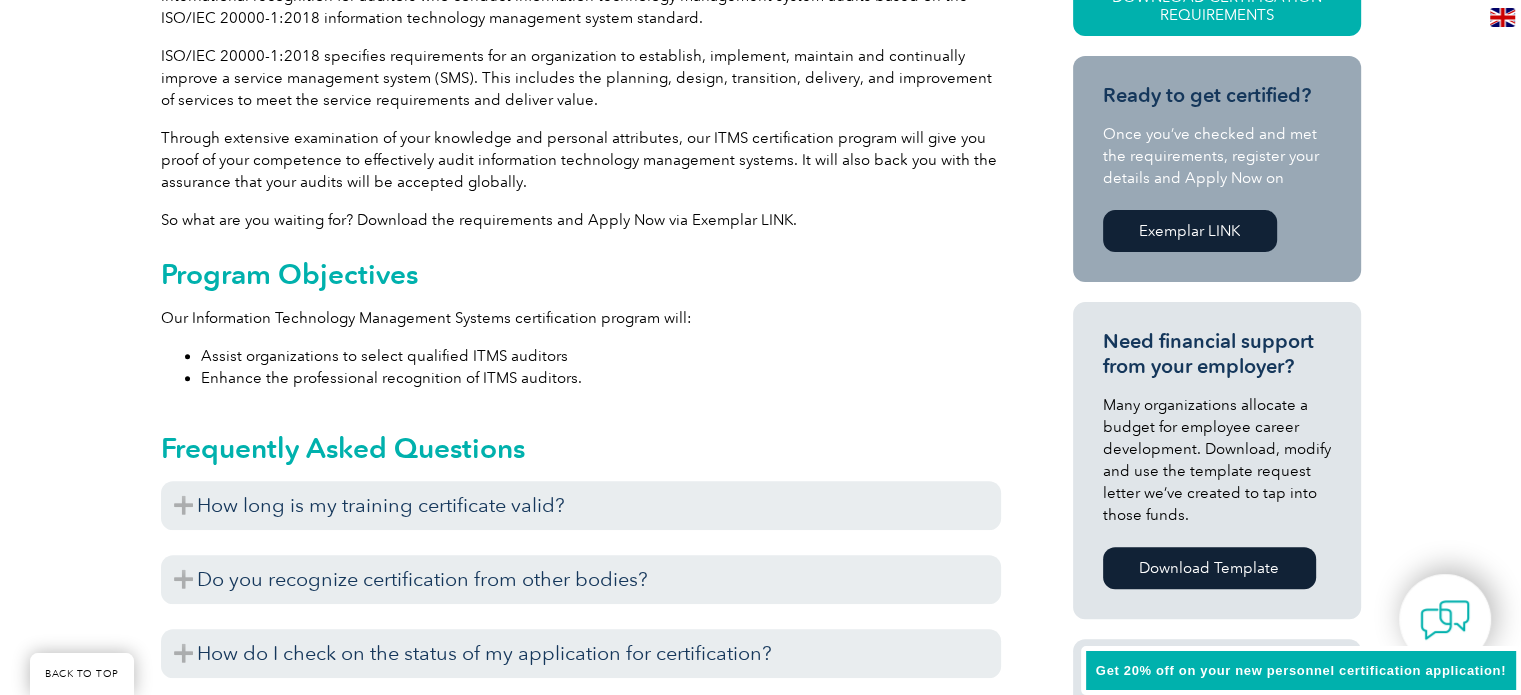 click on "Enhance the professional recognition of ITMS auditors." at bounding box center [601, 378] 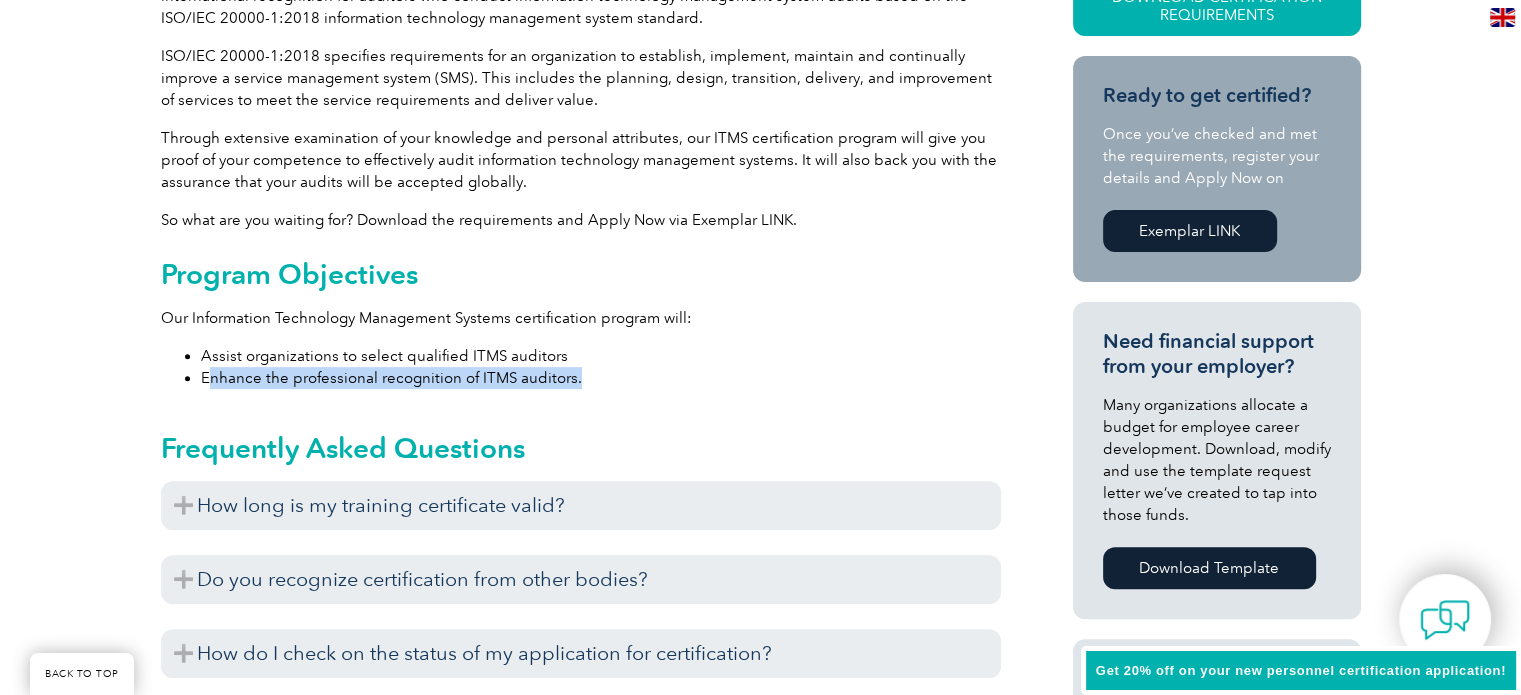 drag, startPoint x: 206, startPoint y: 377, endPoint x: 572, endPoint y: 375, distance: 366.00546 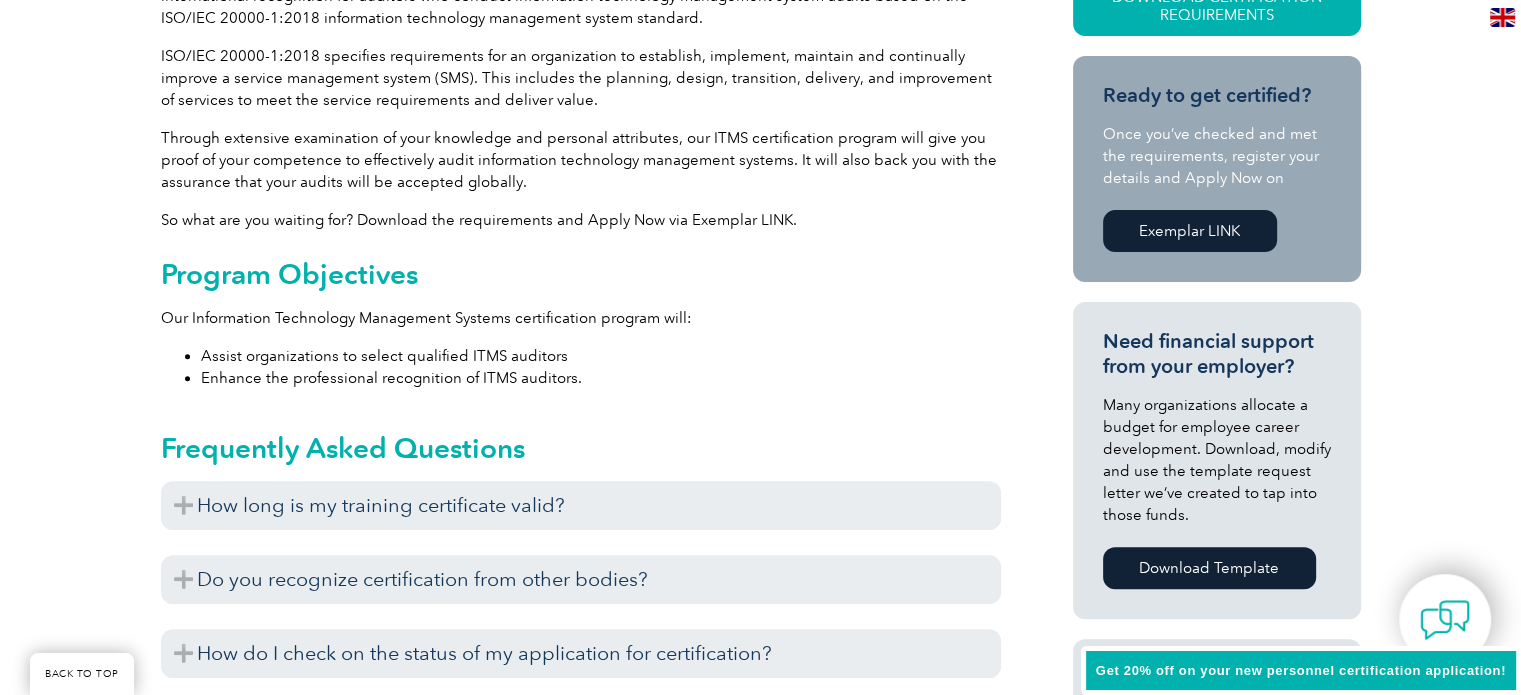 click on "Assist organizations to select qualified ITMS auditors" at bounding box center [601, 356] 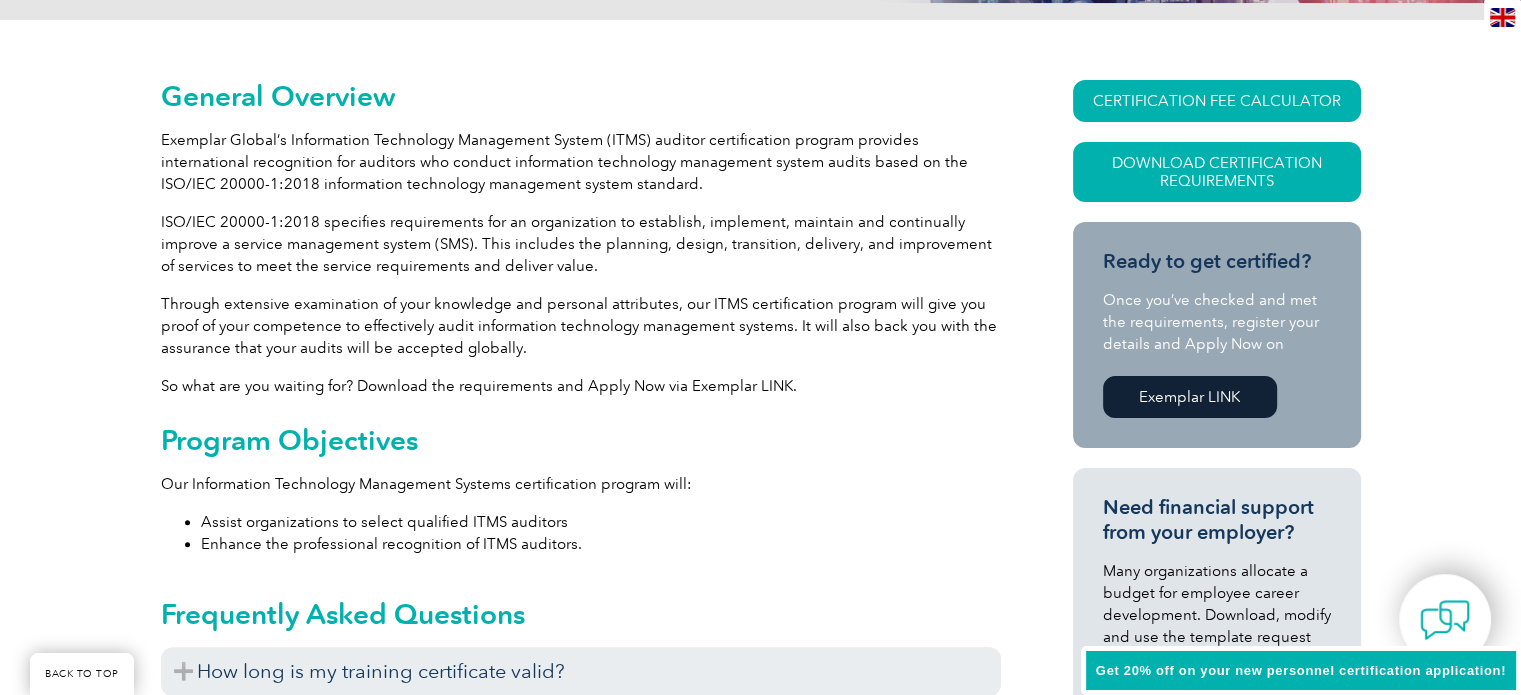 scroll, scrollTop: 300, scrollLeft: 0, axis: vertical 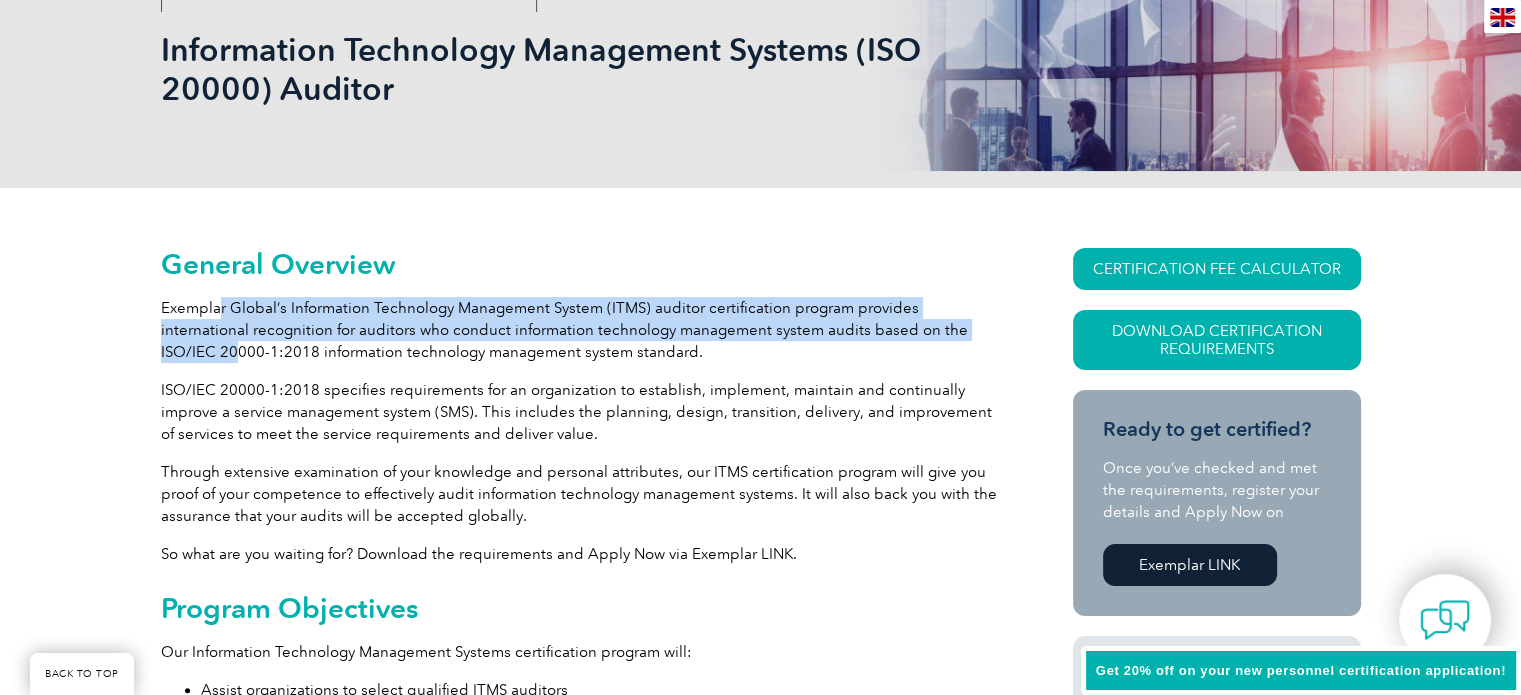 drag, startPoint x: 217, startPoint y: 307, endPoint x: 930, endPoint y: 325, distance: 713.2272 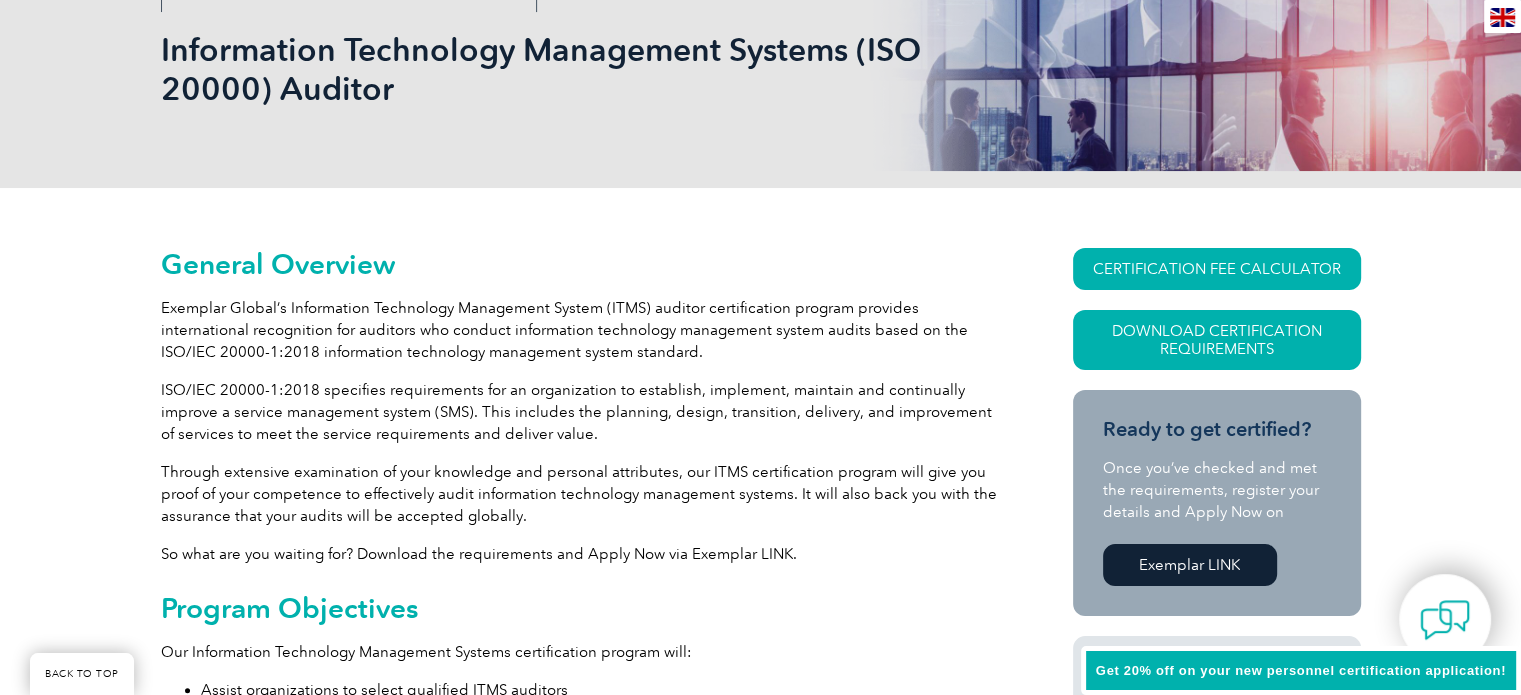click on "Exemplar Global’s Information Technology Management System (ITMS) auditor certification program provides international recognition for auditors who conduct information technology management system audits based on the ISO/IEC 20000-1:2018 information technology management system standard." at bounding box center (581, 330) 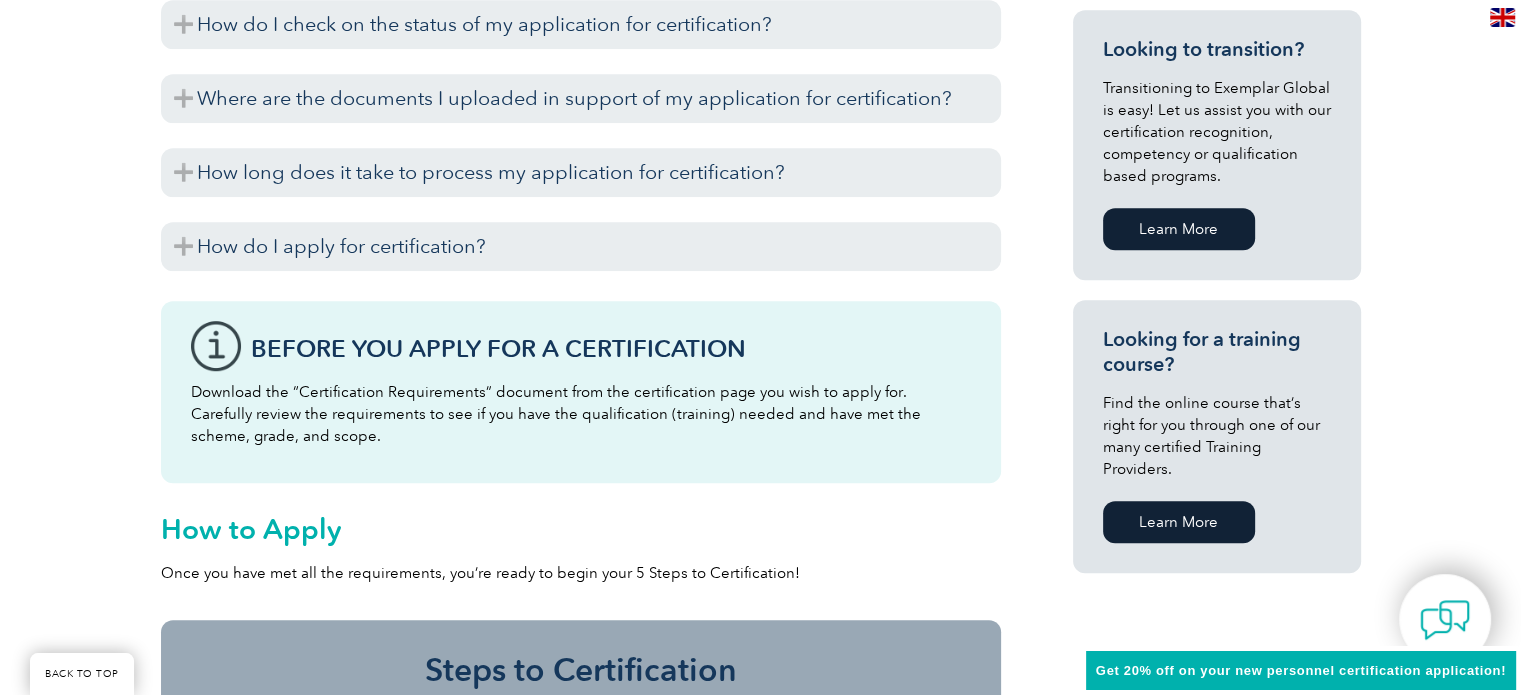 scroll, scrollTop: 1300, scrollLeft: 0, axis: vertical 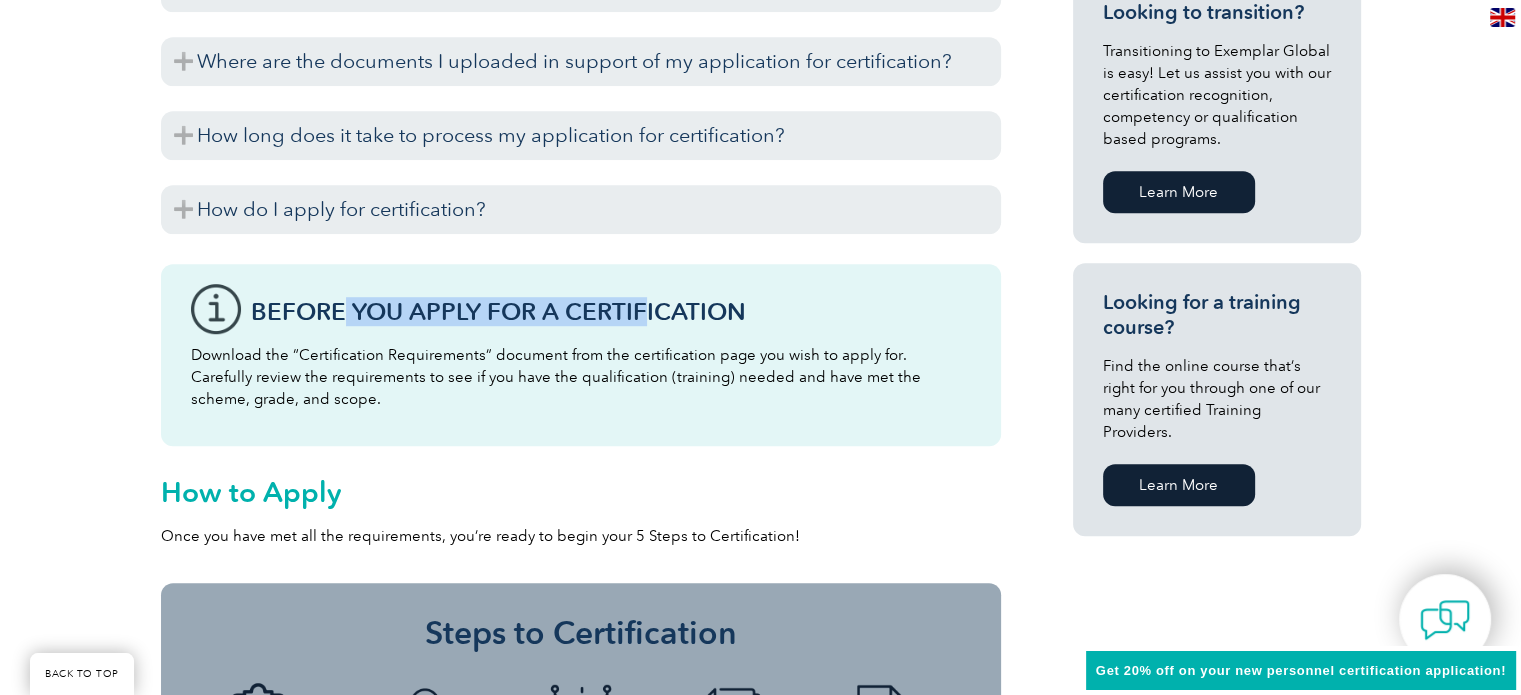 drag, startPoint x: 344, startPoint y: 308, endPoint x: 644, endPoint y: 307, distance: 300.00168 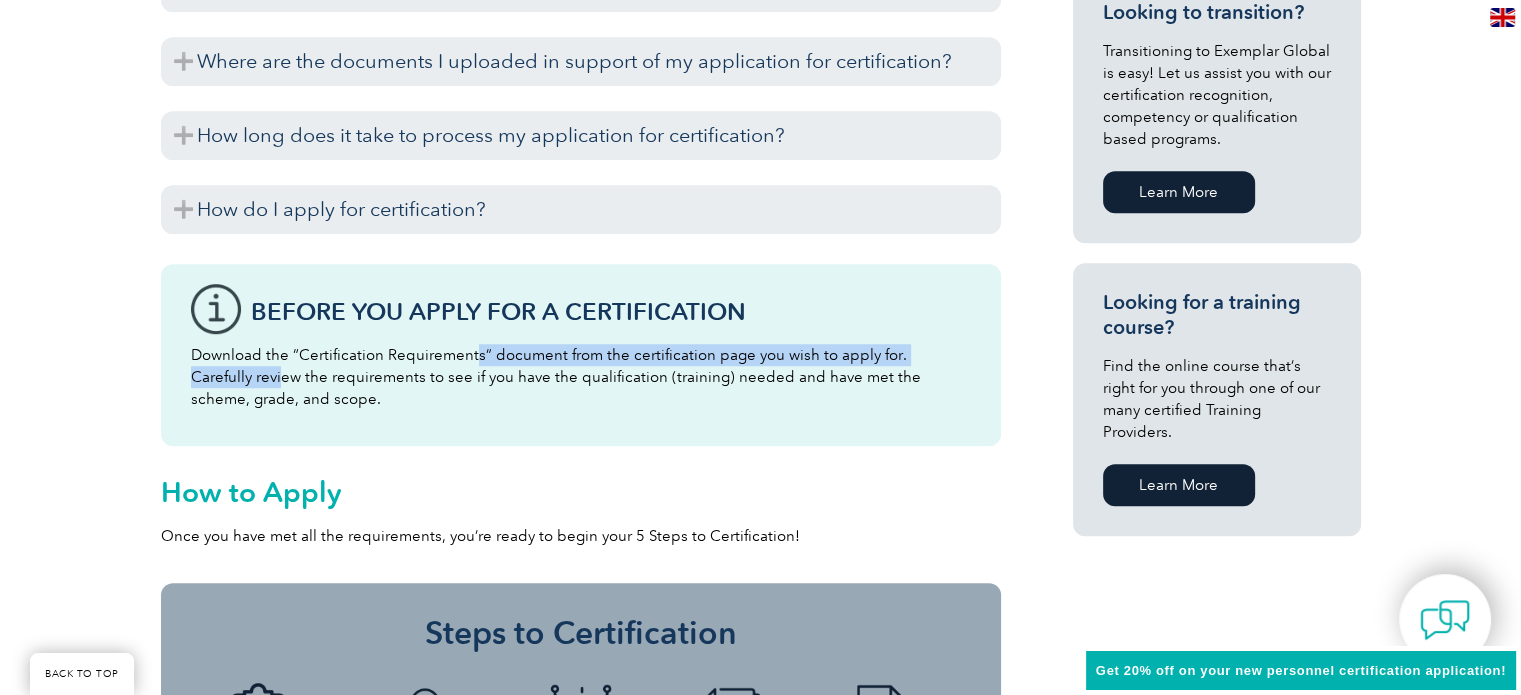 drag, startPoint x: 276, startPoint y: 365, endPoint x: 472, endPoint y: 361, distance: 196.04082 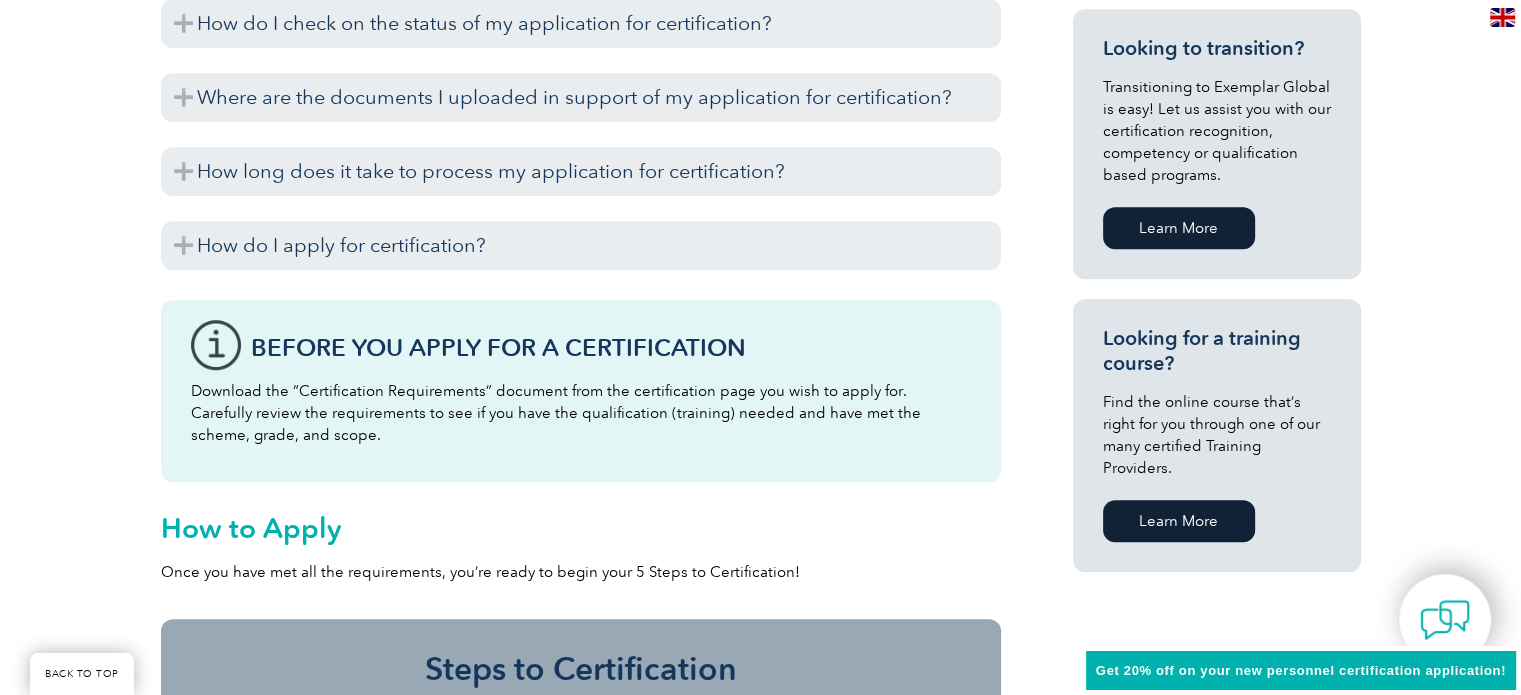 scroll, scrollTop: 1300, scrollLeft: 0, axis: vertical 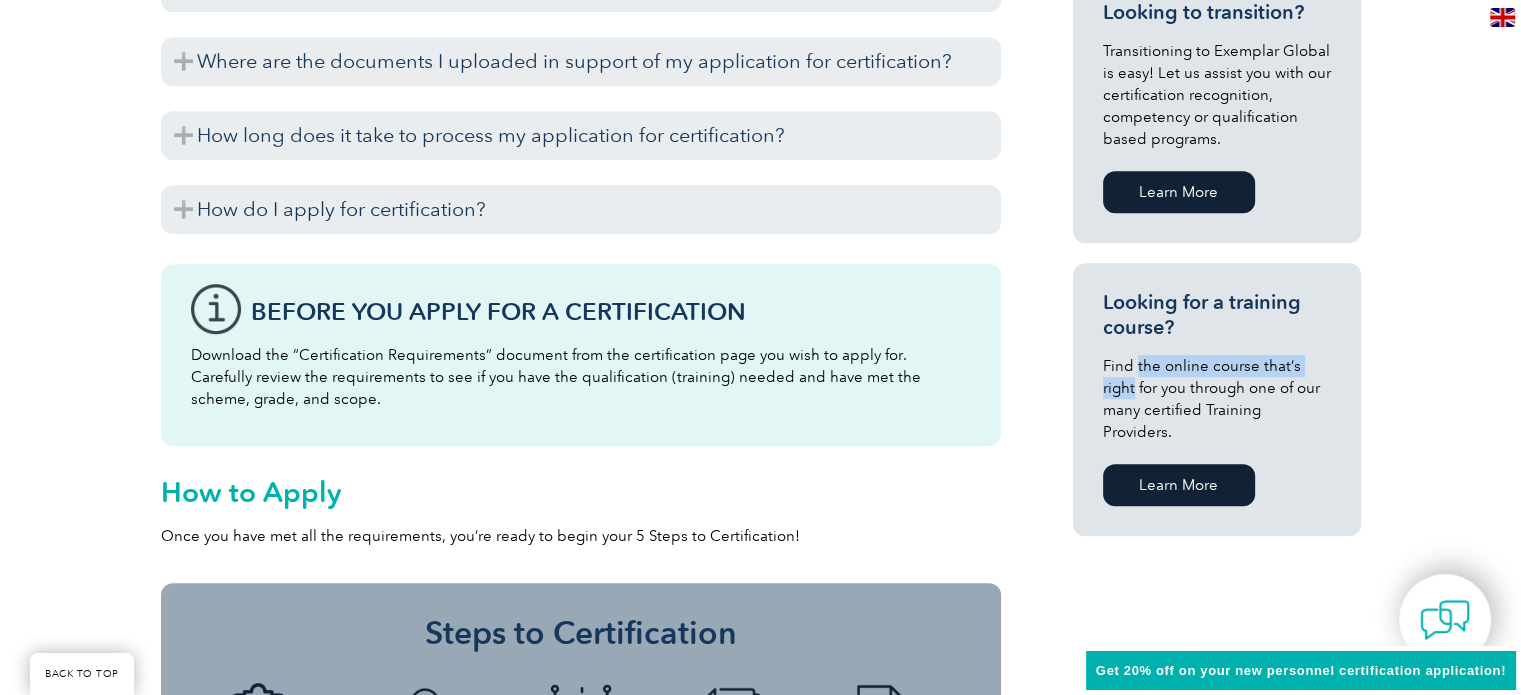 drag, startPoint x: 1138, startPoint y: 371, endPoint x: 1328, endPoint y: 371, distance: 190 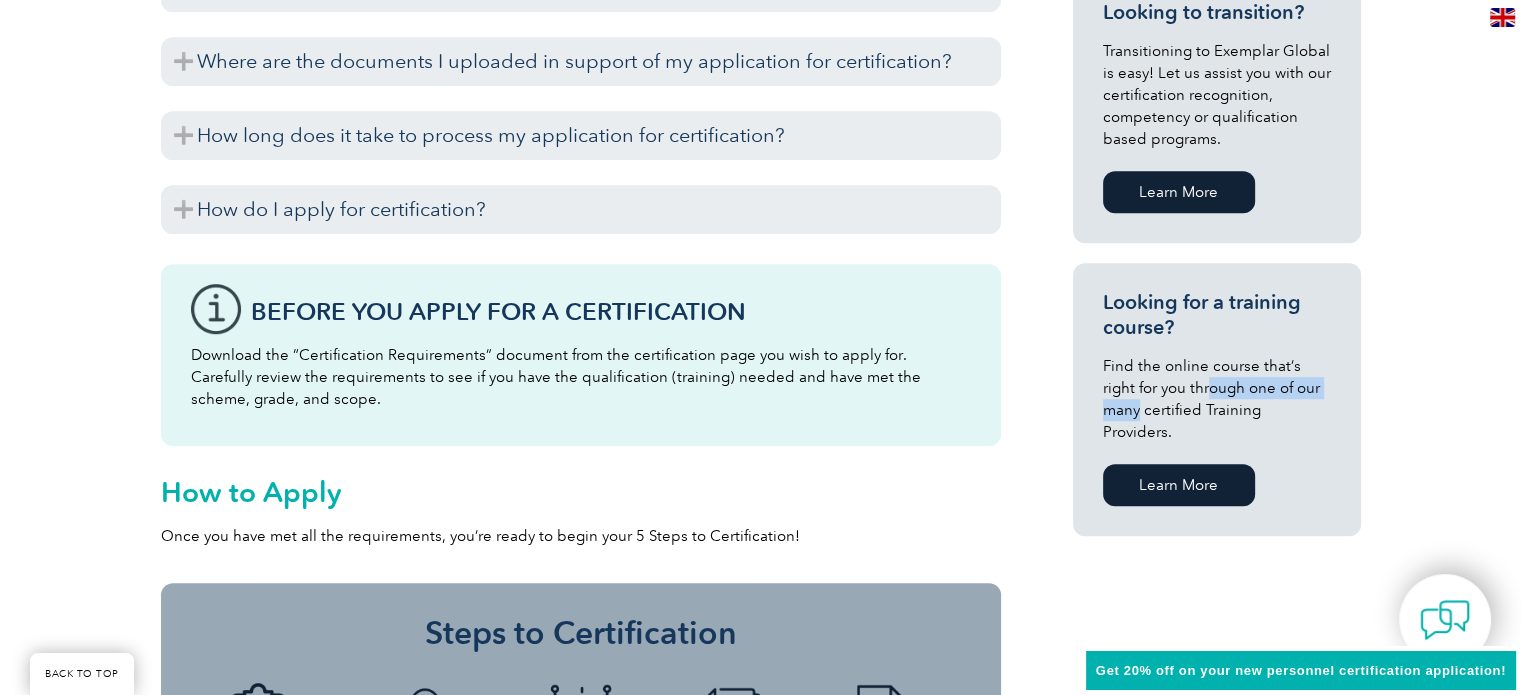 drag, startPoint x: 1176, startPoint y: 383, endPoint x: 1328, endPoint y: 387, distance: 152.05263 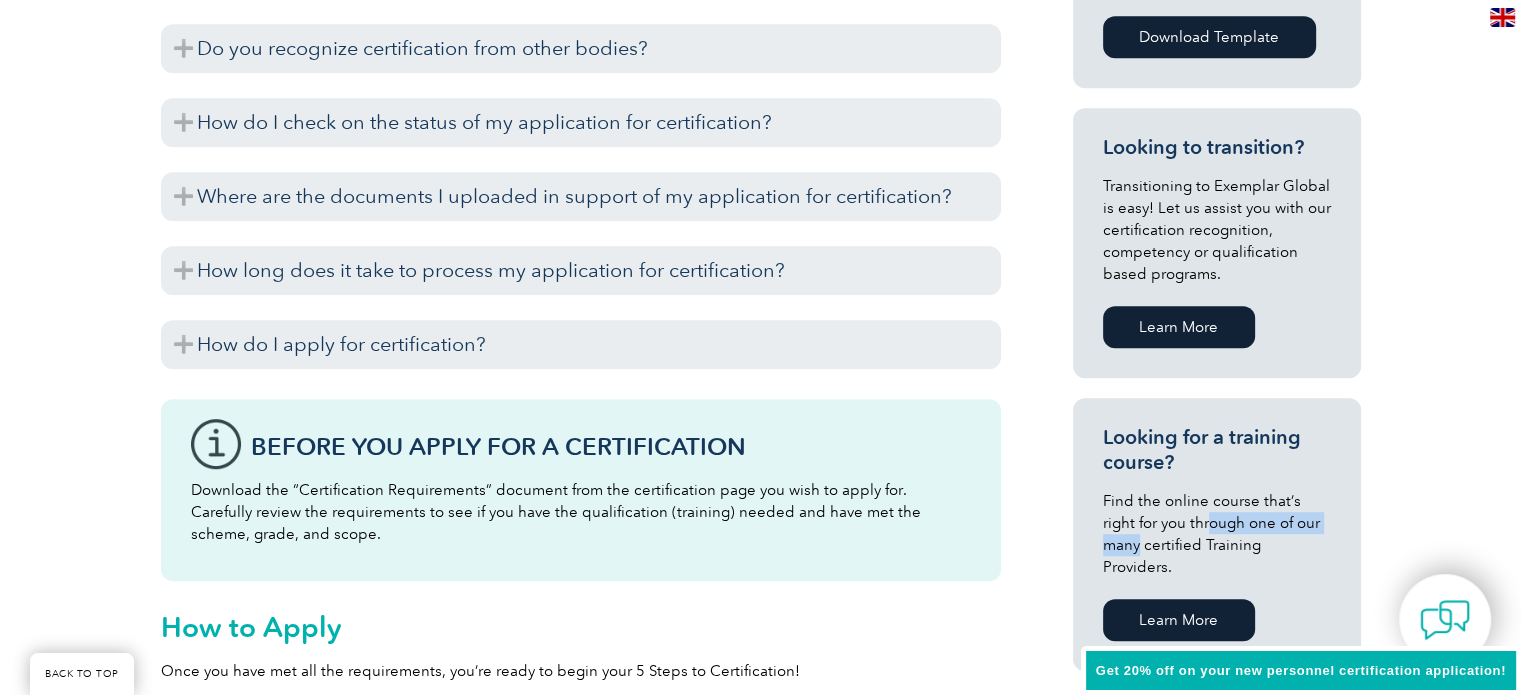scroll, scrollTop: 1134, scrollLeft: 0, axis: vertical 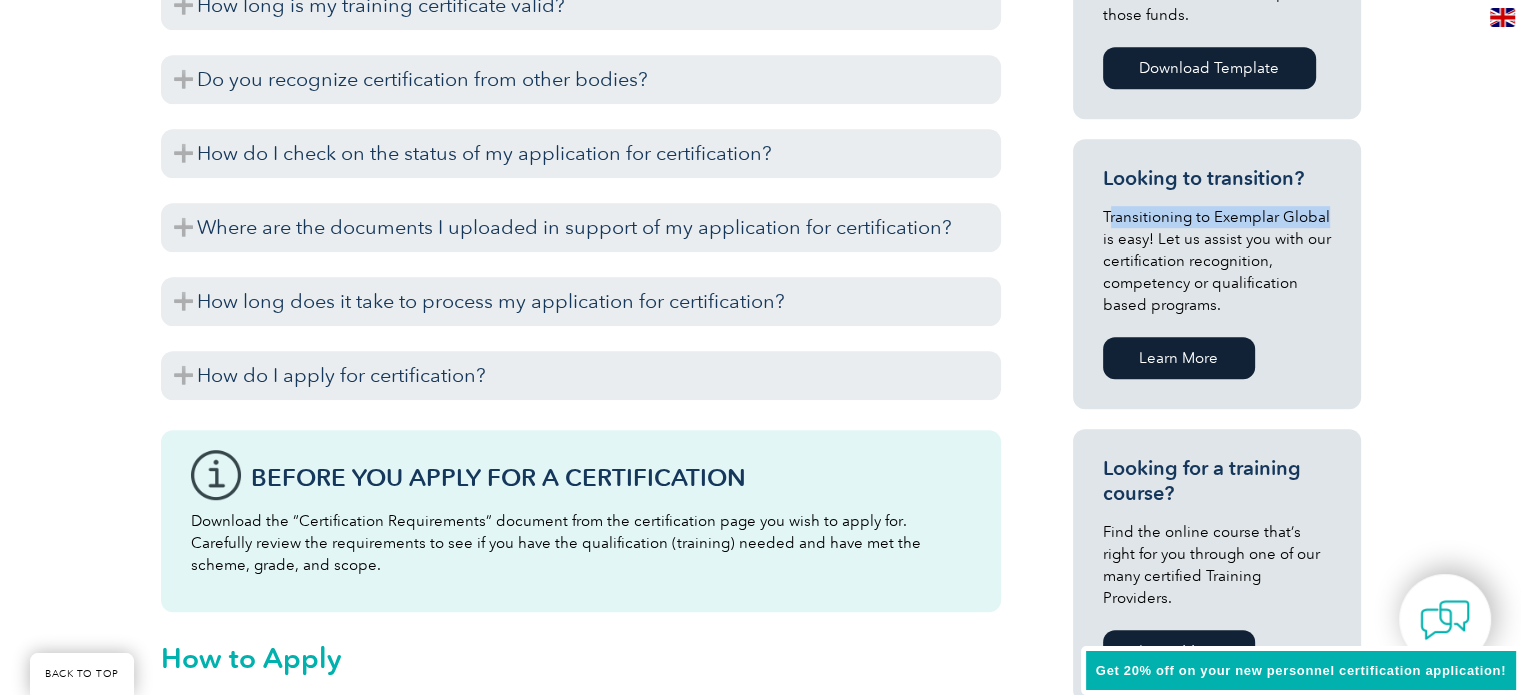drag, startPoint x: 1110, startPoint y: 211, endPoint x: 1356, endPoint y: 220, distance: 246.16458 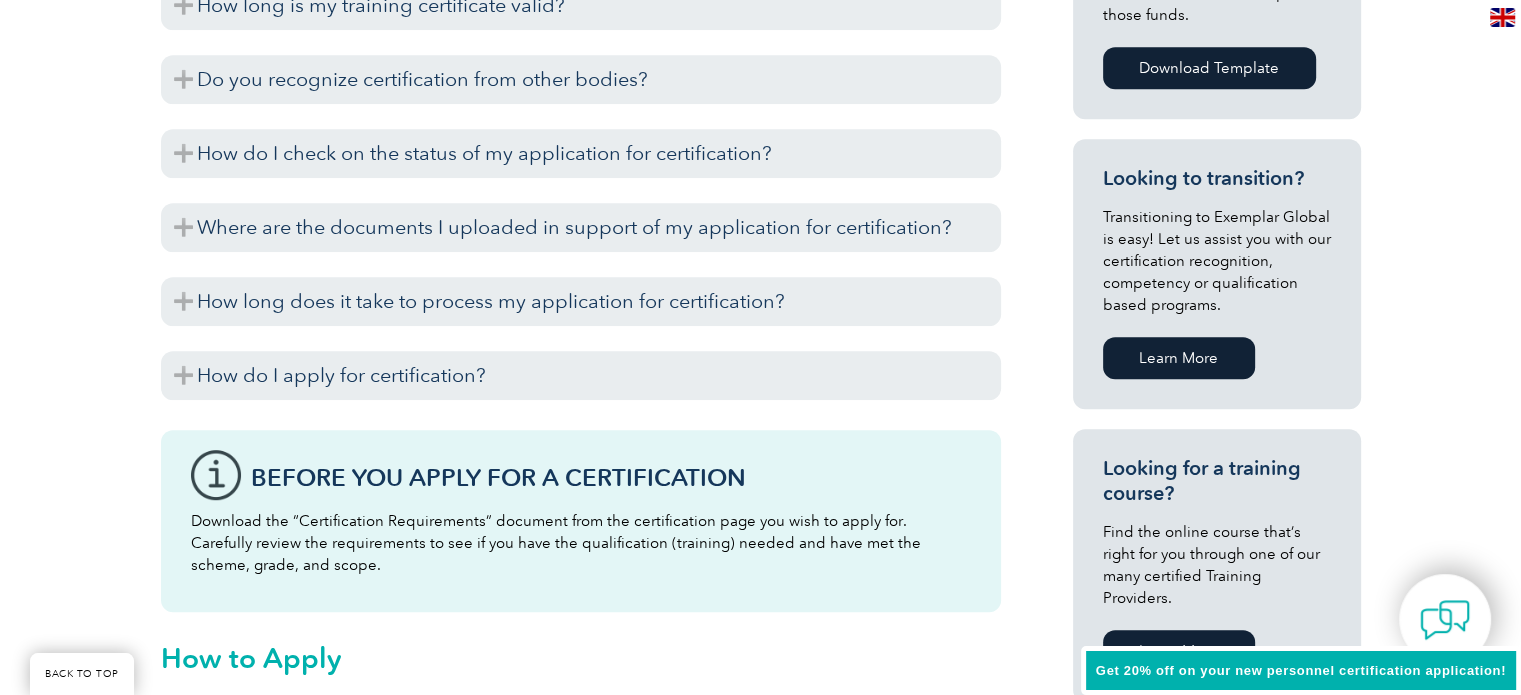 click on "Transitioning to Exemplar Global is easy! Let us assist you with our certification recognition, competency or qualification based programs." at bounding box center (1217, 261) 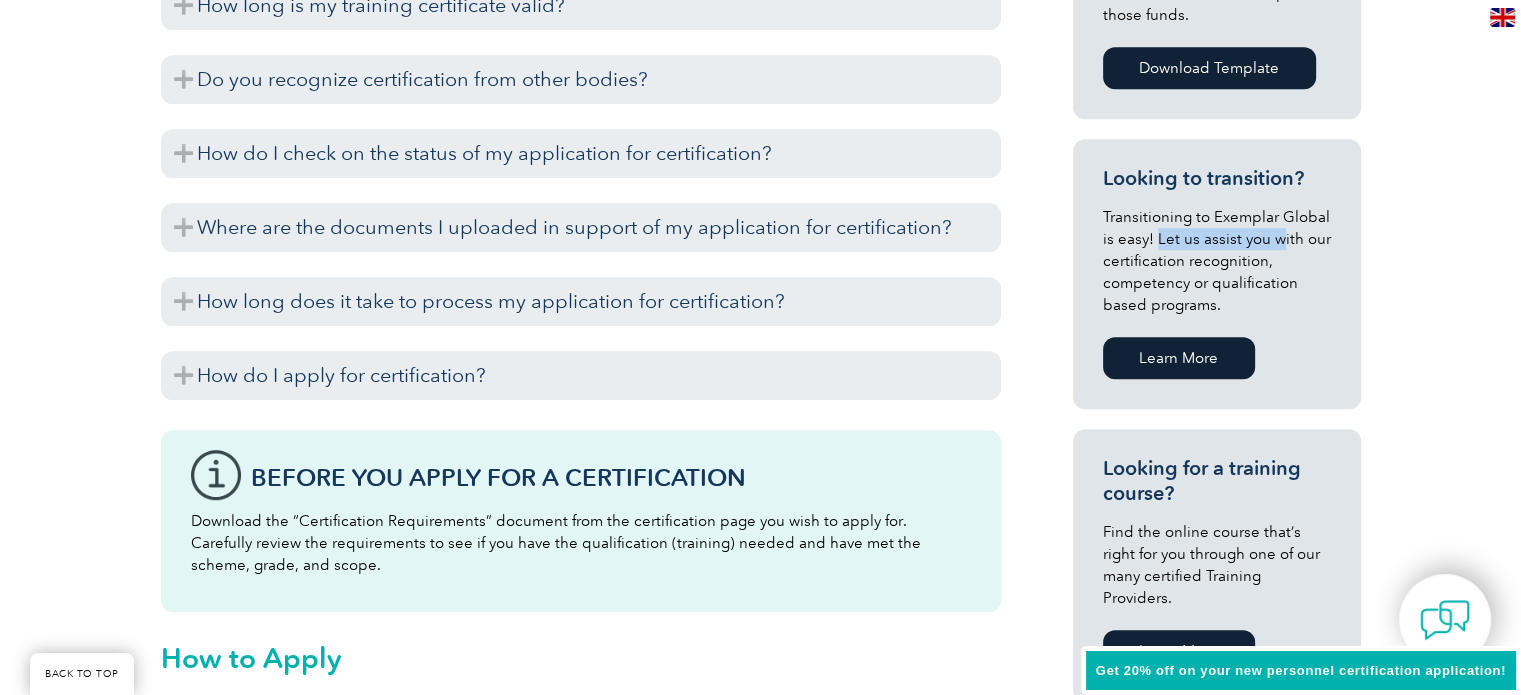 drag, startPoint x: 1158, startPoint y: 230, endPoint x: 1270, endPoint y: 251, distance: 113.951744 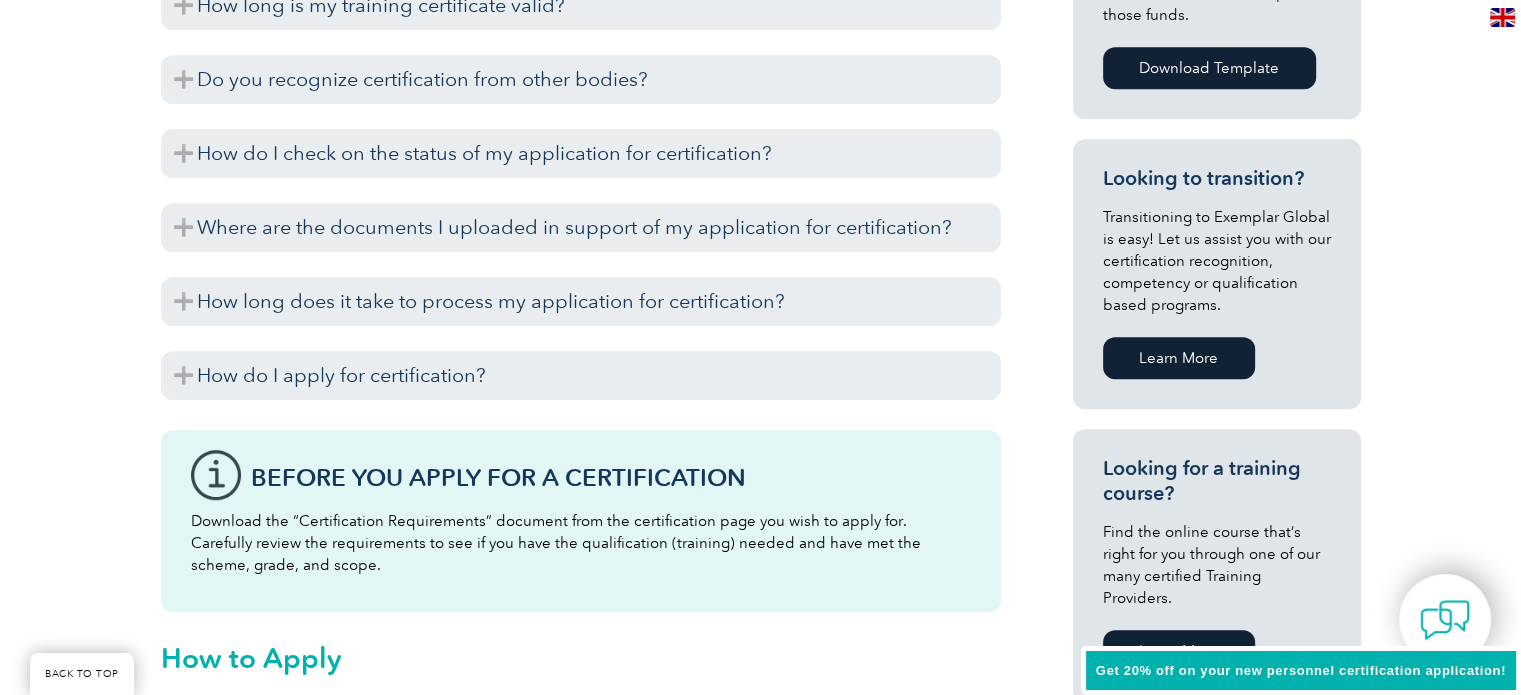 click on "Transitioning to Exemplar Global is easy! Let us assist you with our certification recognition, competency or qualification based programs." at bounding box center [1217, 261] 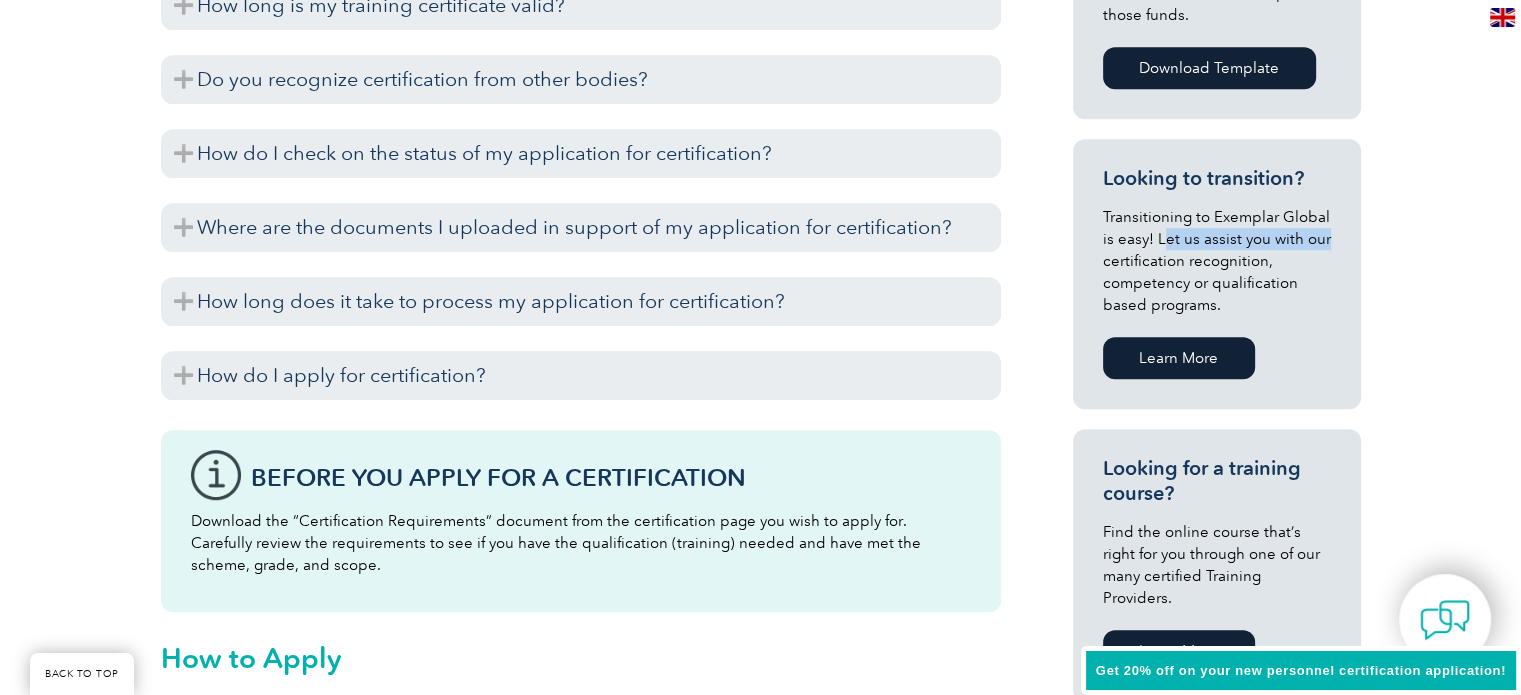 drag, startPoint x: 1160, startPoint y: 236, endPoint x: 1326, endPoint y: 247, distance: 166.36406 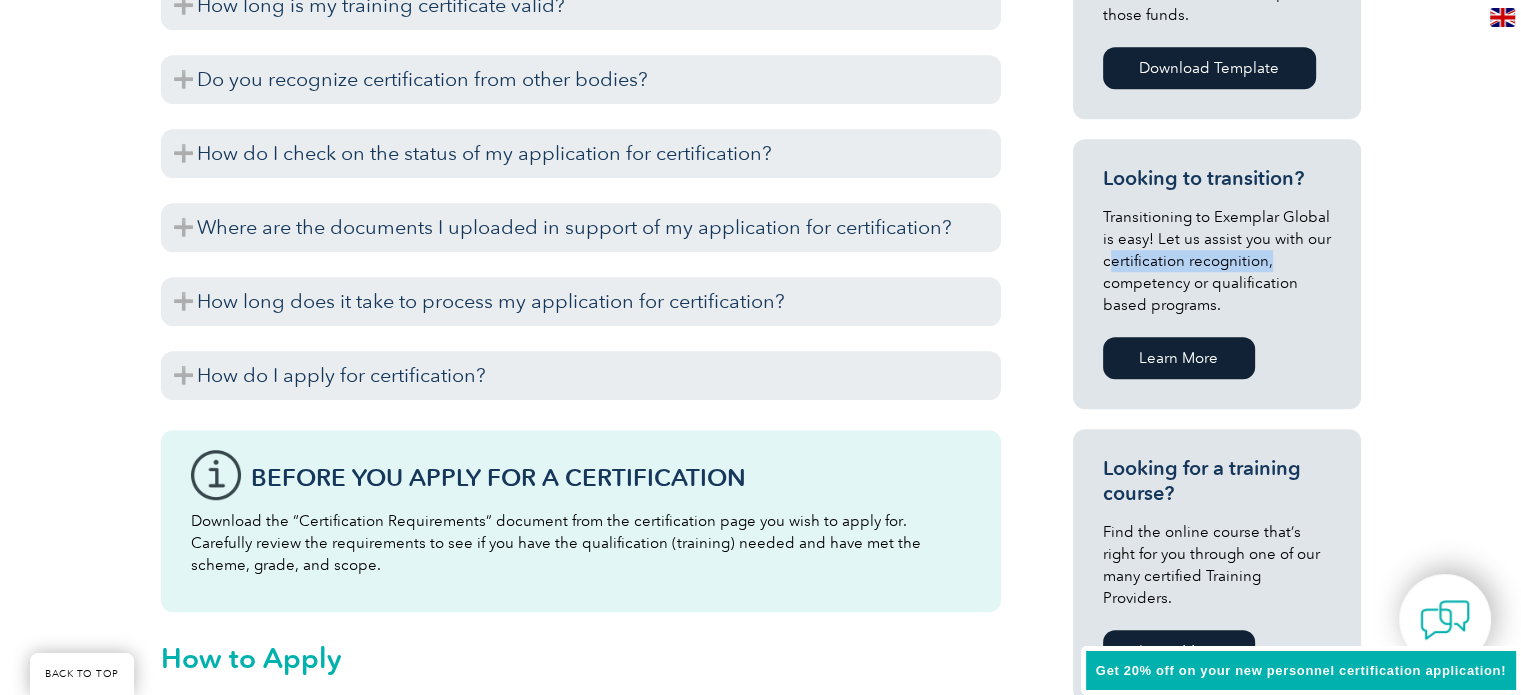 drag, startPoint x: 1110, startPoint y: 267, endPoint x: 1269, endPoint y: 263, distance: 159.05031 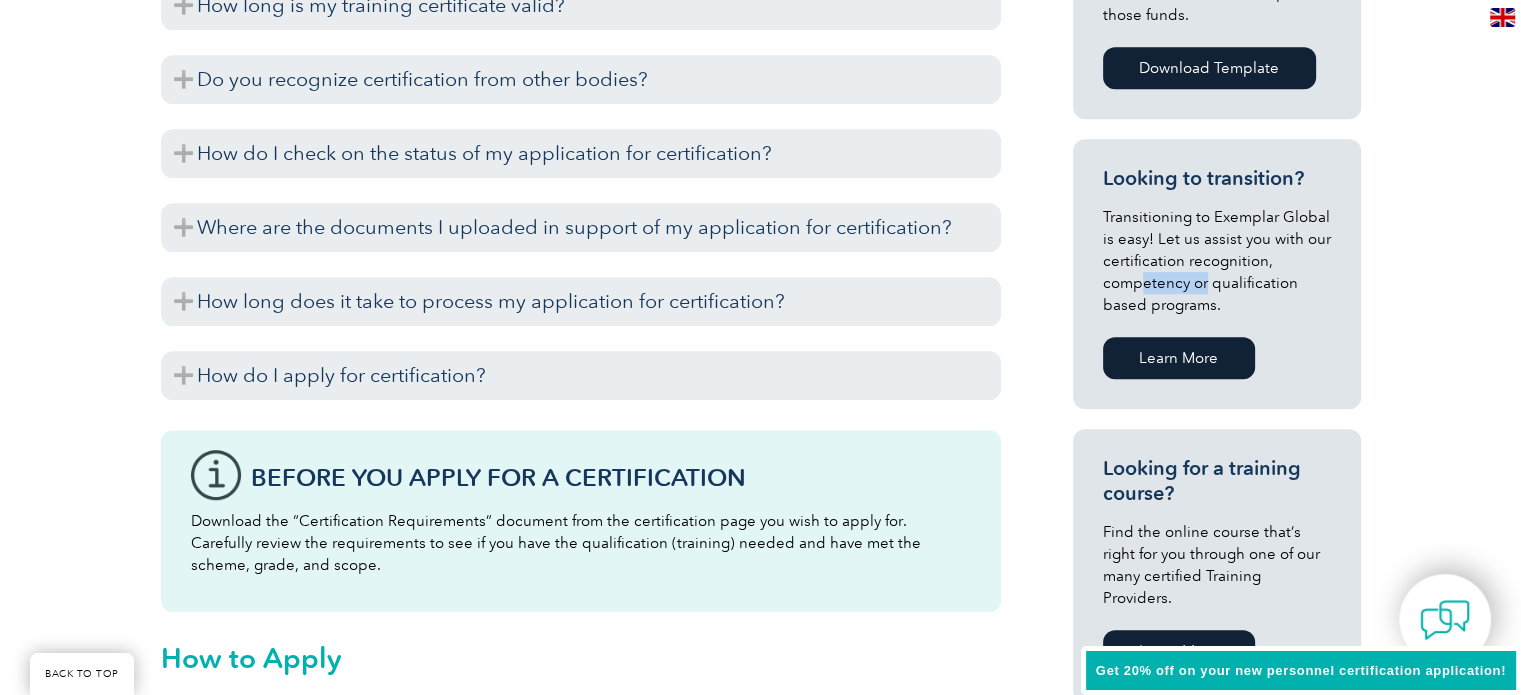 drag, startPoint x: 1140, startPoint y: 283, endPoint x: 1204, endPoint y: 281, distance: 64.03124 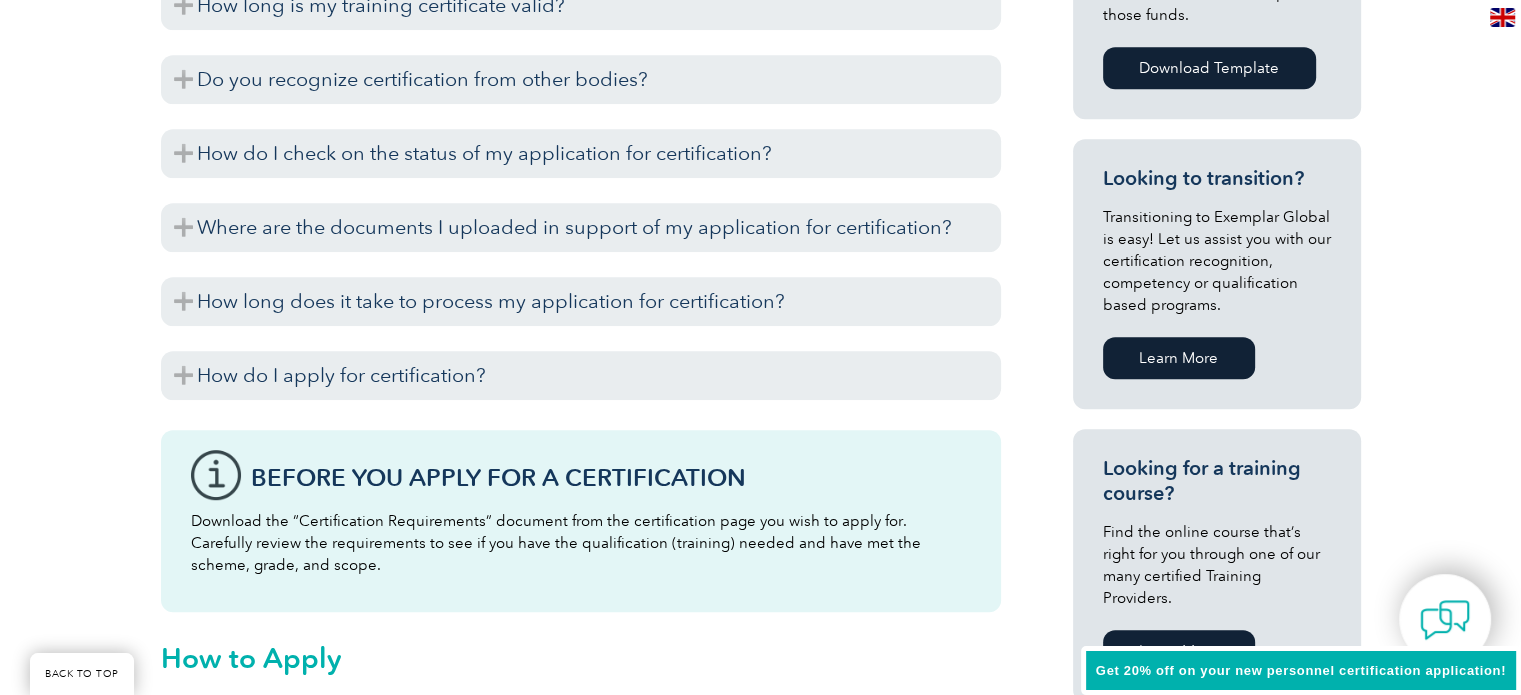 drag, startPoint x: 1280, startPoint y: 279, endPoint x: 1260, endPoint y: 286, distance: 21.189621 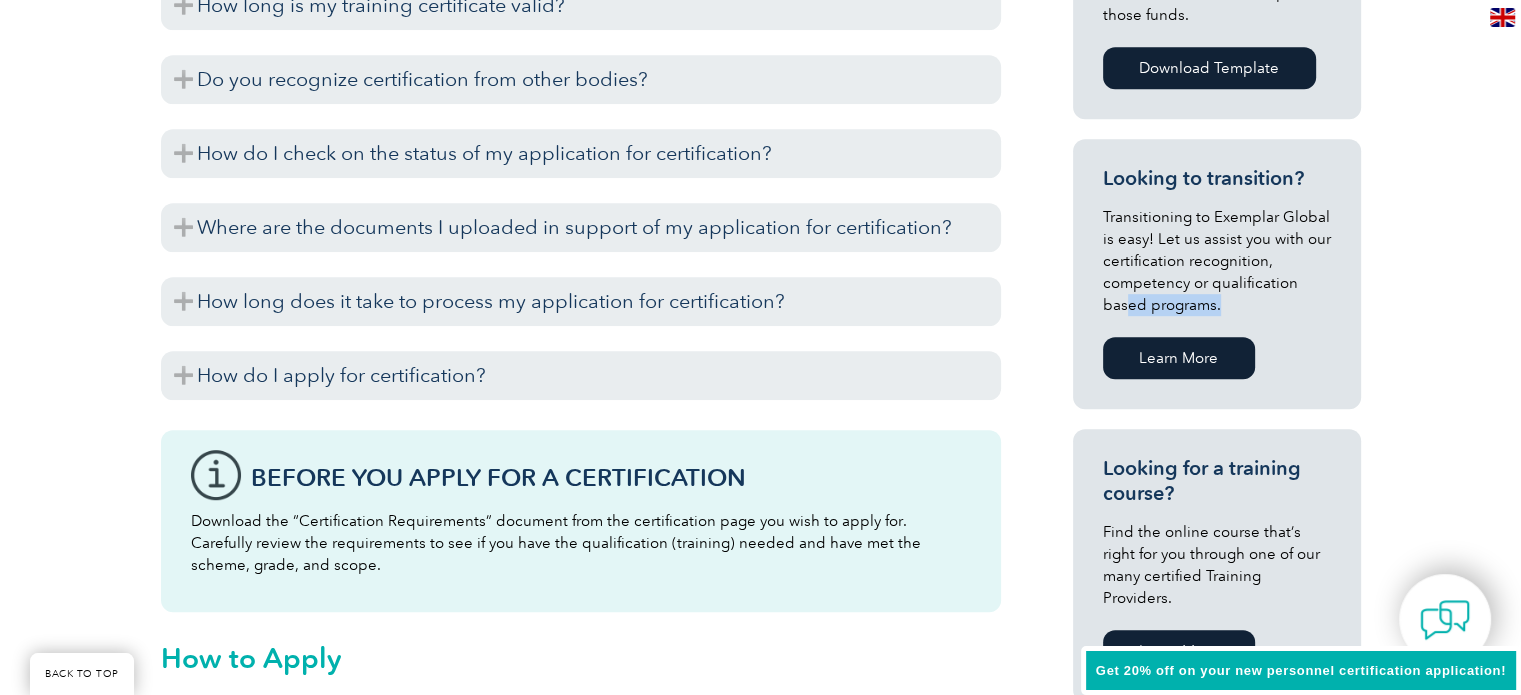 drag, startPoint x: 1129, startPoint y: 299, endPoint x: 1253, endPoint y: 301, distance: 124.01613 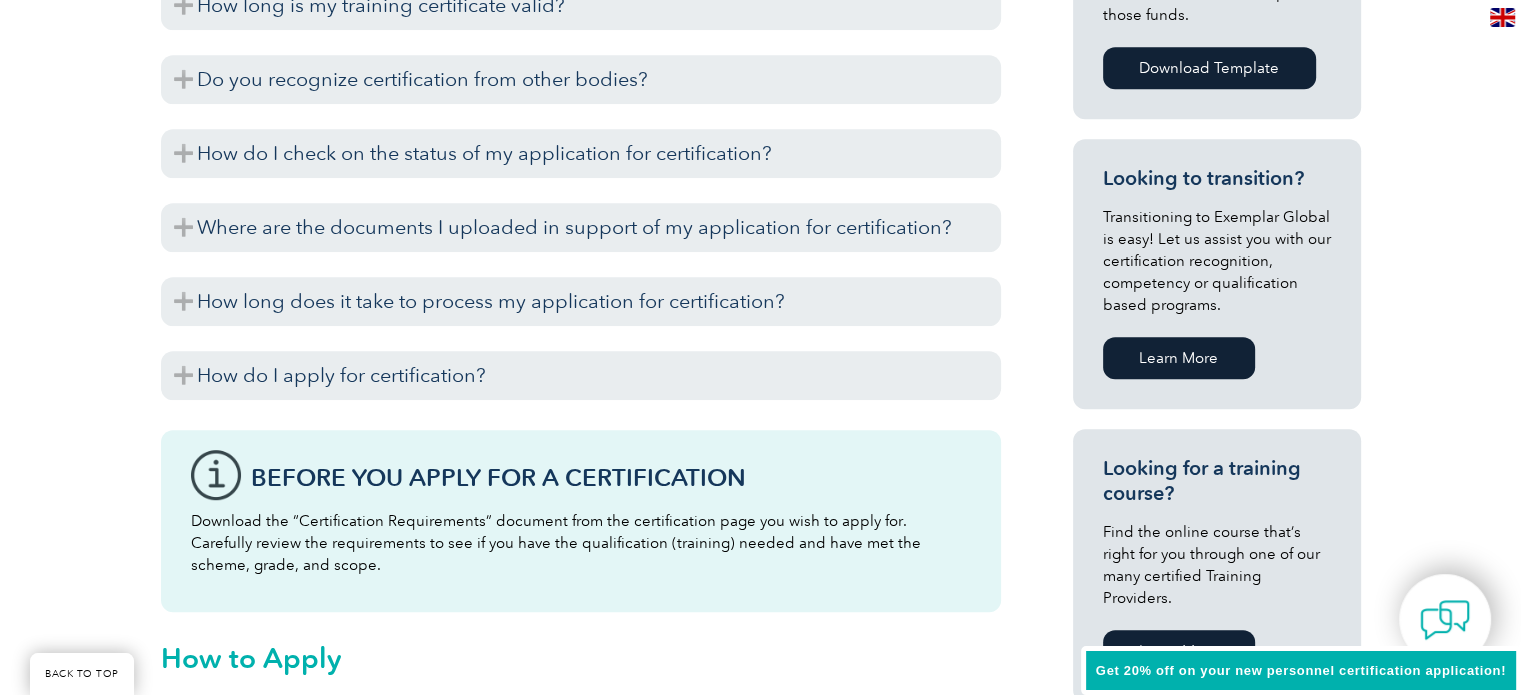 click on "Transitioning to Exemplar Global is easy! Let us assist you with our certification recognition, competency or qualification based programs." at bounding box center (1217, 261) 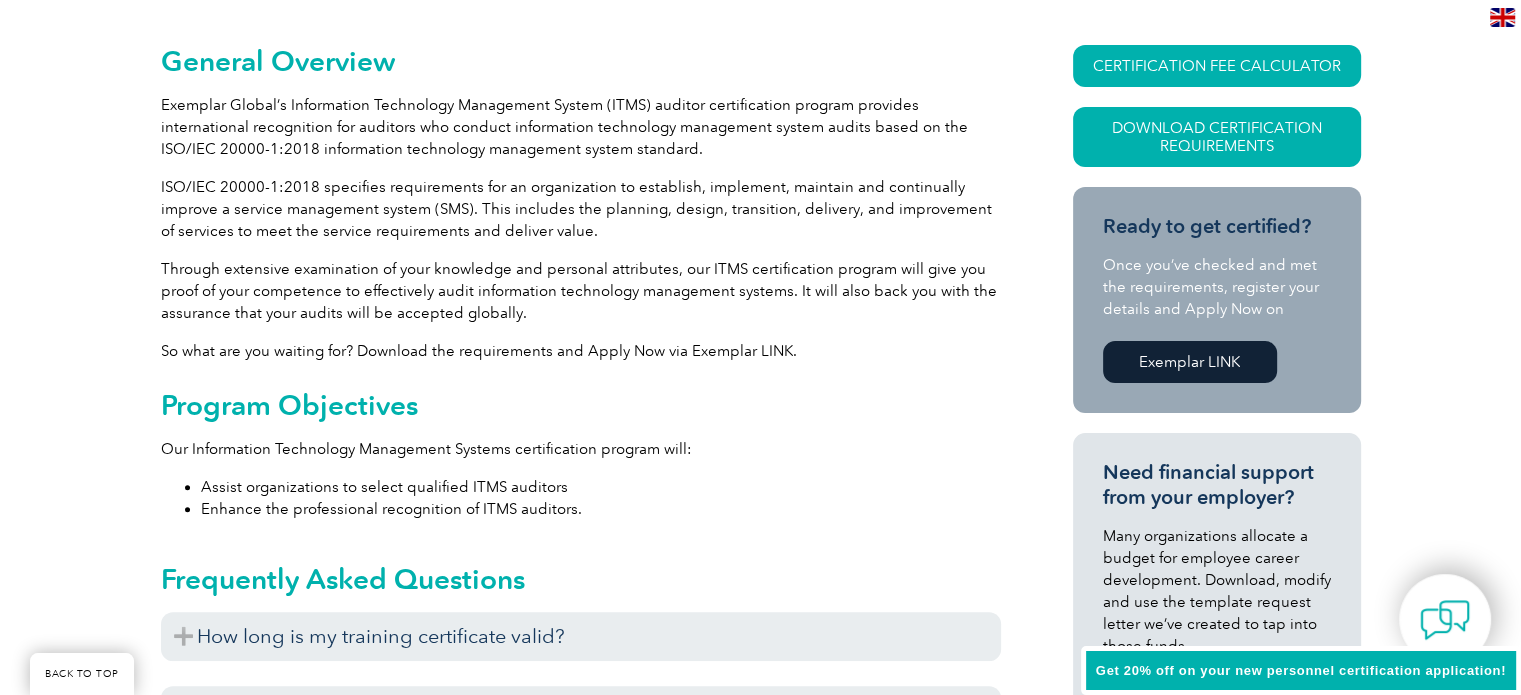 scroll, scrollTop: 468, scrollLeft: 0, axis: vertical 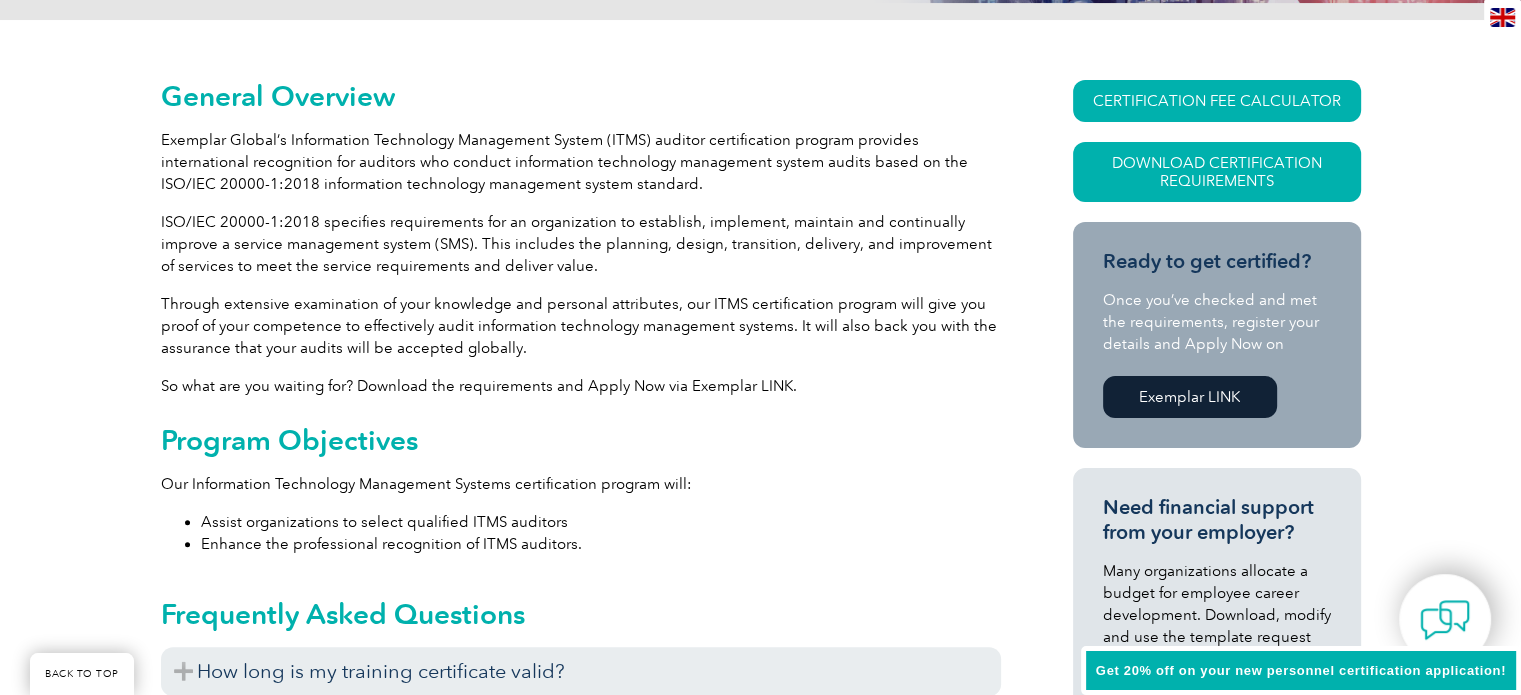 click on "Exemplar LINK" at bounding box center (1190, 397) 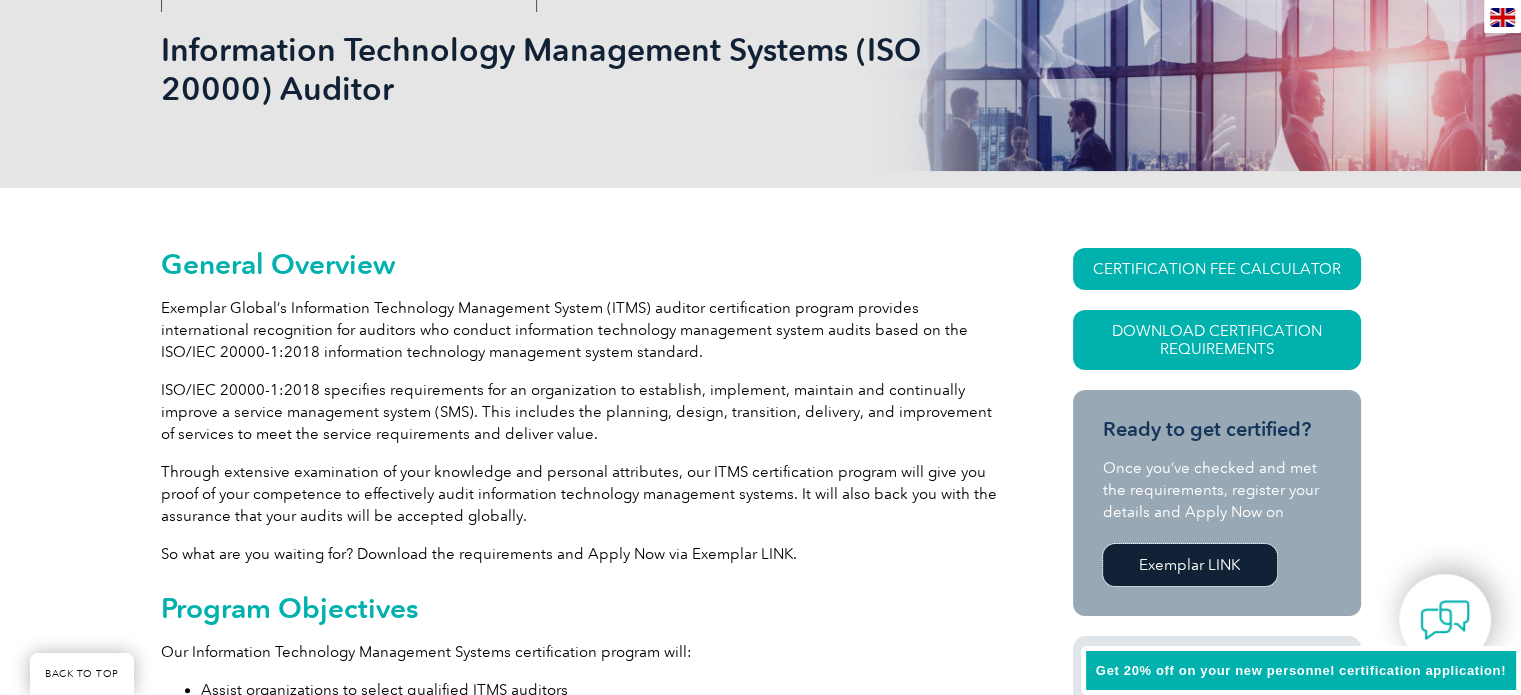 scroll, scrollTop: 134, scrollLeft: 0, axis: vertical 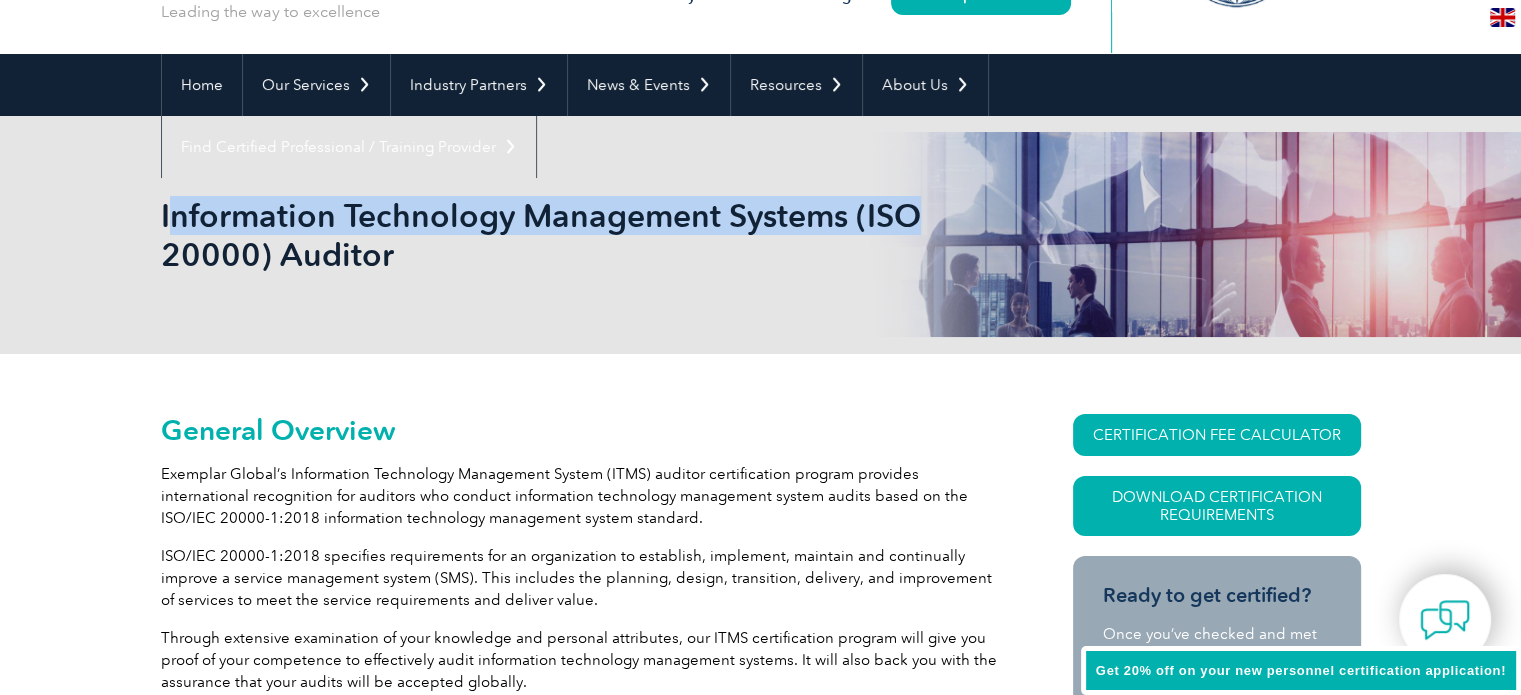 drag, startPoint x: 166, startPoint y: 213, endPoint x: 915, endPoint y: 213, distance: 749 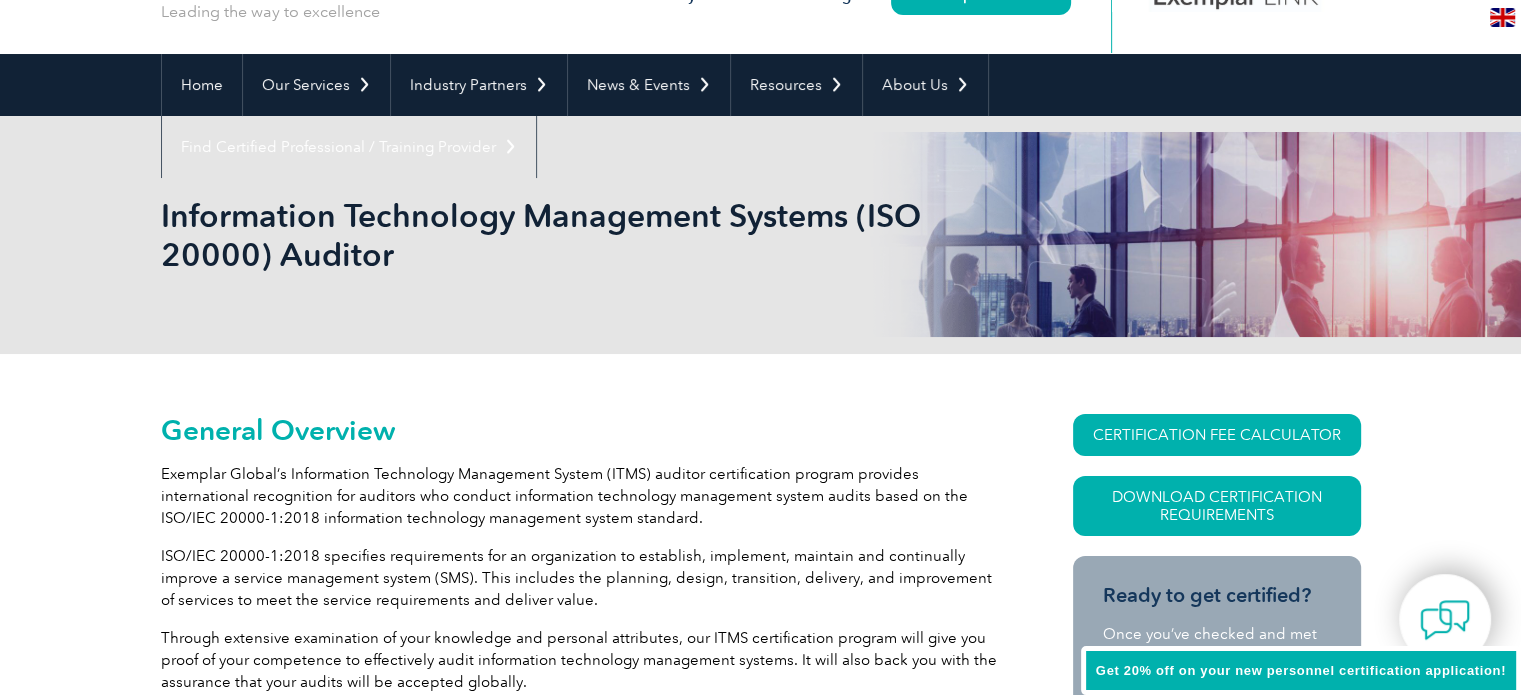 click on "Information Technology Management Systems (ISO 20000) Auditor" at bounding box center (761, 235) 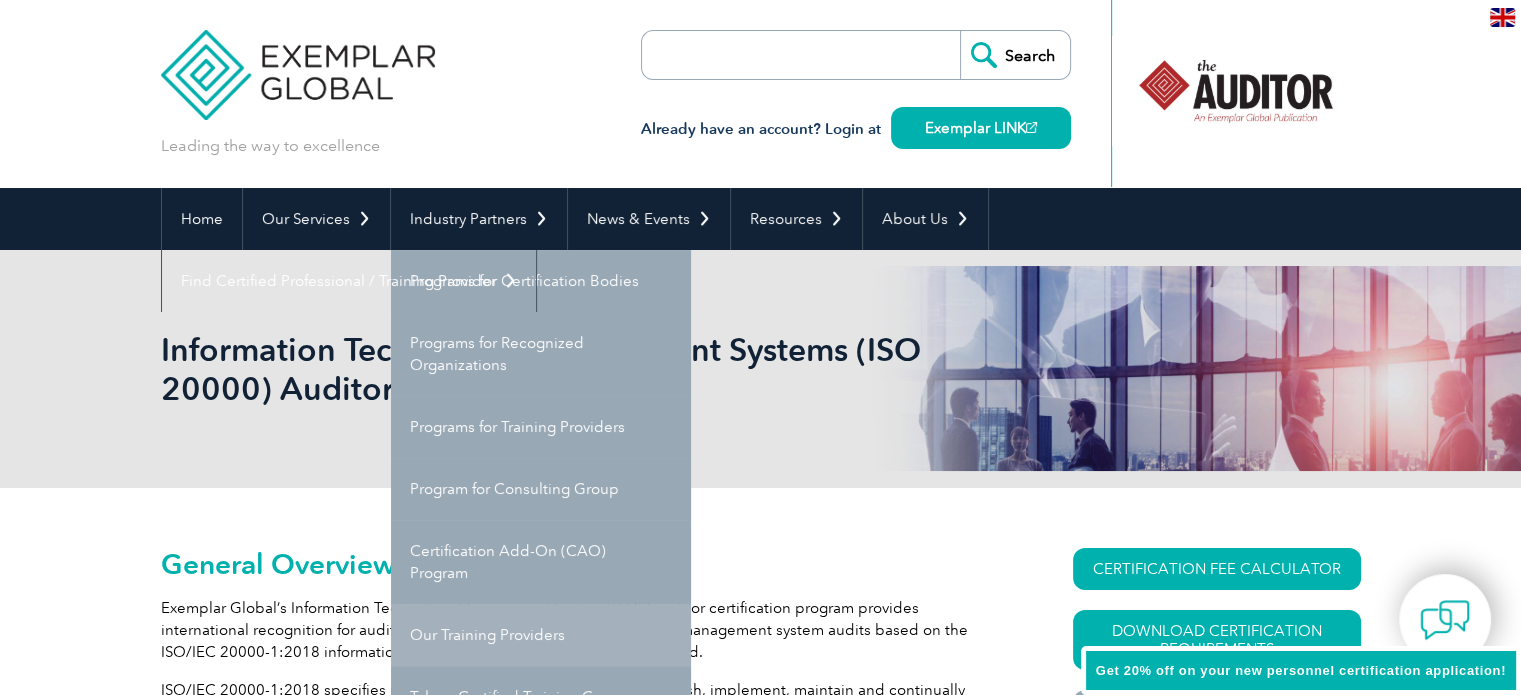 scroll, scrollTop: 166, scrollLeft: 0, axis: vertical 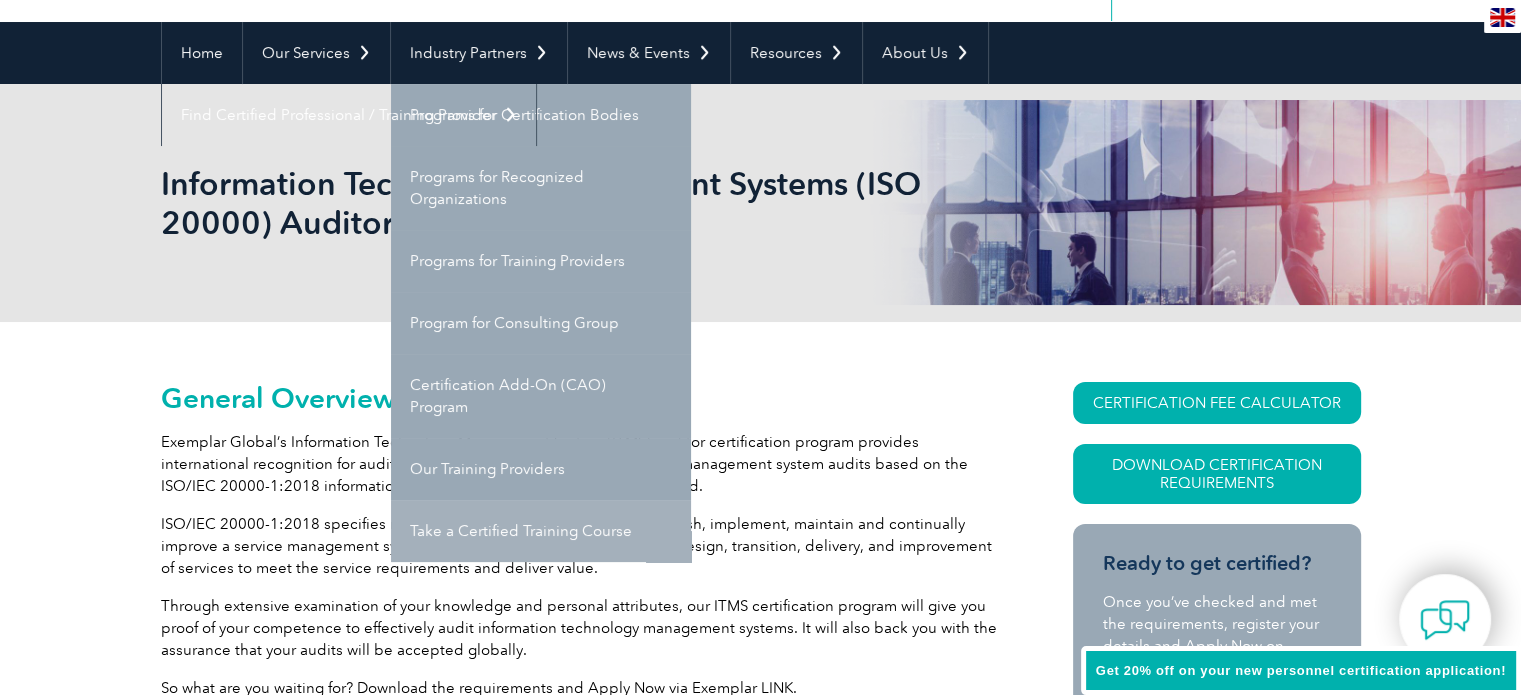 click on "Take a Certified Training Course" at bounding box center (541, 531) 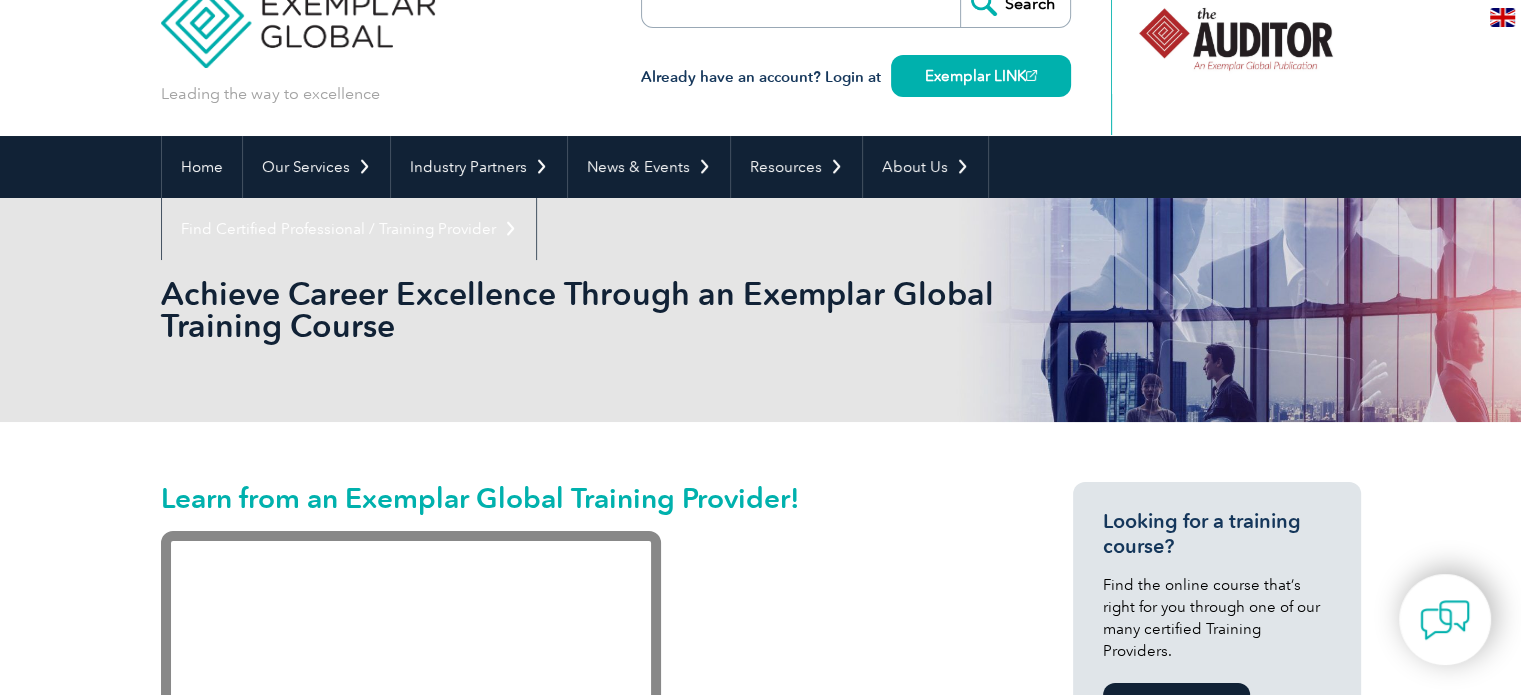 scroll, scrollTop: 0, scrollLeft: 0, axis: both 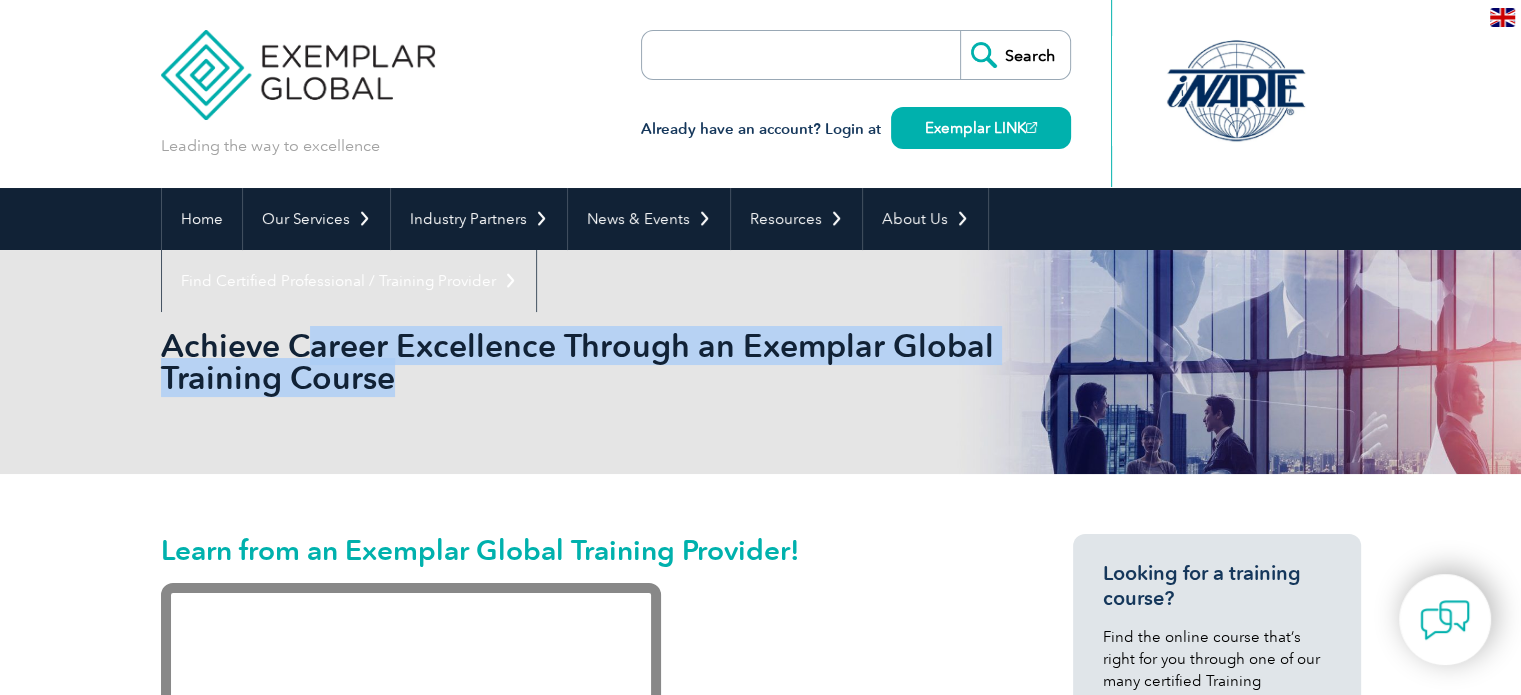 drag, startPoint x: 458, startPoint y: 371, endPoint x: 827, endPoint y: 392, distance: 369.59708 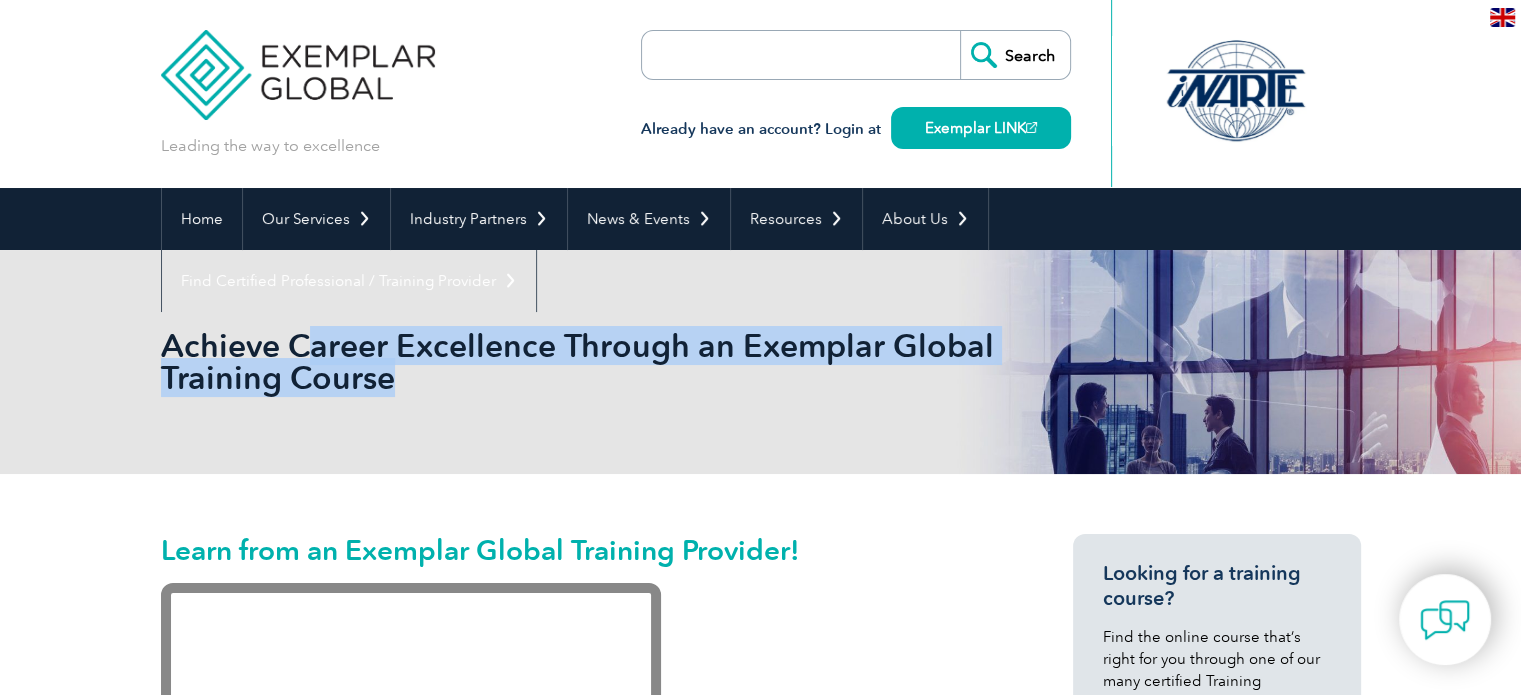 click on "Achieve Career Excellence Through an Exemplar Global Training Course" at bounding box center [761, 362] 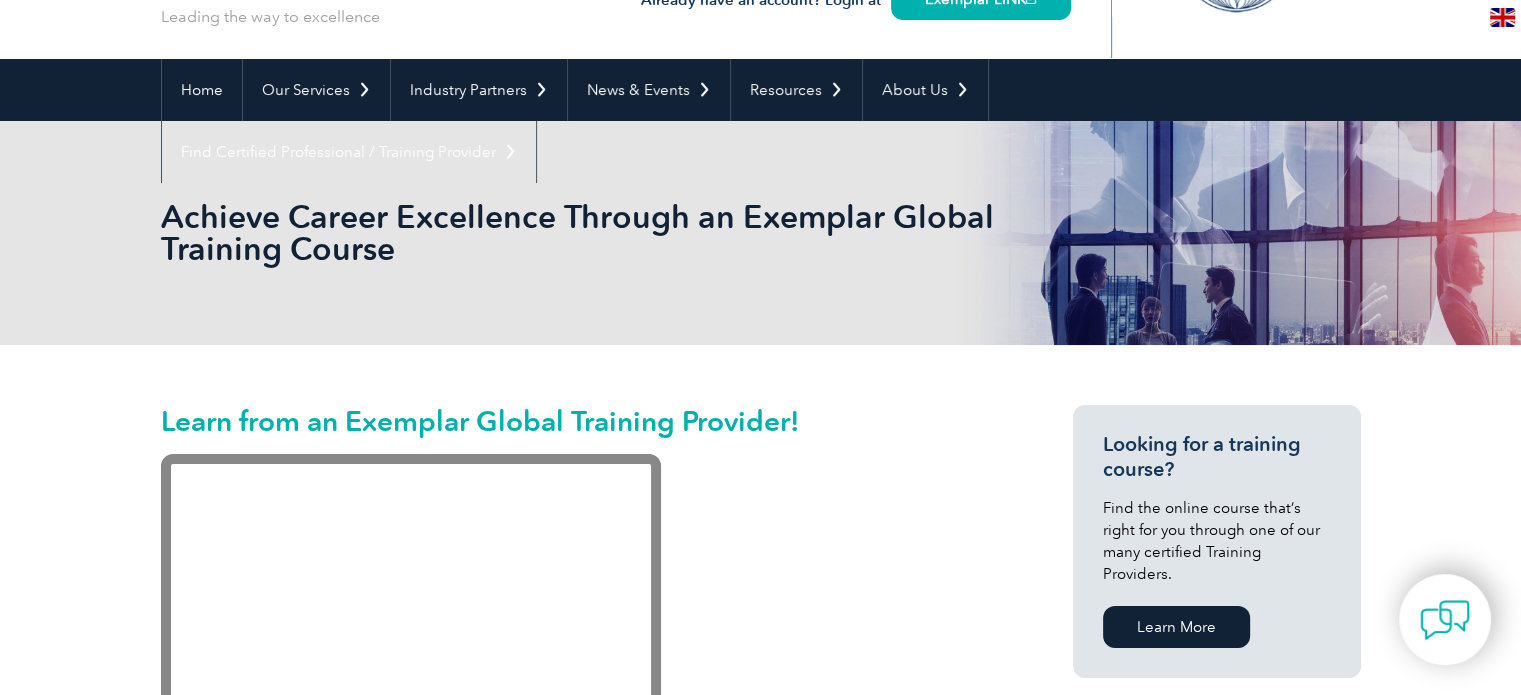 scroll, scrollTop: 166, scrollLeft: 0, axis: vertical 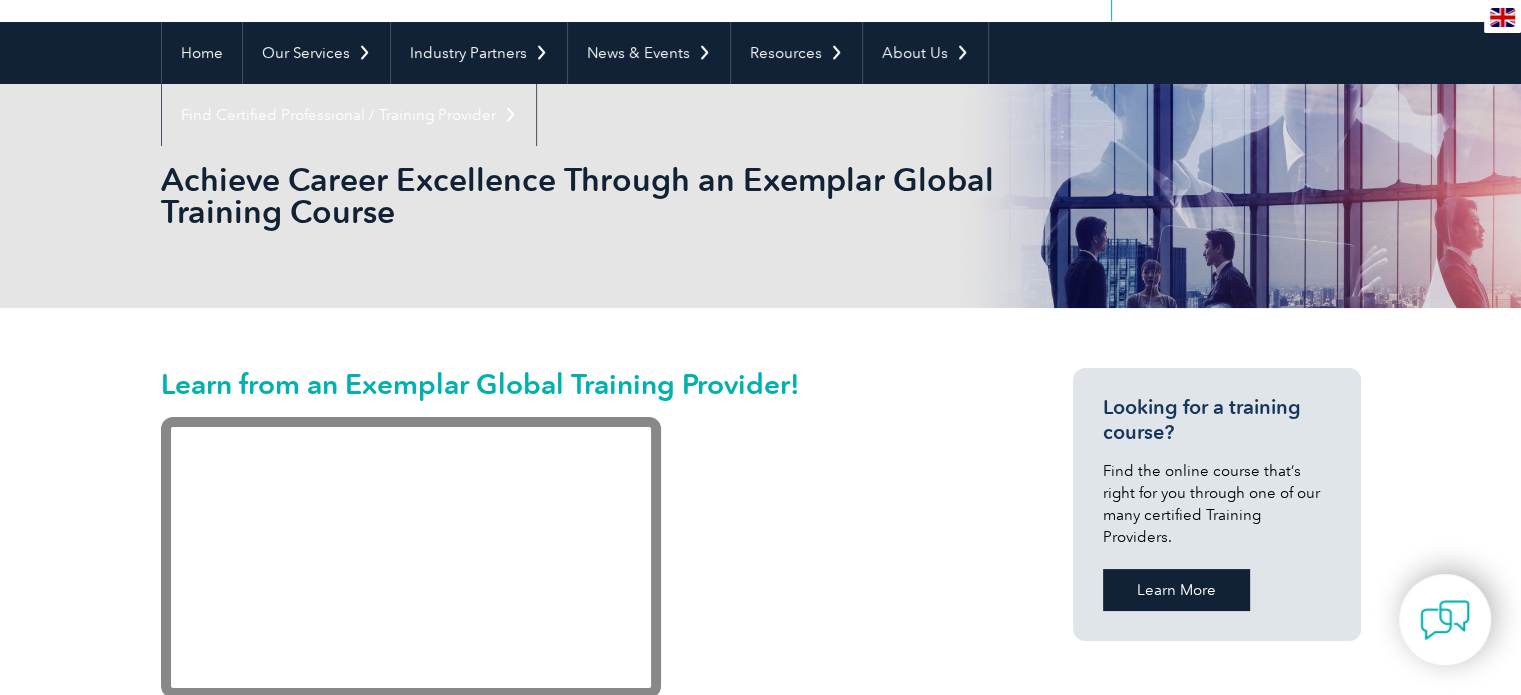 click on "Learn More" at bounding box center [1176, 590] 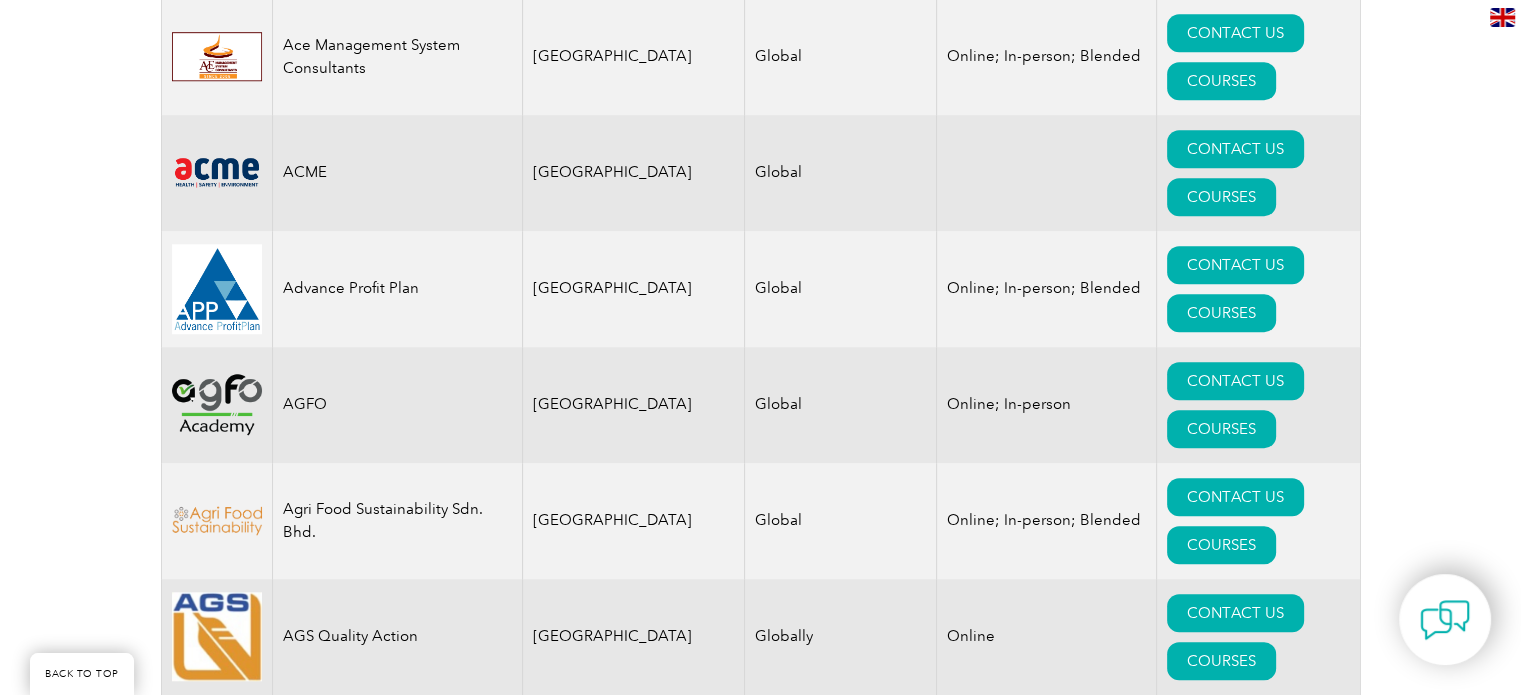 scroll, scrollTop: 1666, scrollLeft: 0, axis: vertical 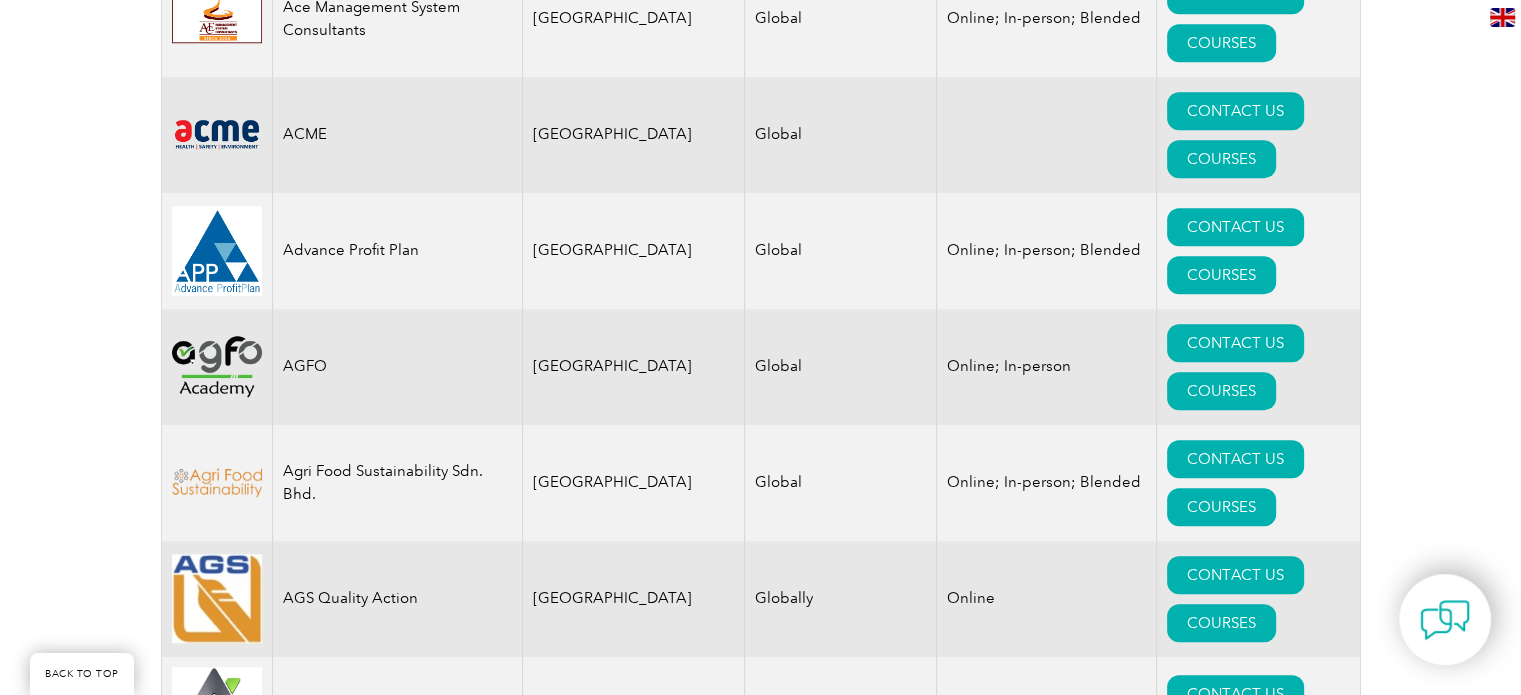 drag, startPoint x: 298, startPoint y: 446, endPoint x: 471, endPoint y: 451, distance: 173.07224 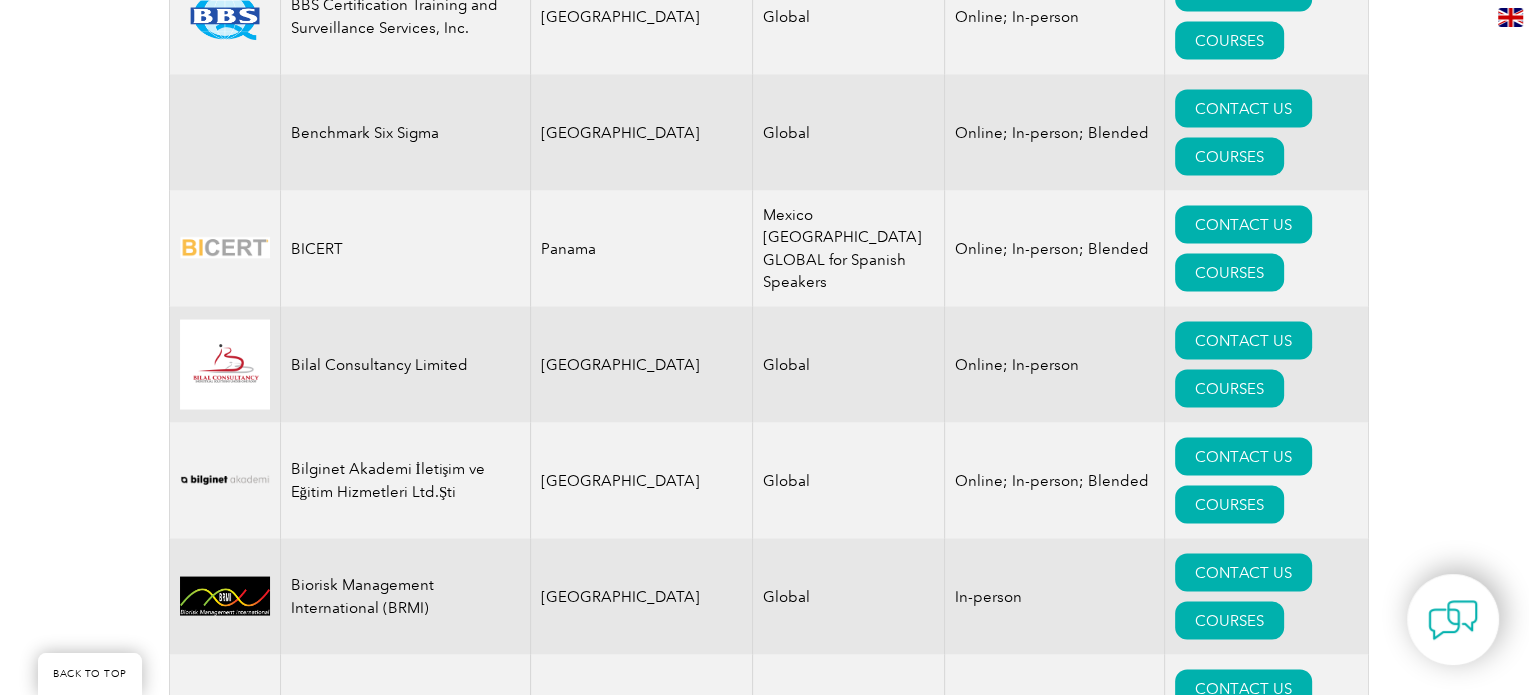 scroll, scrollTop: 3833, scrollLeft: 0, axis: vertical 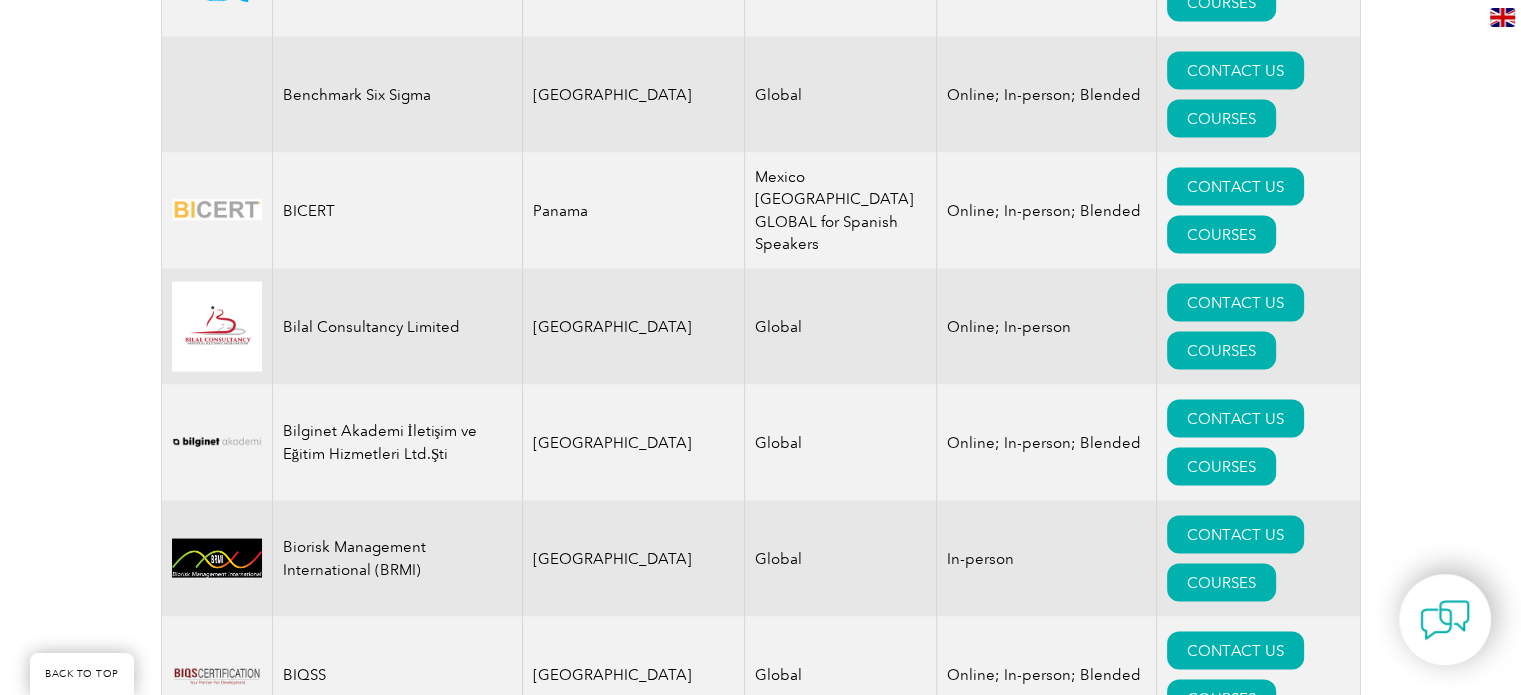 click on "COURSES" at bounding box center (1221, 1679) 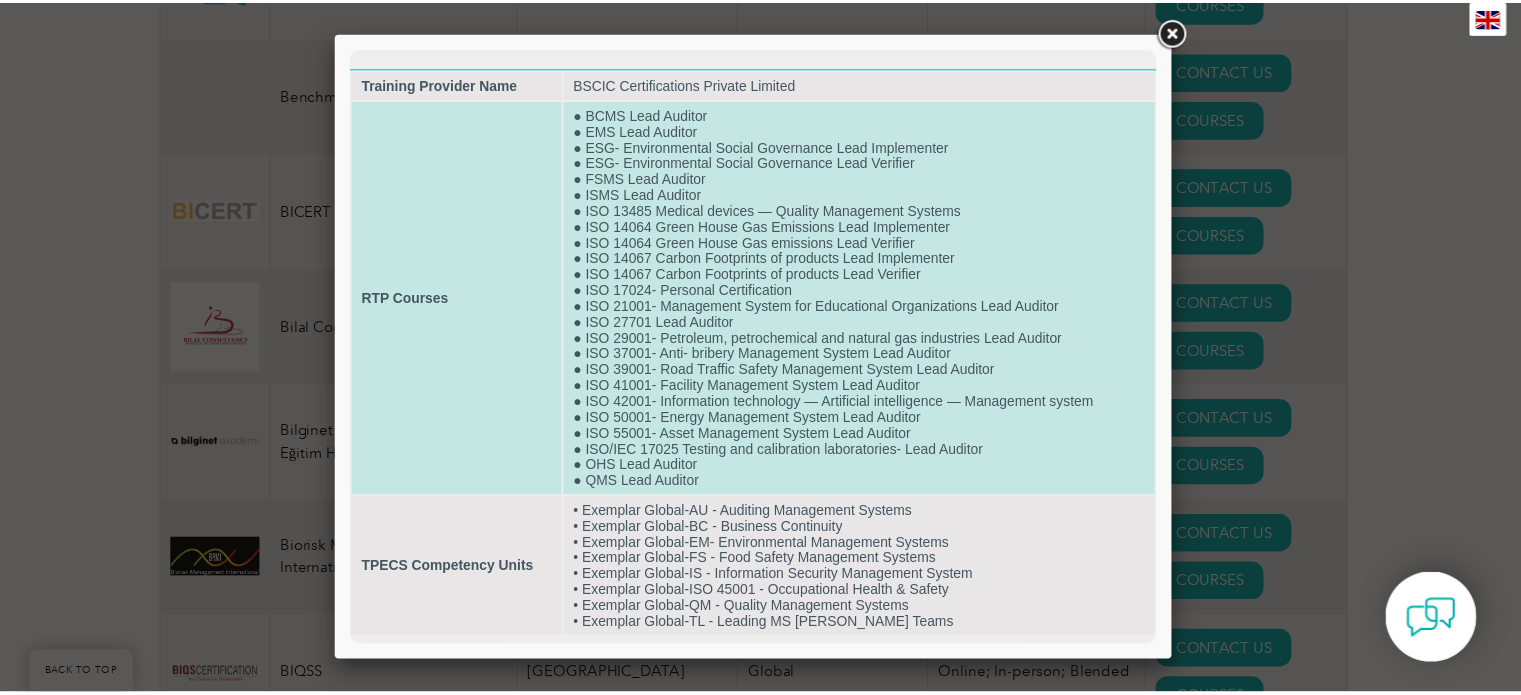 scroll, scrollTop: 0, scrollLeft: 0, axis: both 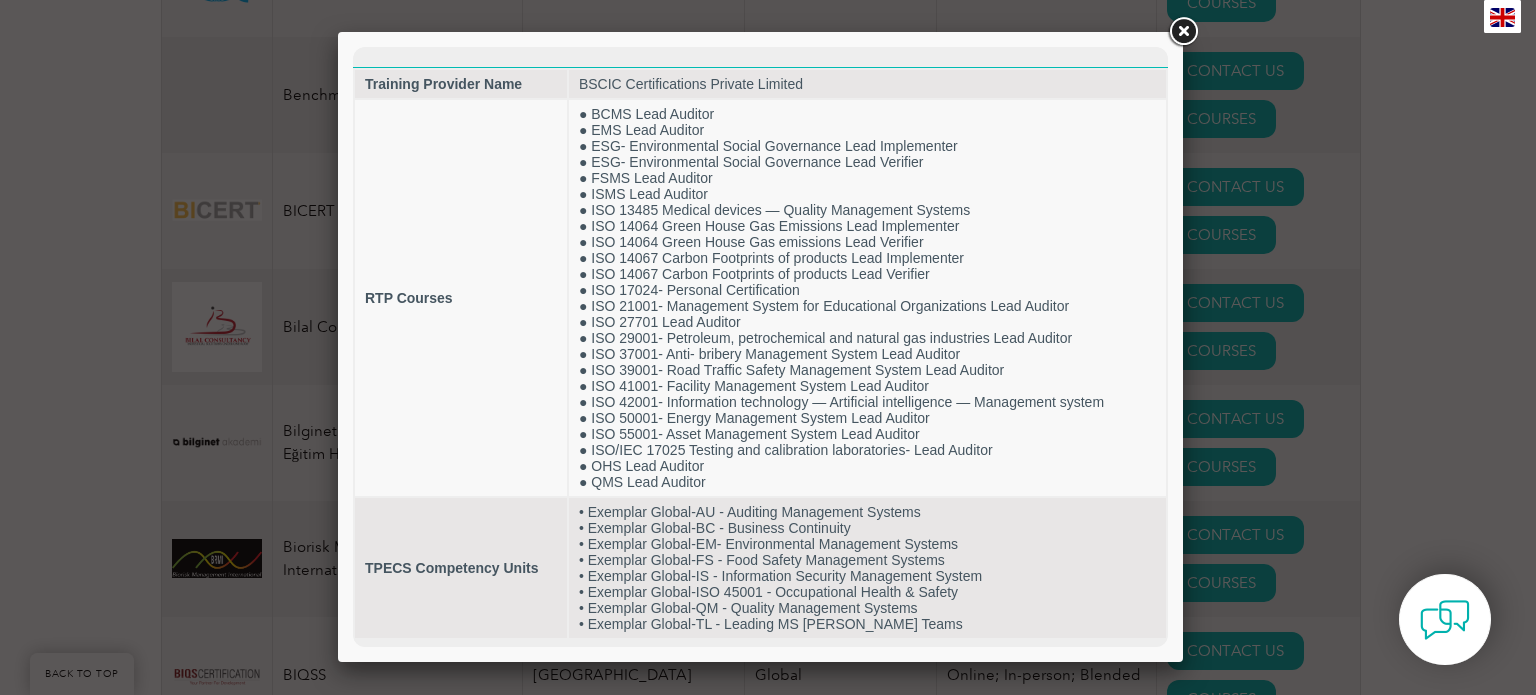 click at bounding box center (1183, 32) 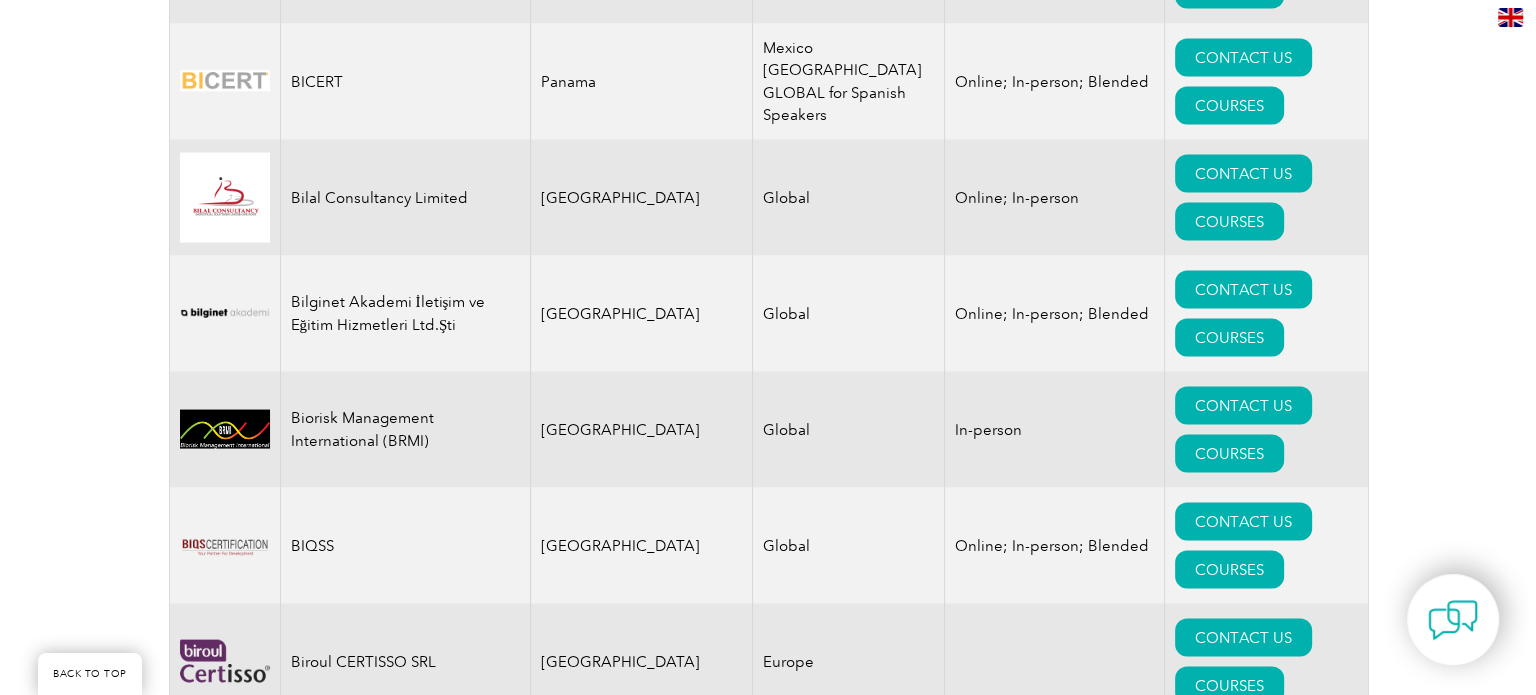 scroll, scrollTop: 4000, scrollLeft: 0, axis: vertical 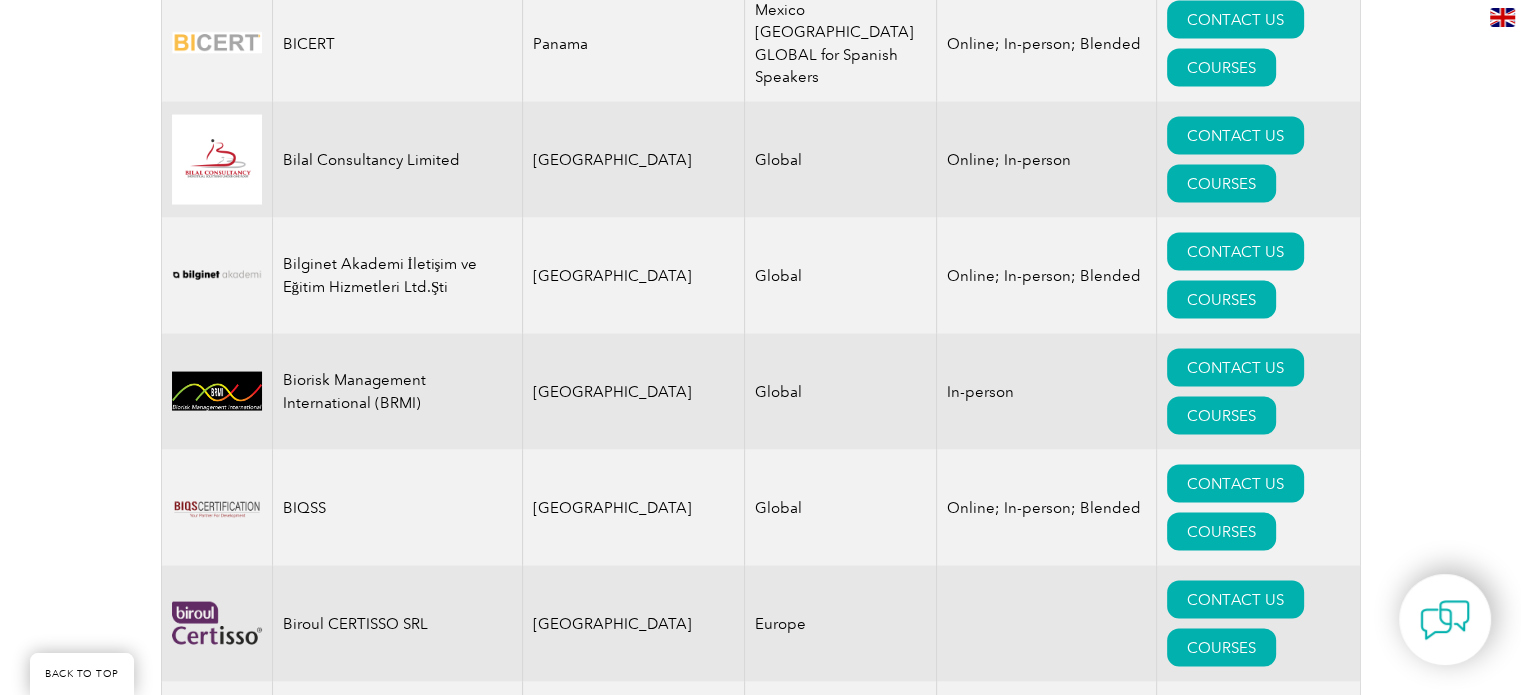 click on "COURSES" at bounding box center (1221, 1628) 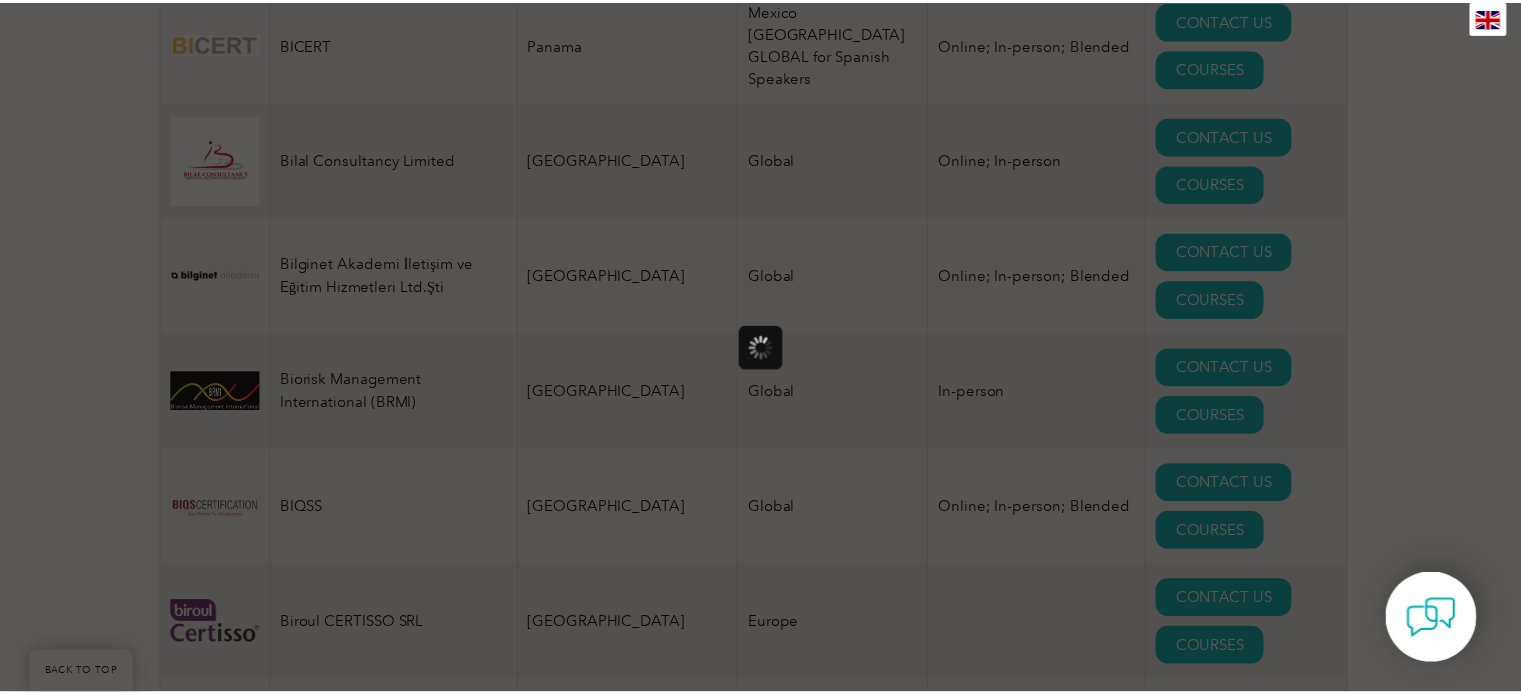 scroll, scrollTop: 0, scrollLeft: 0, axis: both 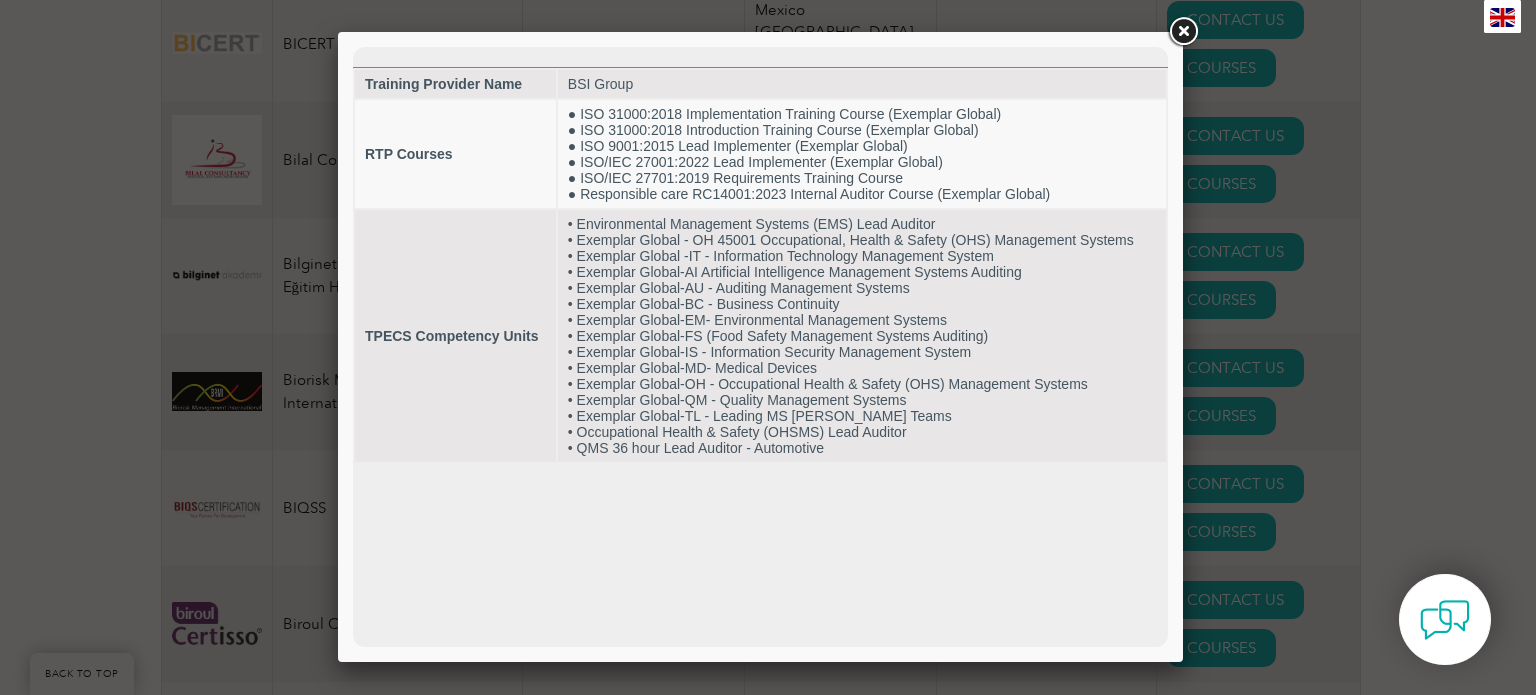 click at bounding box center (1183, 32) 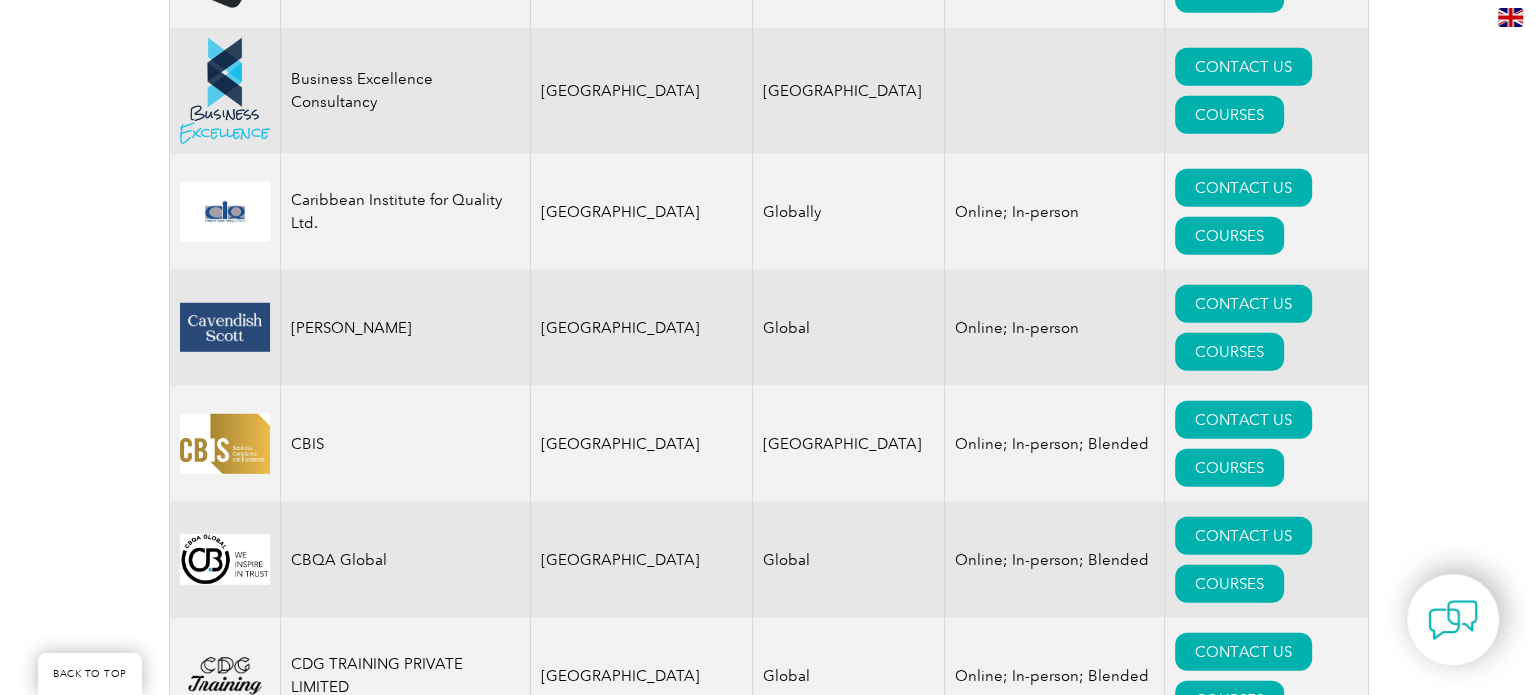 scroll, scrollTop: 5666, scrollLeft: 0, axis: vertical 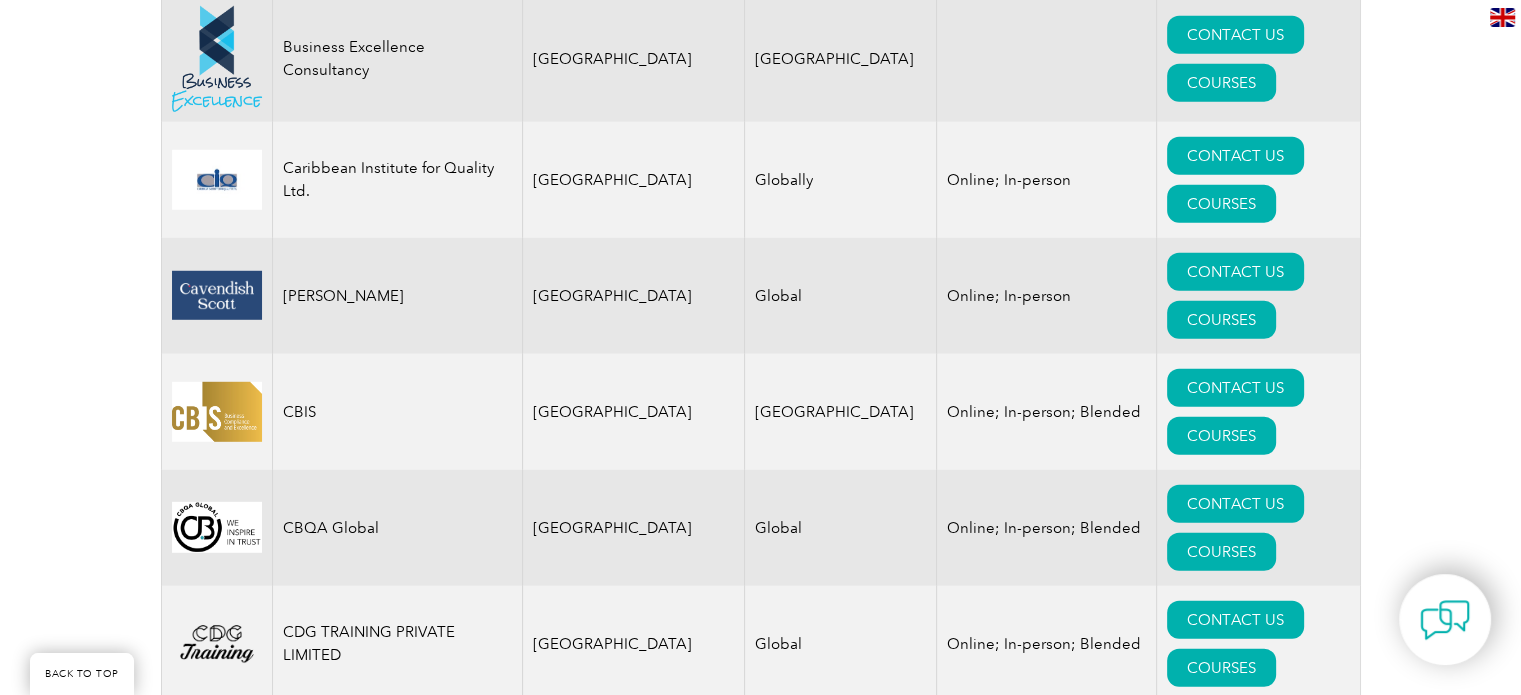 click on "COURSES" at bounding box center (1221, 2308) 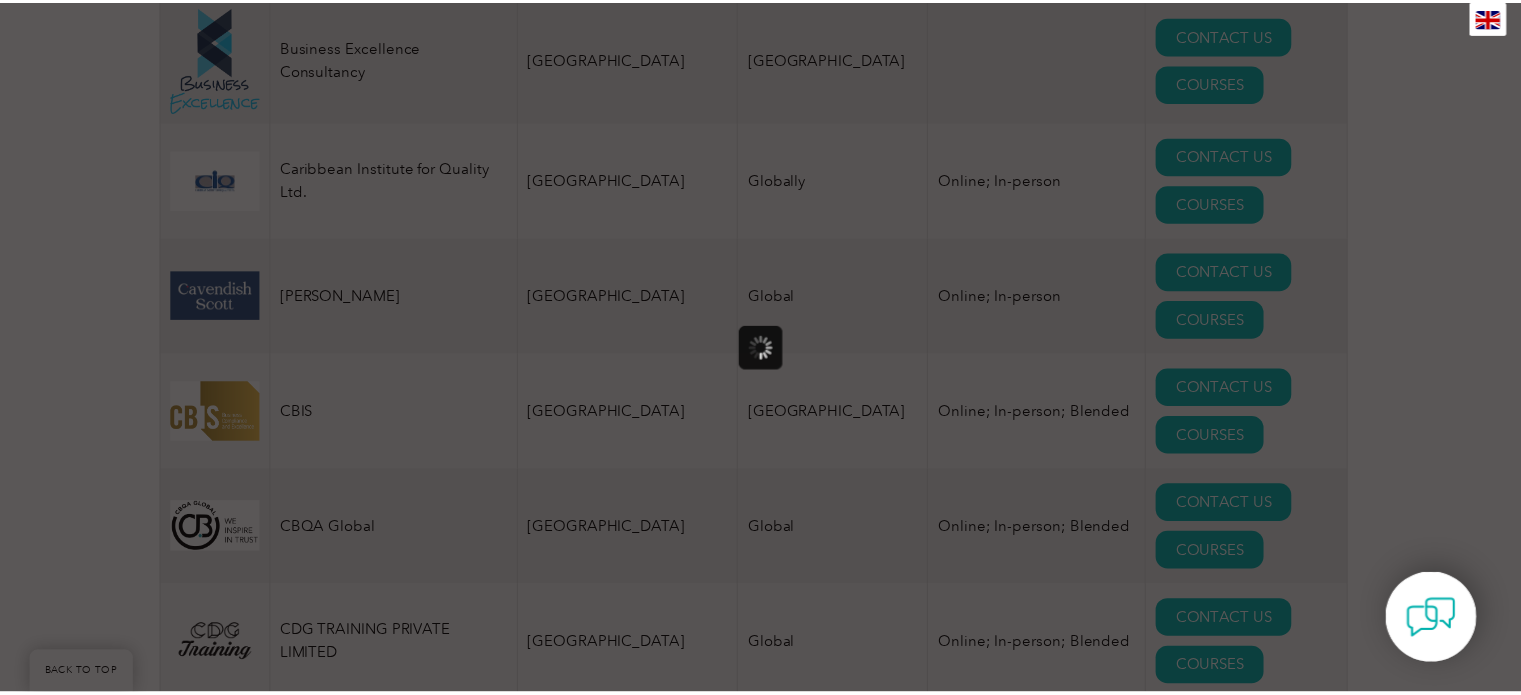 scroll, scrollTop: 0, scrollLeft: 0, axis: both 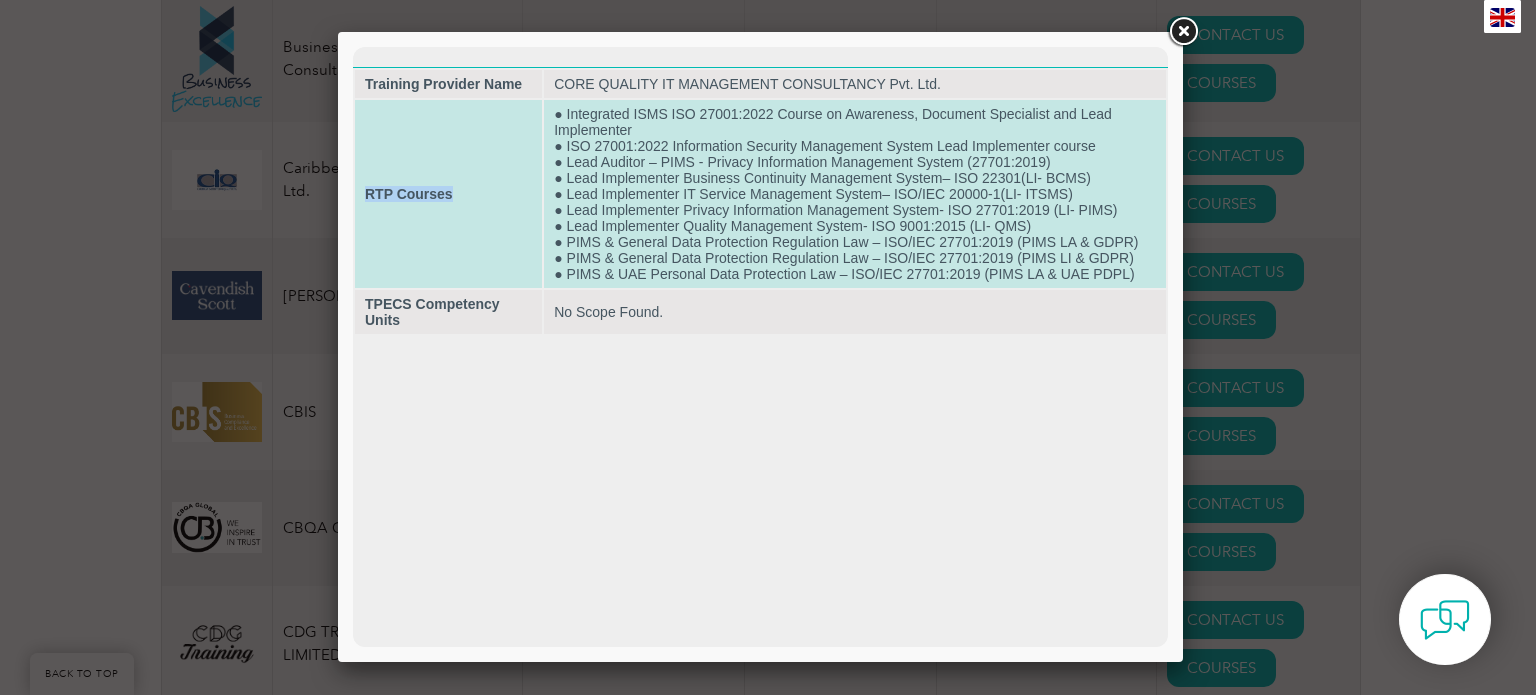 drag, startPoint x: 368, startPoint y: 199, endPoint x: 456, endPoint y: 202, distance: 88.051125 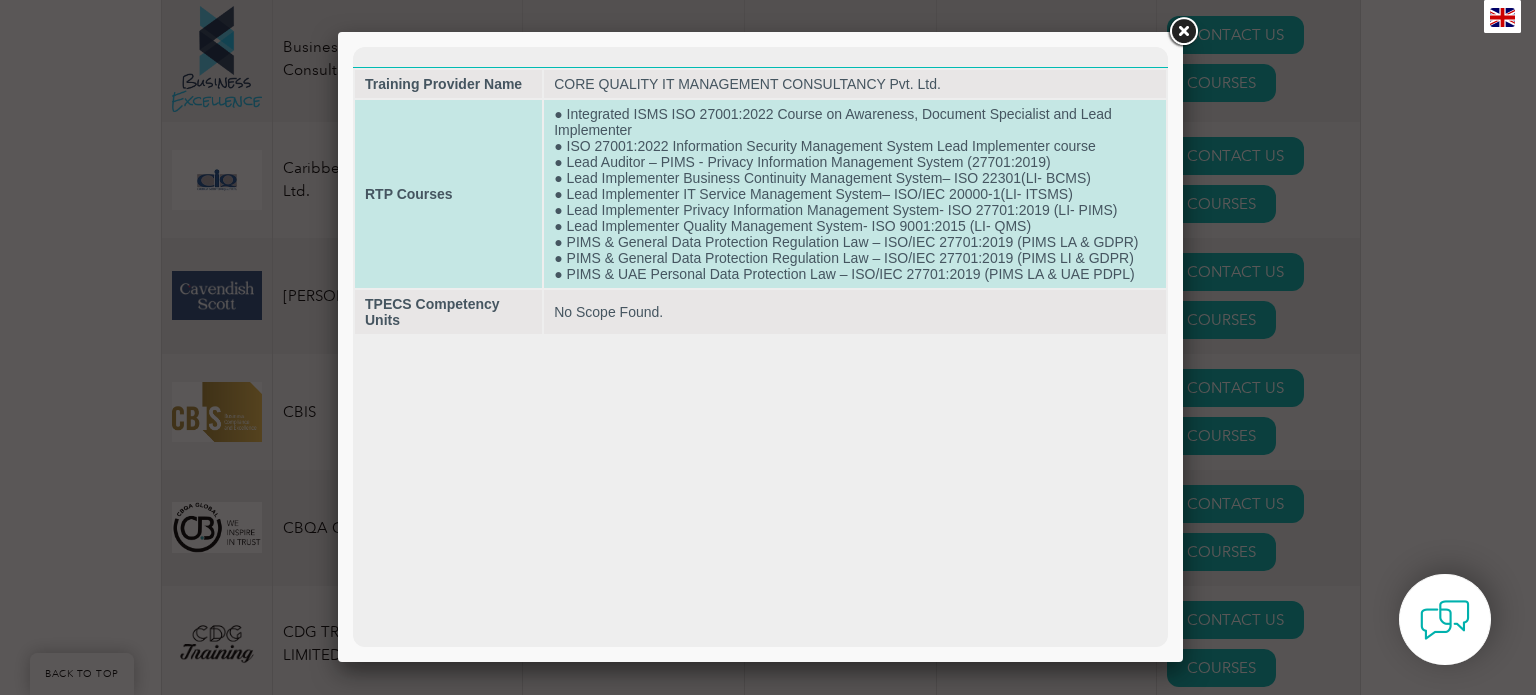 click on "● Integrated ISMS ISO 27001:2022 Course on Awareness, Document Specialist and Lead Implementer ● ISO 27001:2022 Information Security Management System Lead Implementer course ● Lead Auditor – PIMS - Privacy Information Management System (27701:2019) ● Lead Implementer Business Continuity Management System– ISO 22301(LI- BCMS) ● Lead Implementer IT Service Management System– ISO/IEC 20000-1(LI- ITSMS) ● Lead Implementer Privacy Information Management System- ISO 27701:2019 (LI- PIMS) ● Lead Implementer Quality Management System- ISO 9001:2015 (LI- QMS) ● PIMS & General Data Protection Regulation Law – ISO/IEC 27701:2019 (PIMS LA & GDPR) ● PIMS & General Data Protection Regulation Law – ISO/IEC 27701:2019 (PIMS LI & GDPR) ● PIMS & UAE Personal Data Protection Law – ISO/IEC 27701:2019 (PIMS LA & UAE PDPL)" at bounding box center (855, 194) 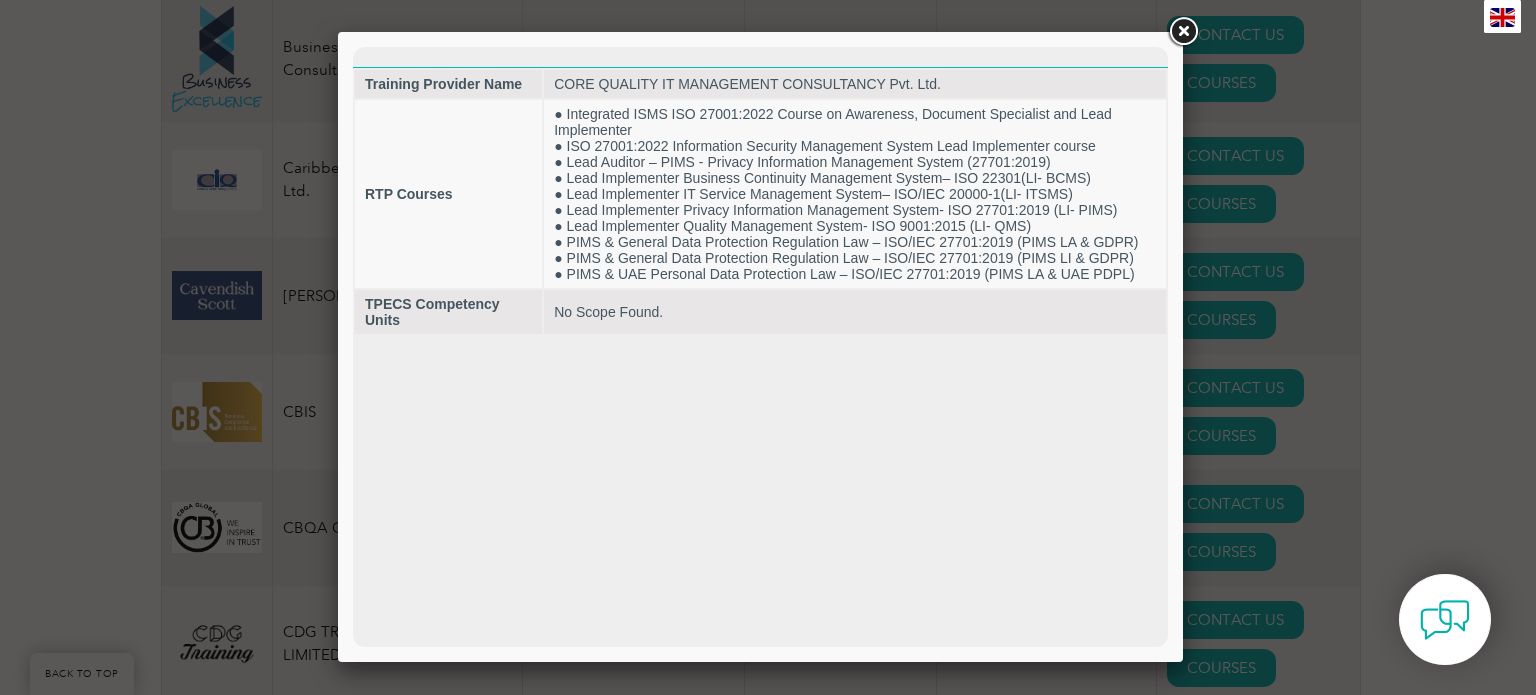 click at bounding box center [1183, 32] 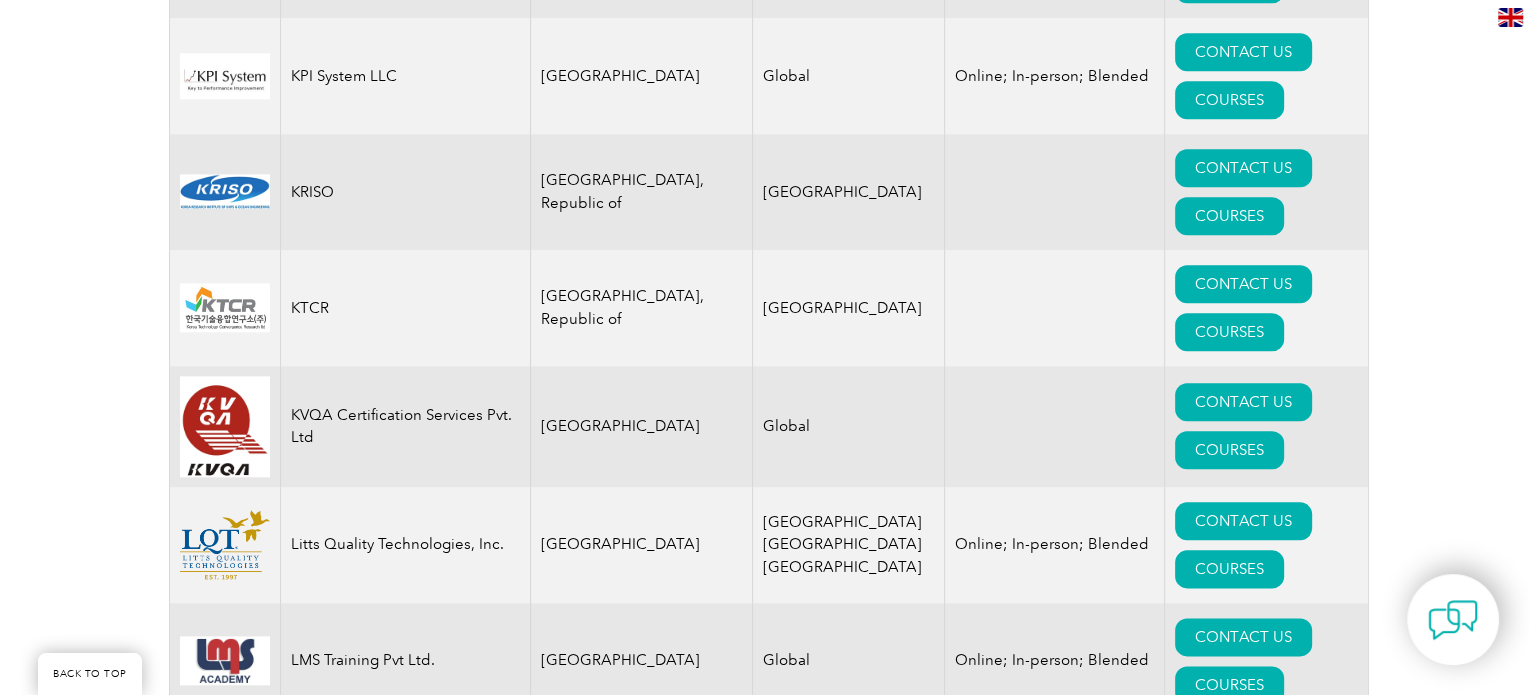 scroll, scrollTop: 17500, scrollLeft: 0, axis: vertical 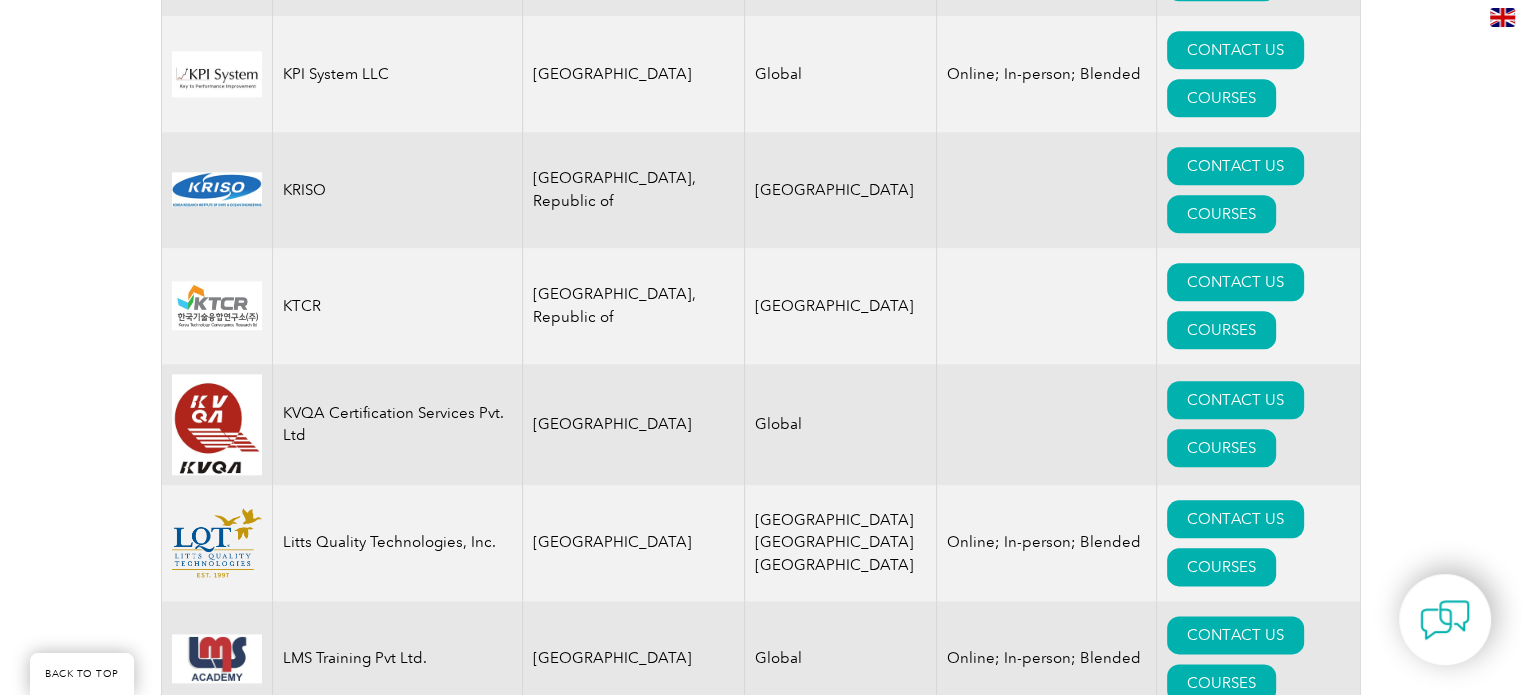 click on "COURSES" at bounding box center (1221, 7272) 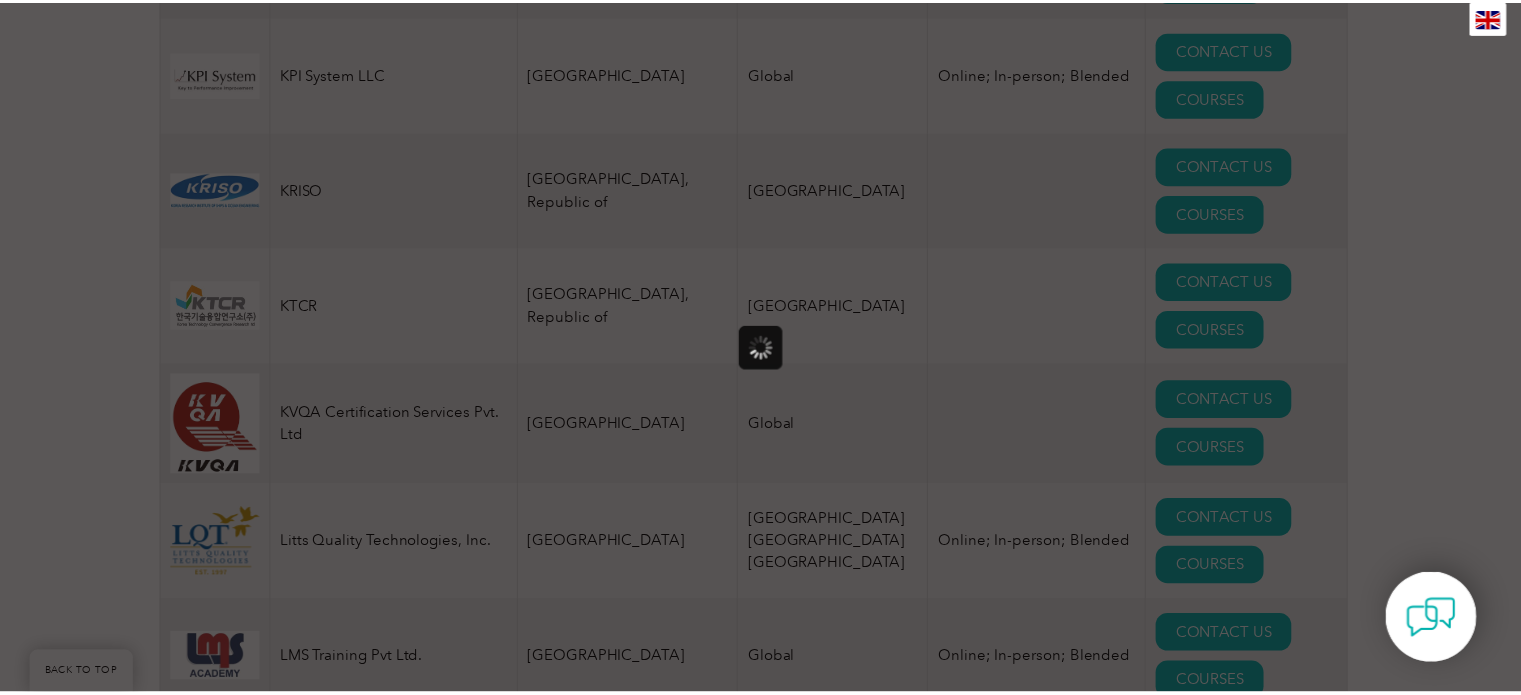 scroll, scrollTop: 0, scrollLeft: 0, axis: both 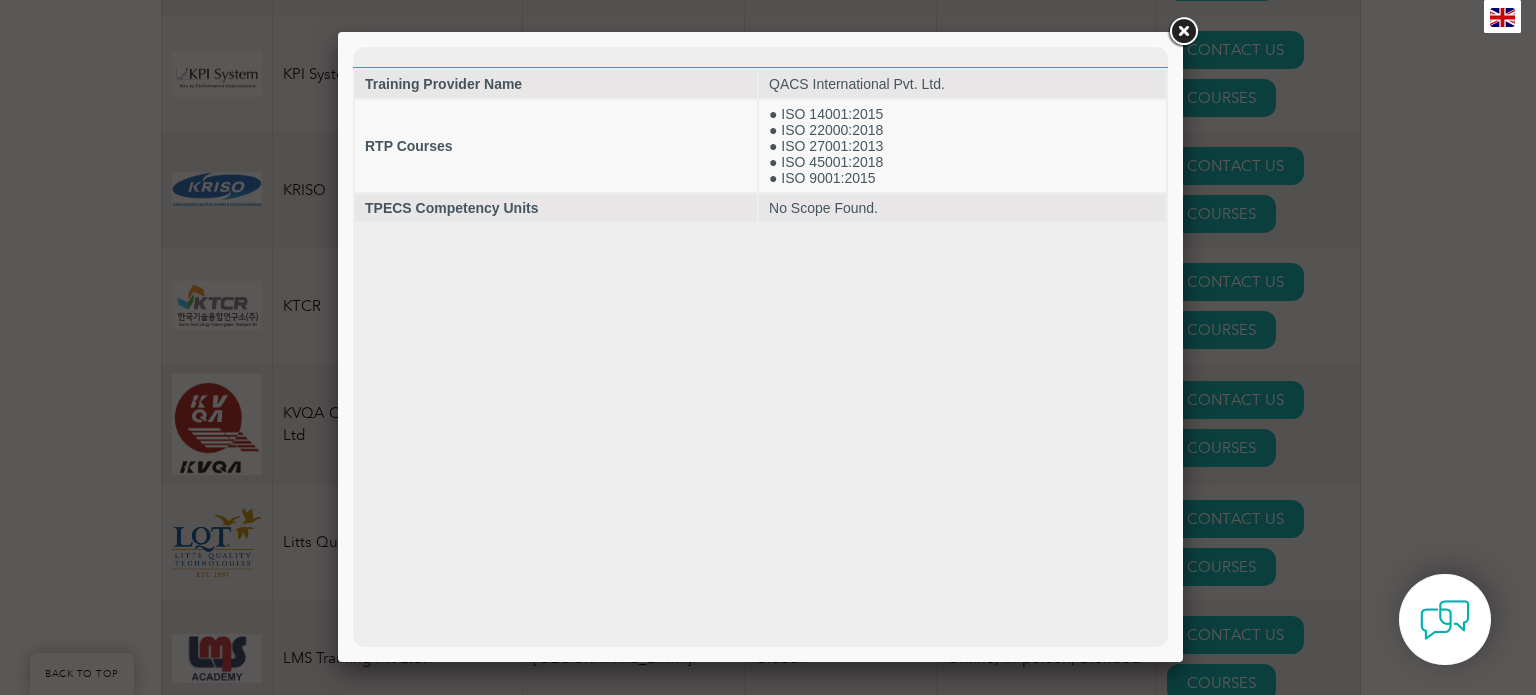 click at bounding box center [1183, 32] 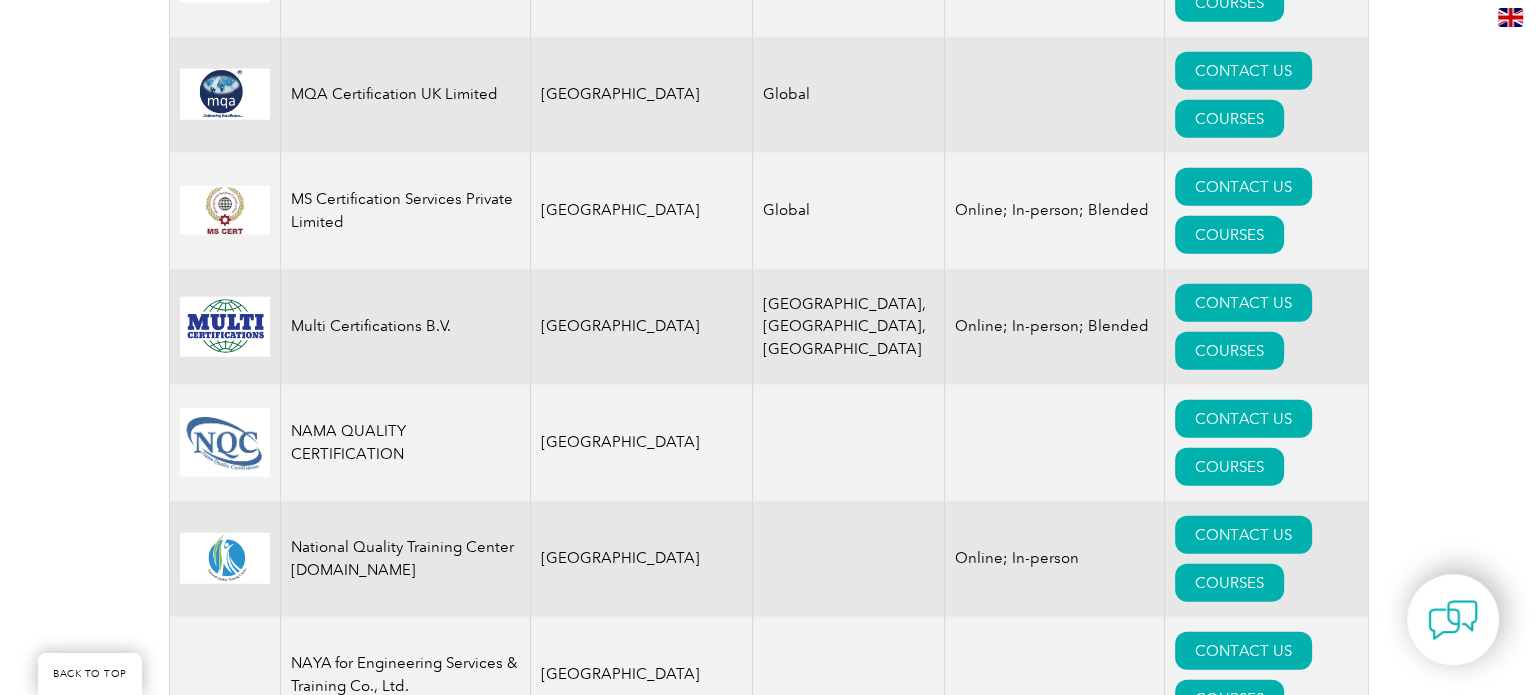 scroll, scrollTop: 20500, scrollLeft: 0, axis: vertical 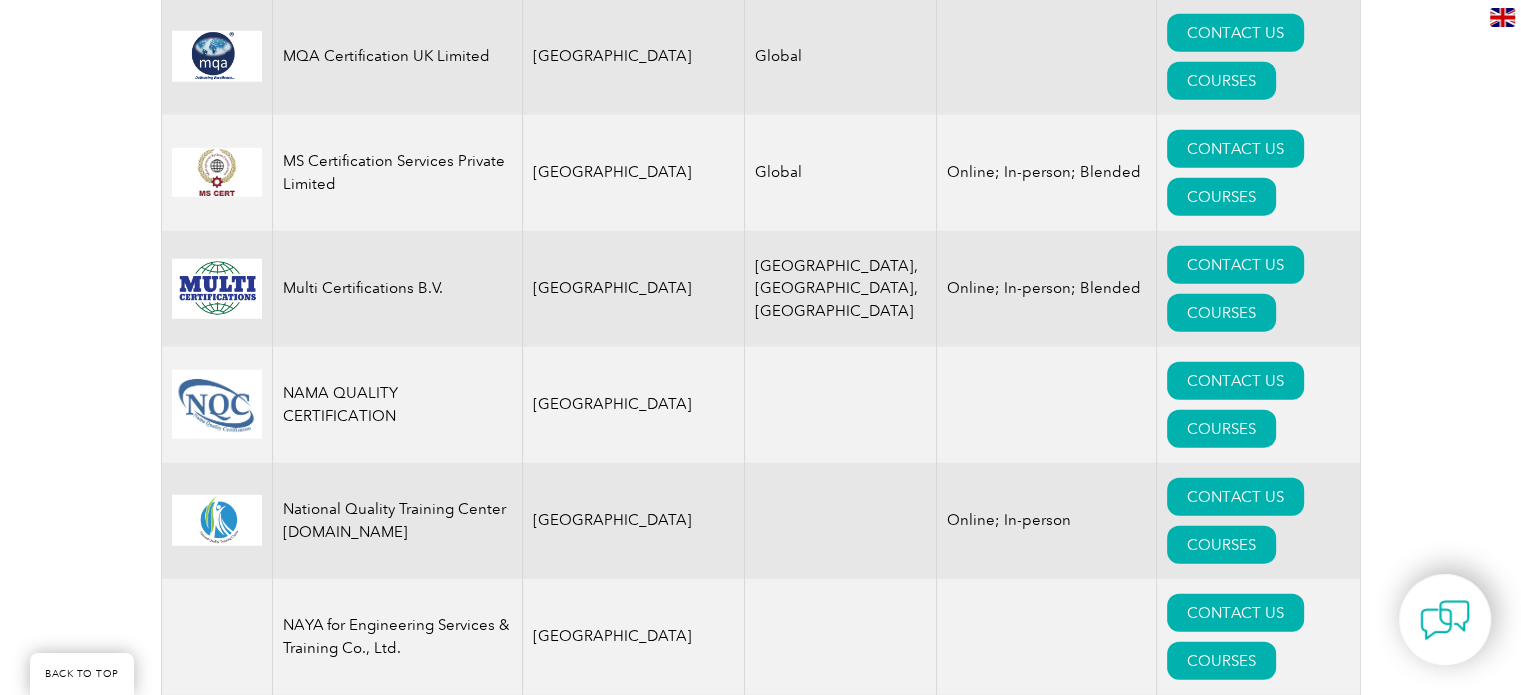 click on "COURSES" at bounding box center (1221, 8696) 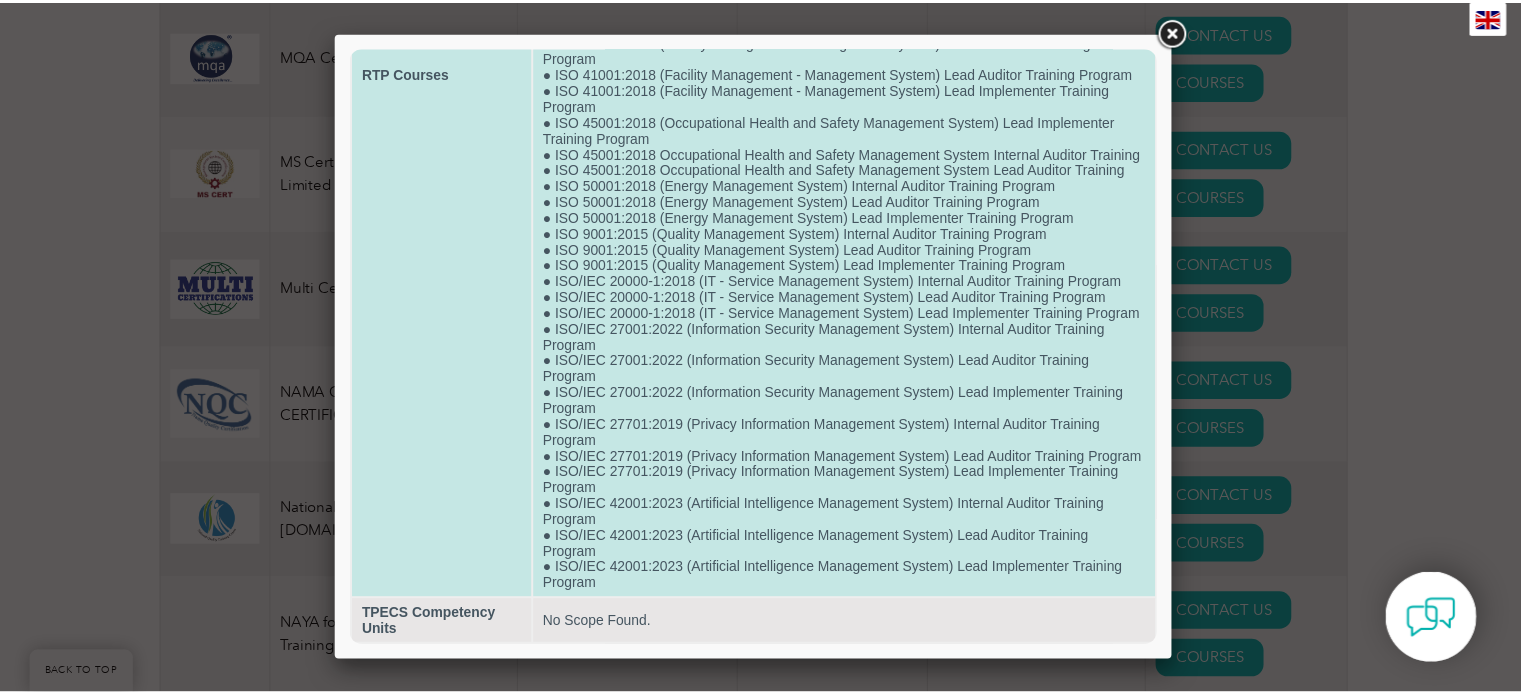 scroll, scrollTop: 489, scrollLeft: 0, axis: vertical 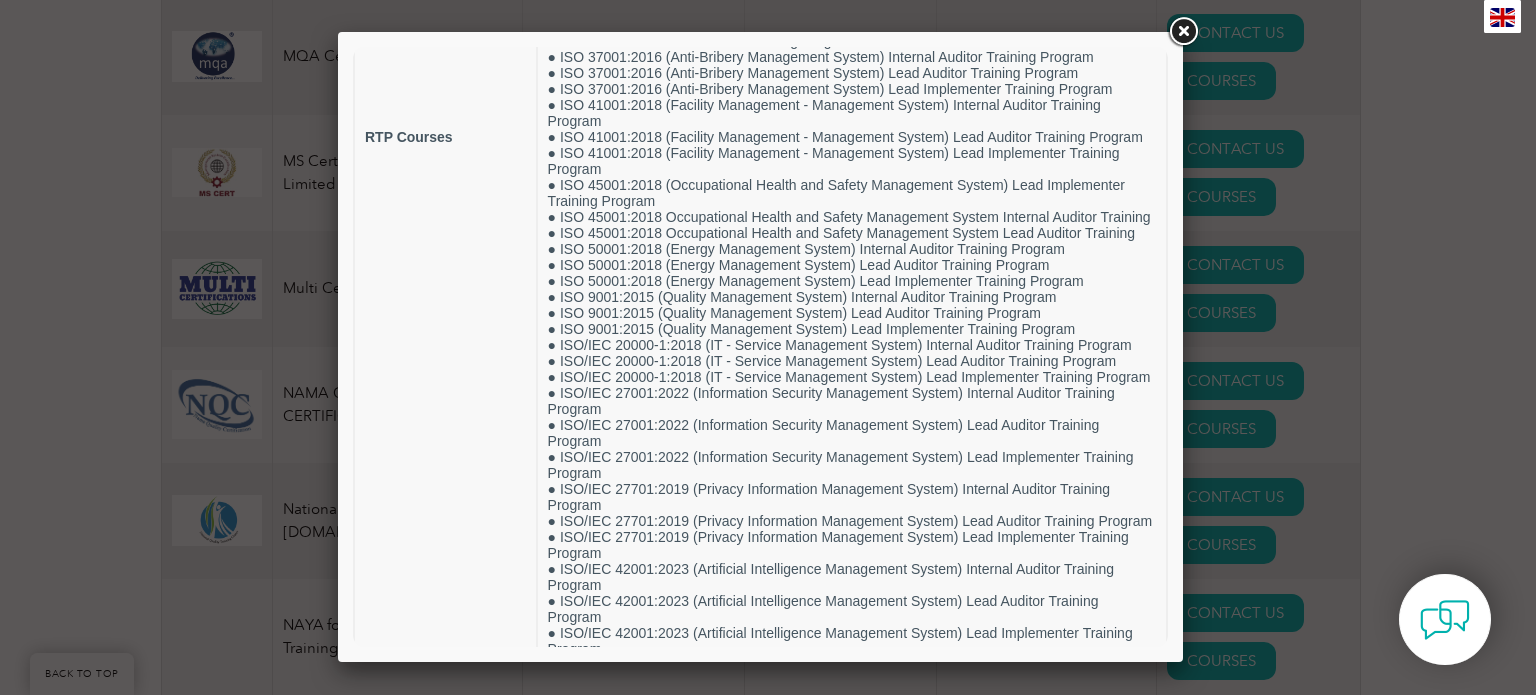 click at bounding box center (1183, 32) 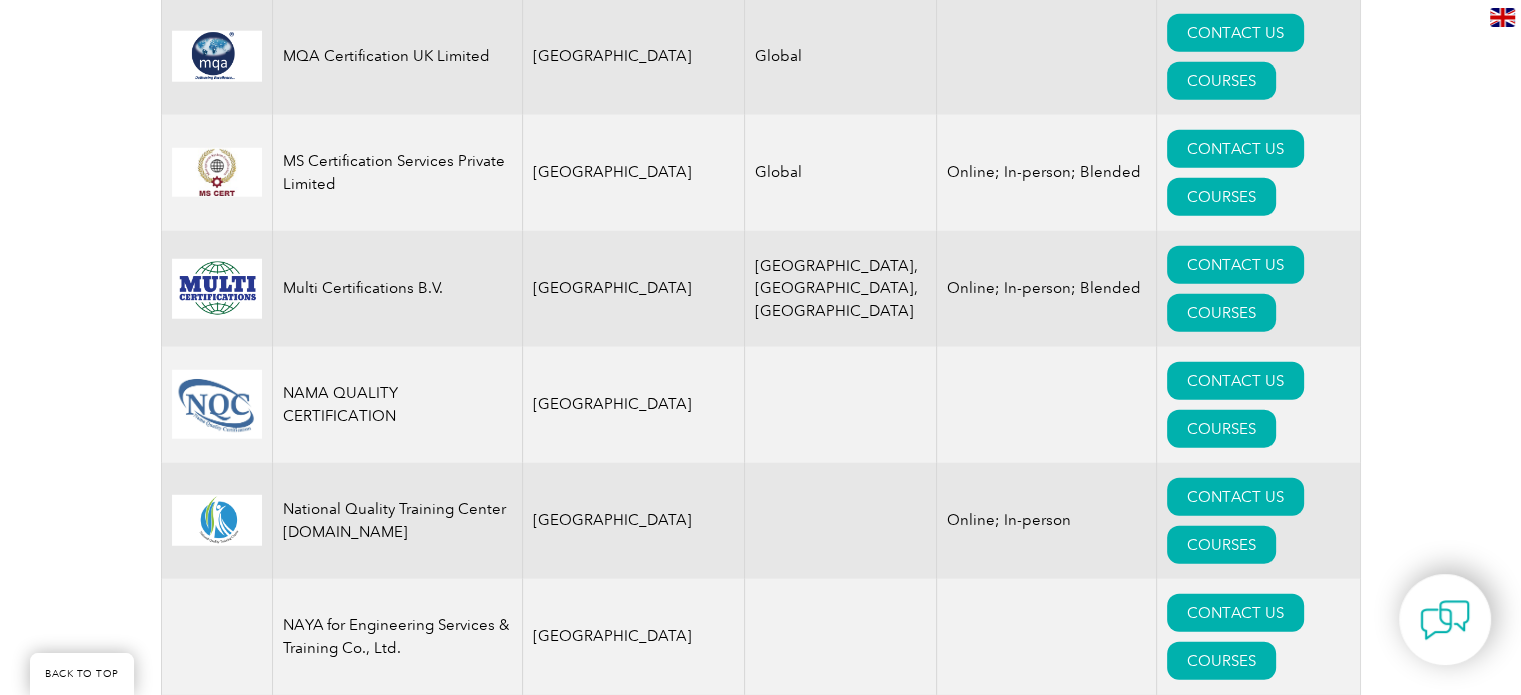 click on "CONTACT US" at bounding box center (1235, 8648) 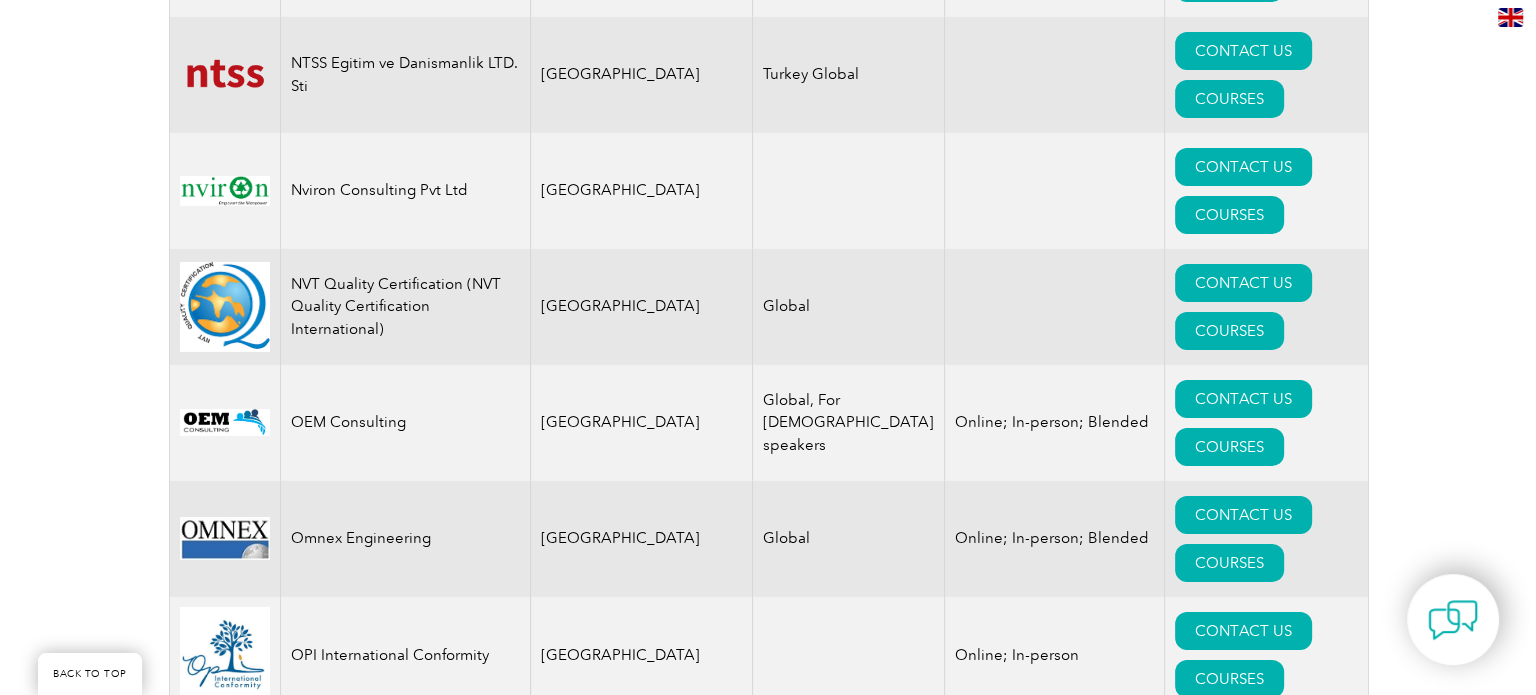 scroll, scrollTop: 22000, scrollLeft: 0, axis: vertical 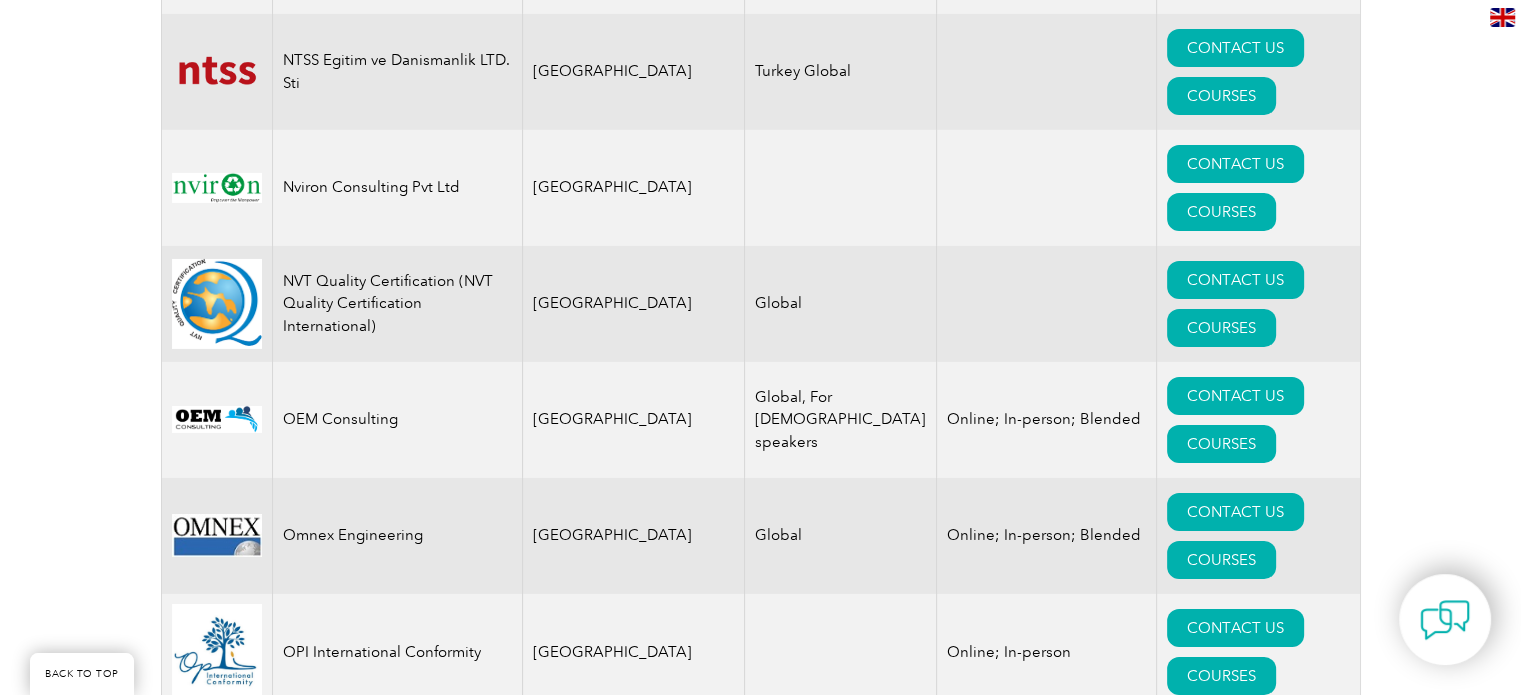 click on "COURSES" at bounding box center [1221, 9516] 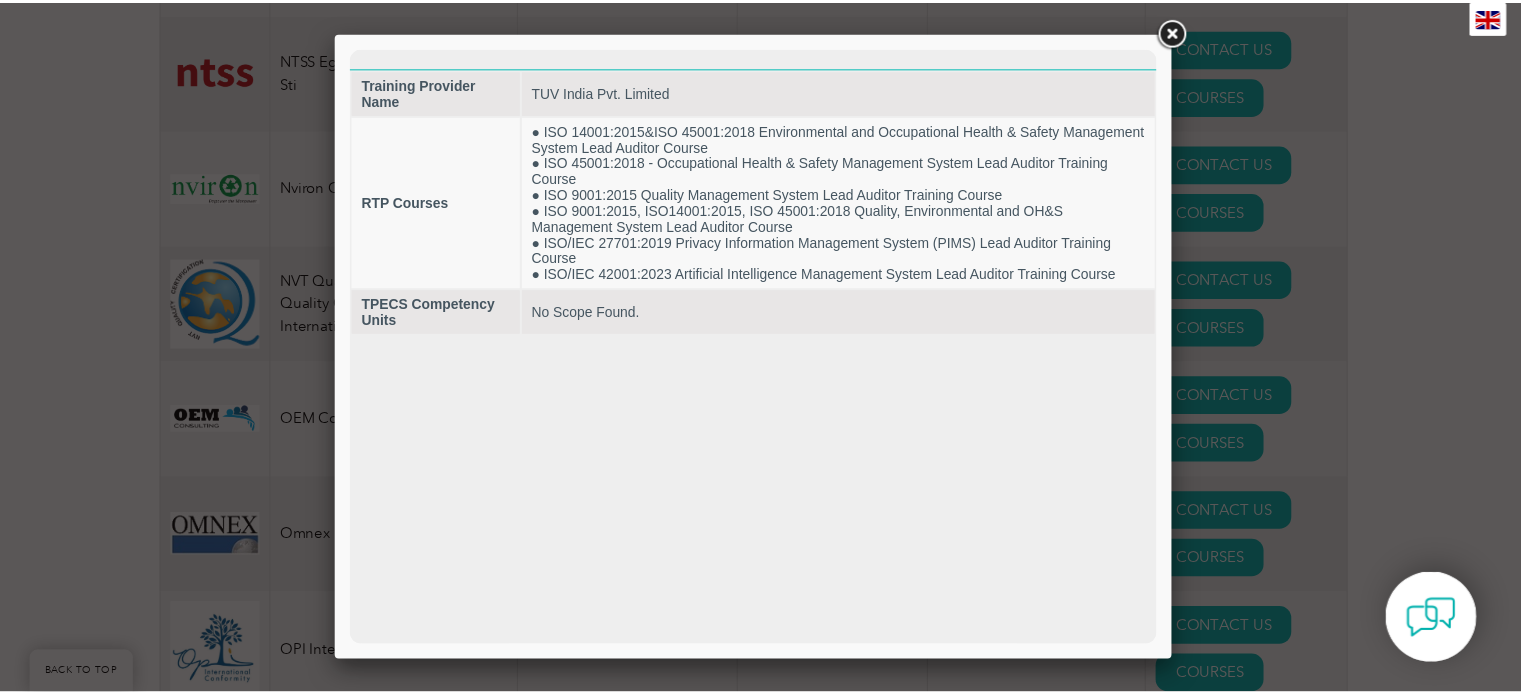 scroll, scrollTop: 0, scrollLeft: 0, axis: both 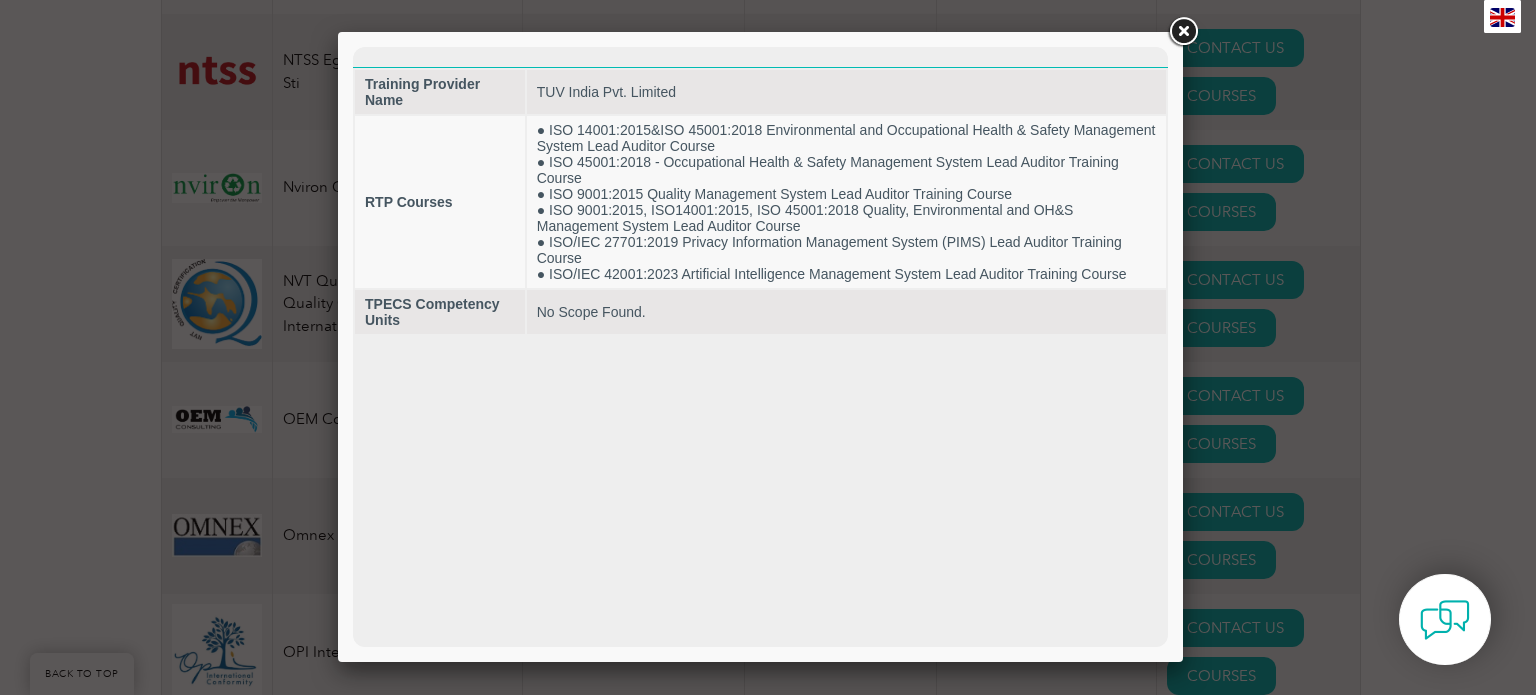 click at bounding box center [1183, 32] 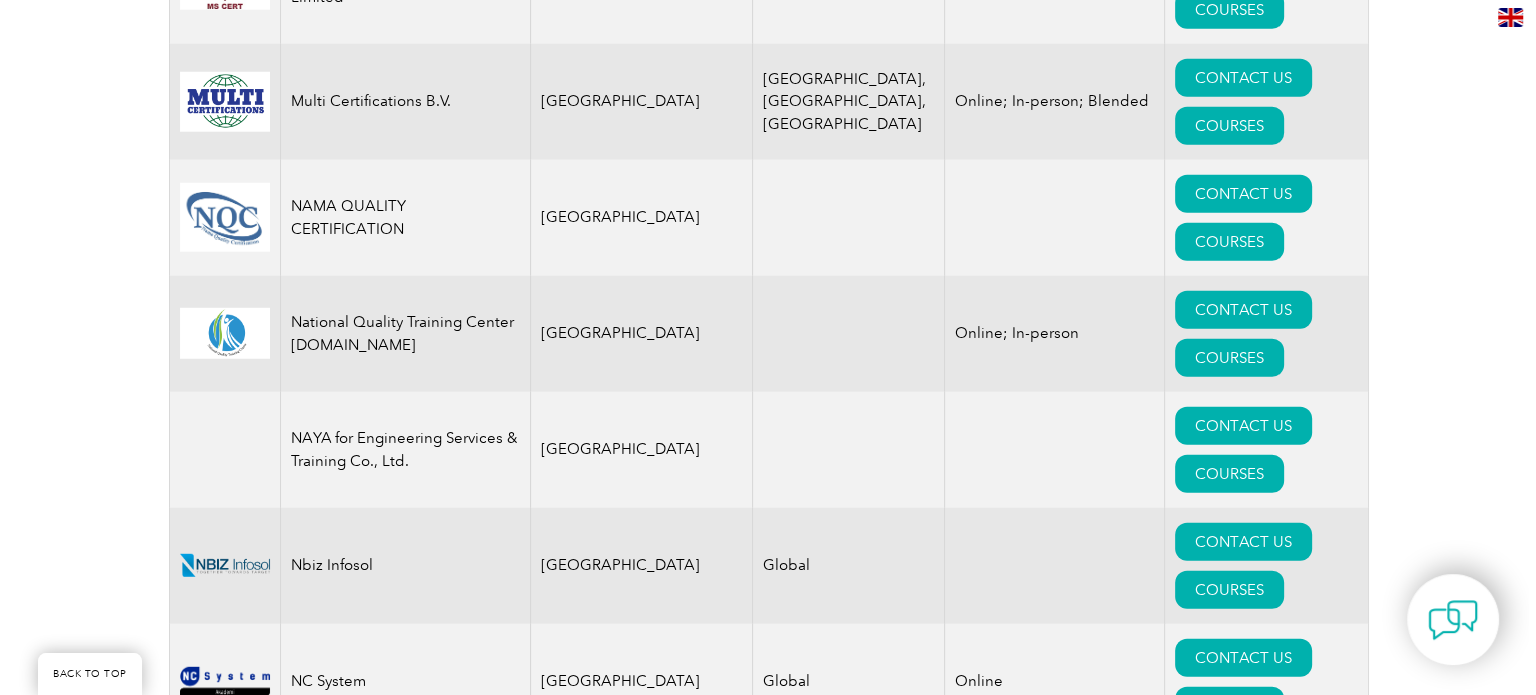 scroll, scrollTop: 20666, scrollLeft: 0, axis: vertical 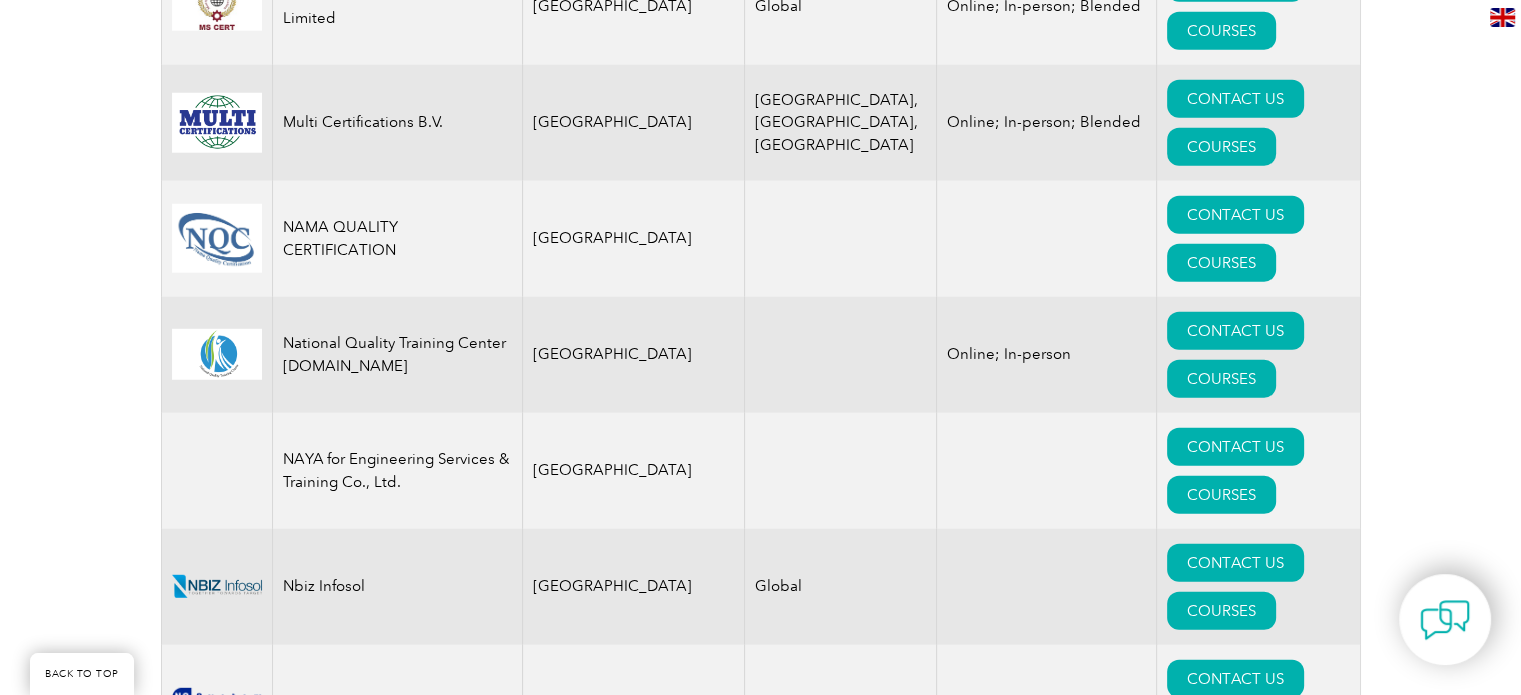 click on "COURSES" at bounding box center (1221, 8762) 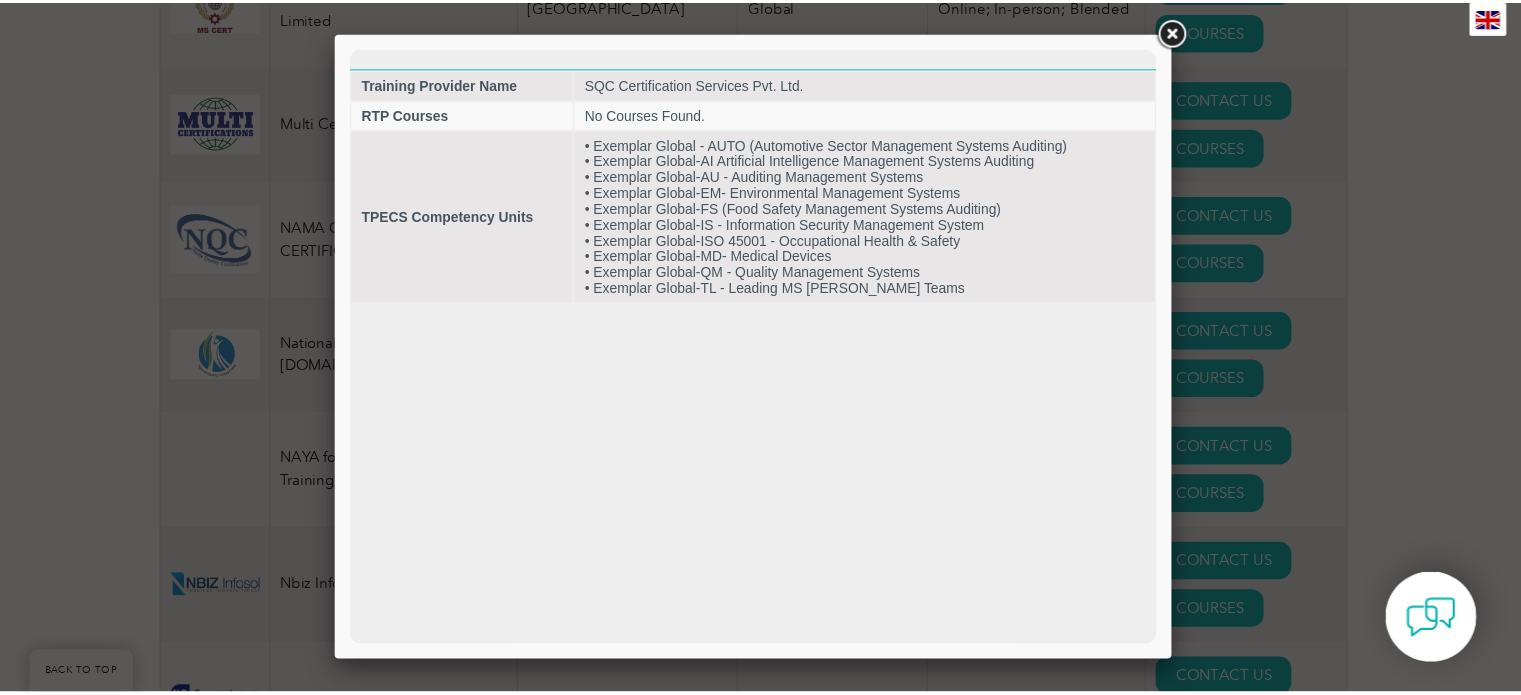 scroll, scrollTop: 0, scrollLeft: 0, axis: both 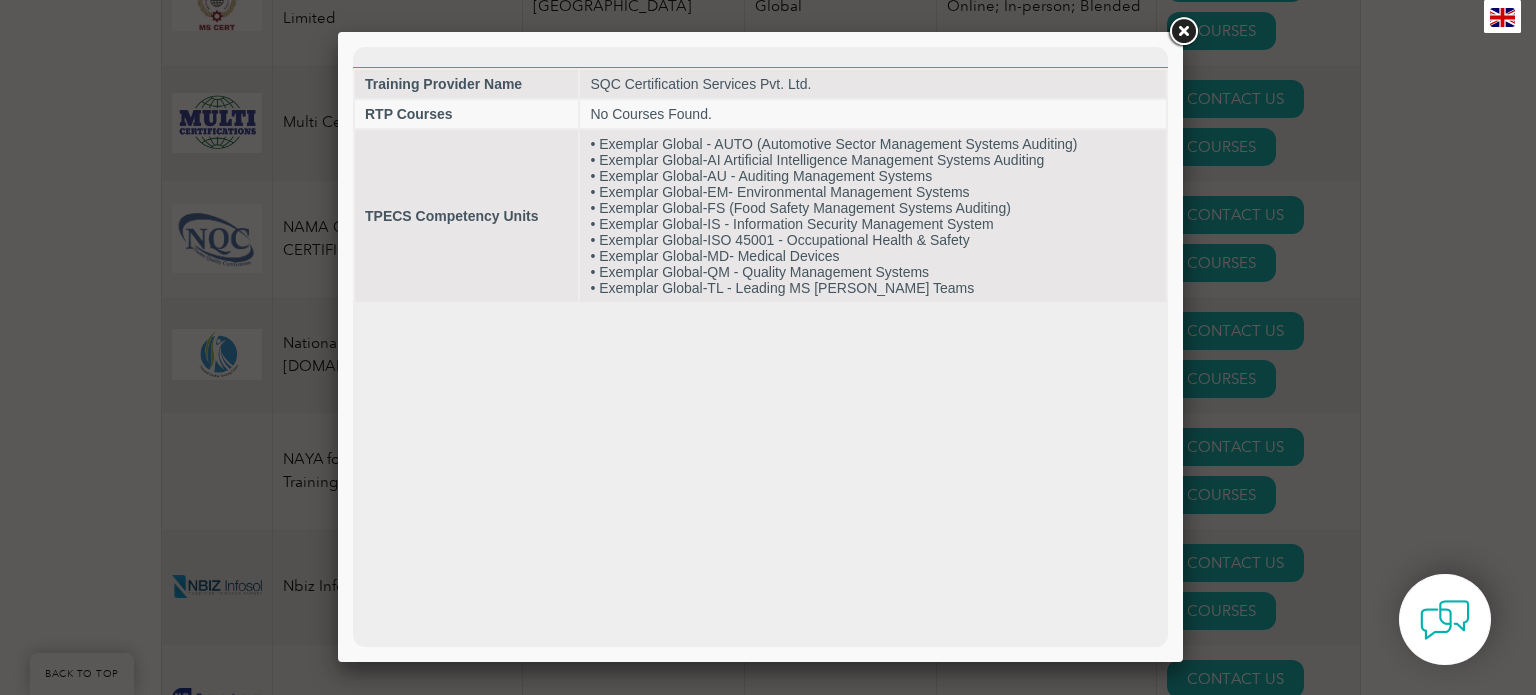 click at bounding box center [1183, 32] 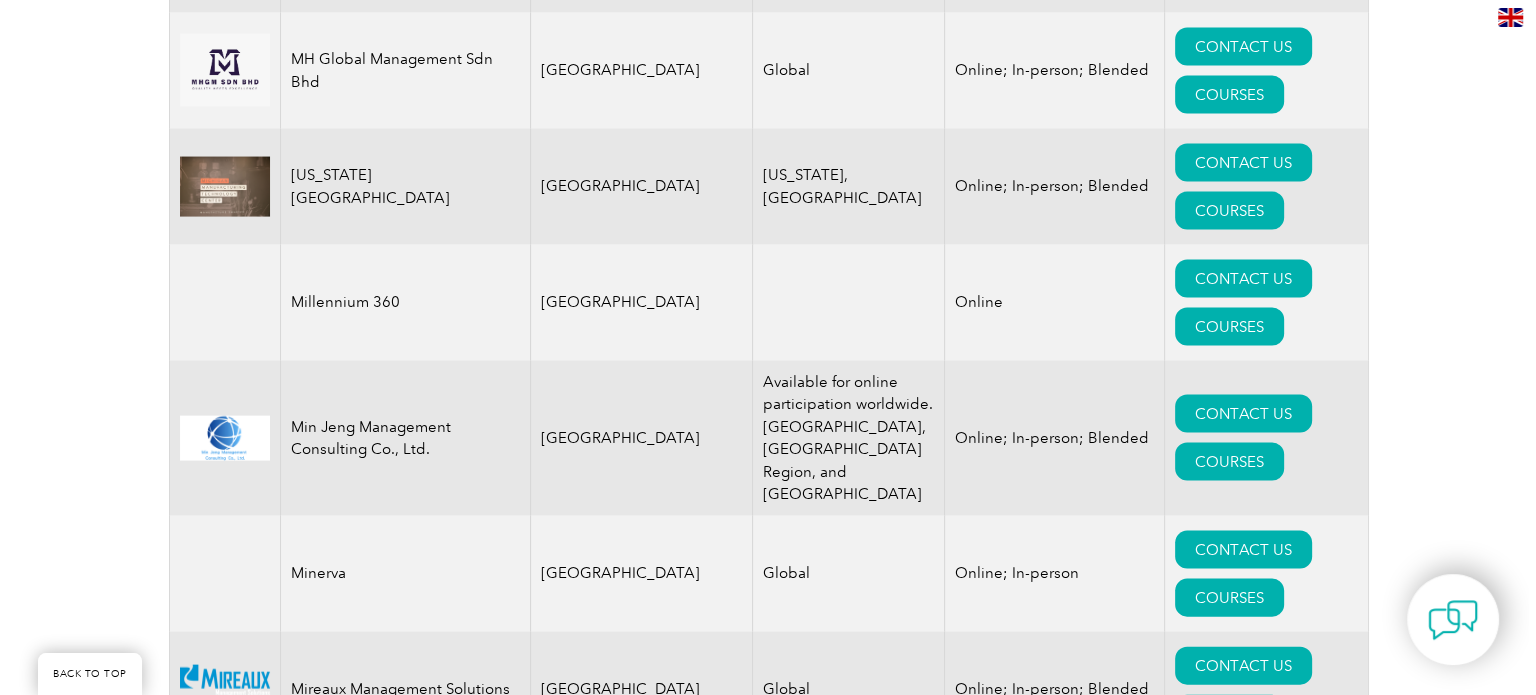 scroll, scrollTop: 19333, scrollLeft: 0, axis: vertical 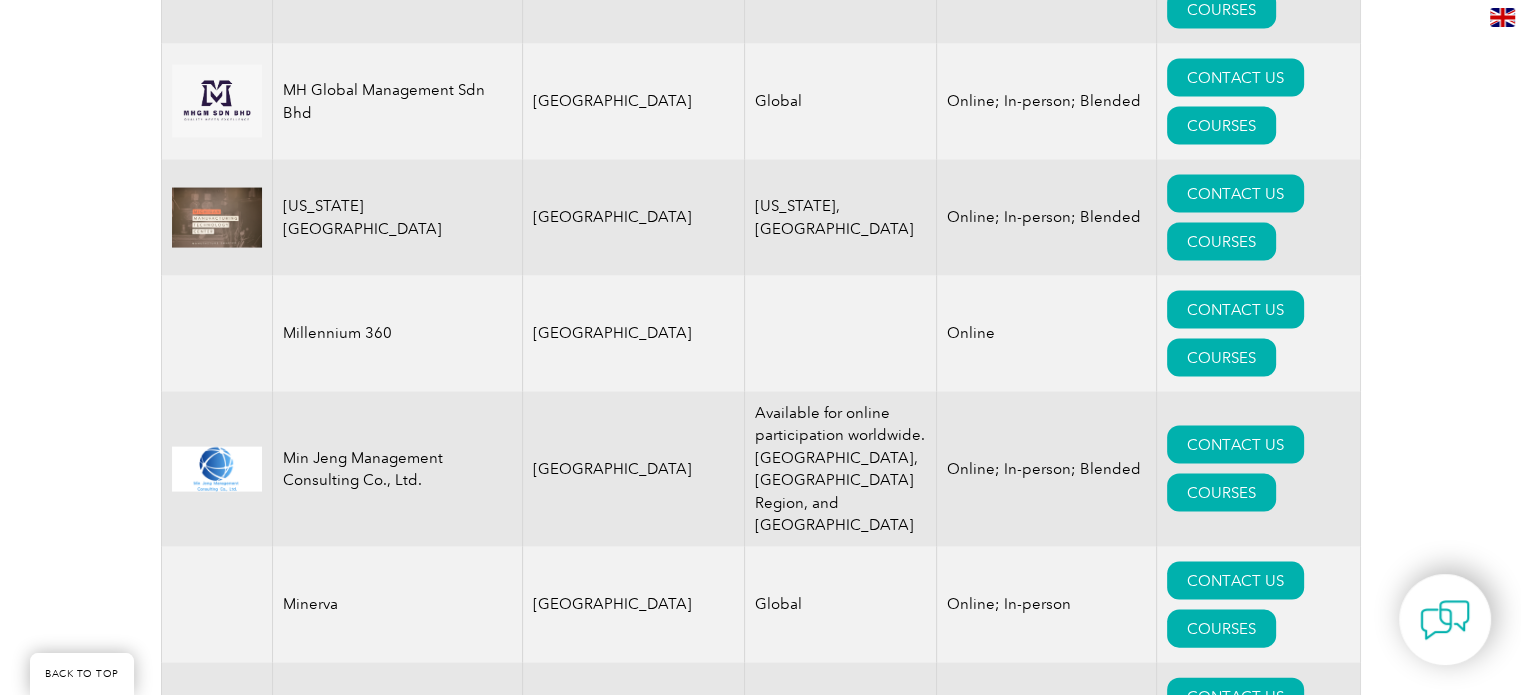 click on "COURSES" at bounding box center [1221, 8339] 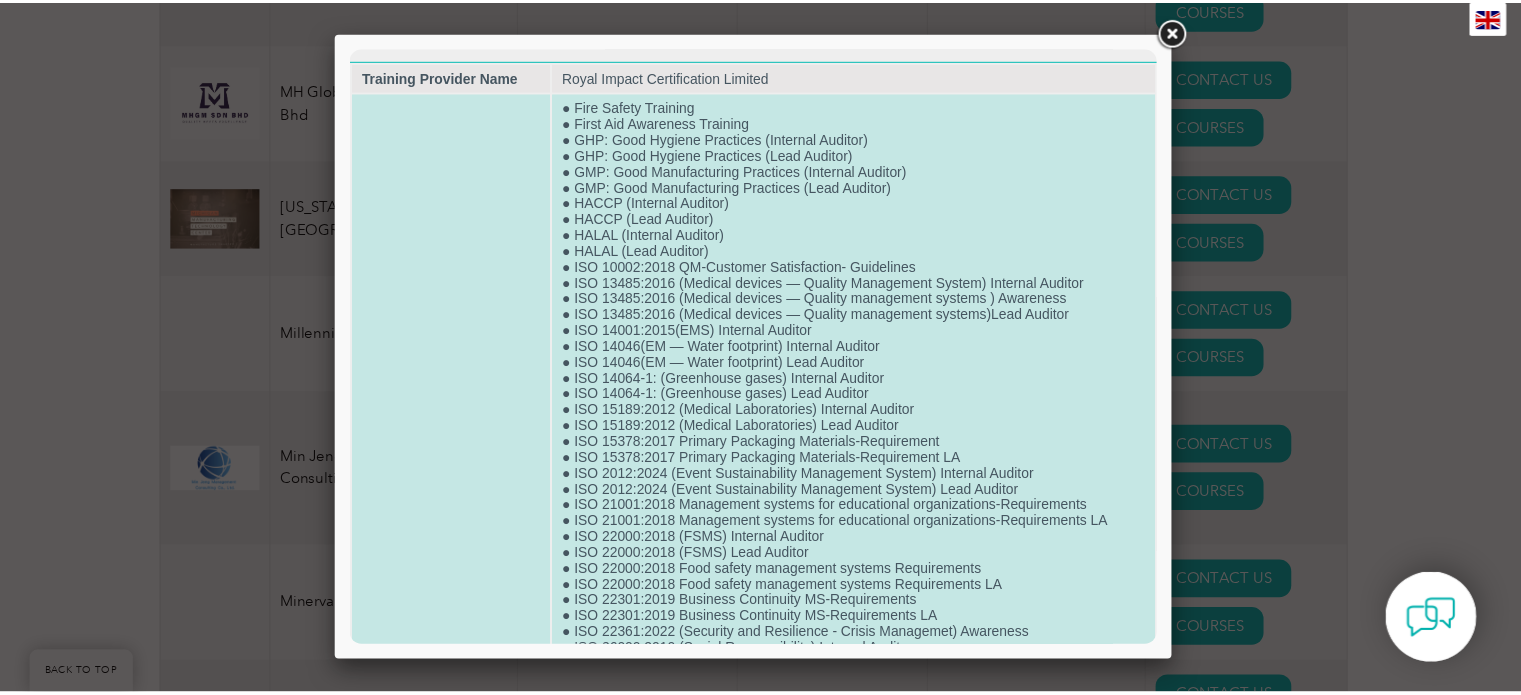 scroll, scrollTop: 0, scrollLeft: 0, axis: both 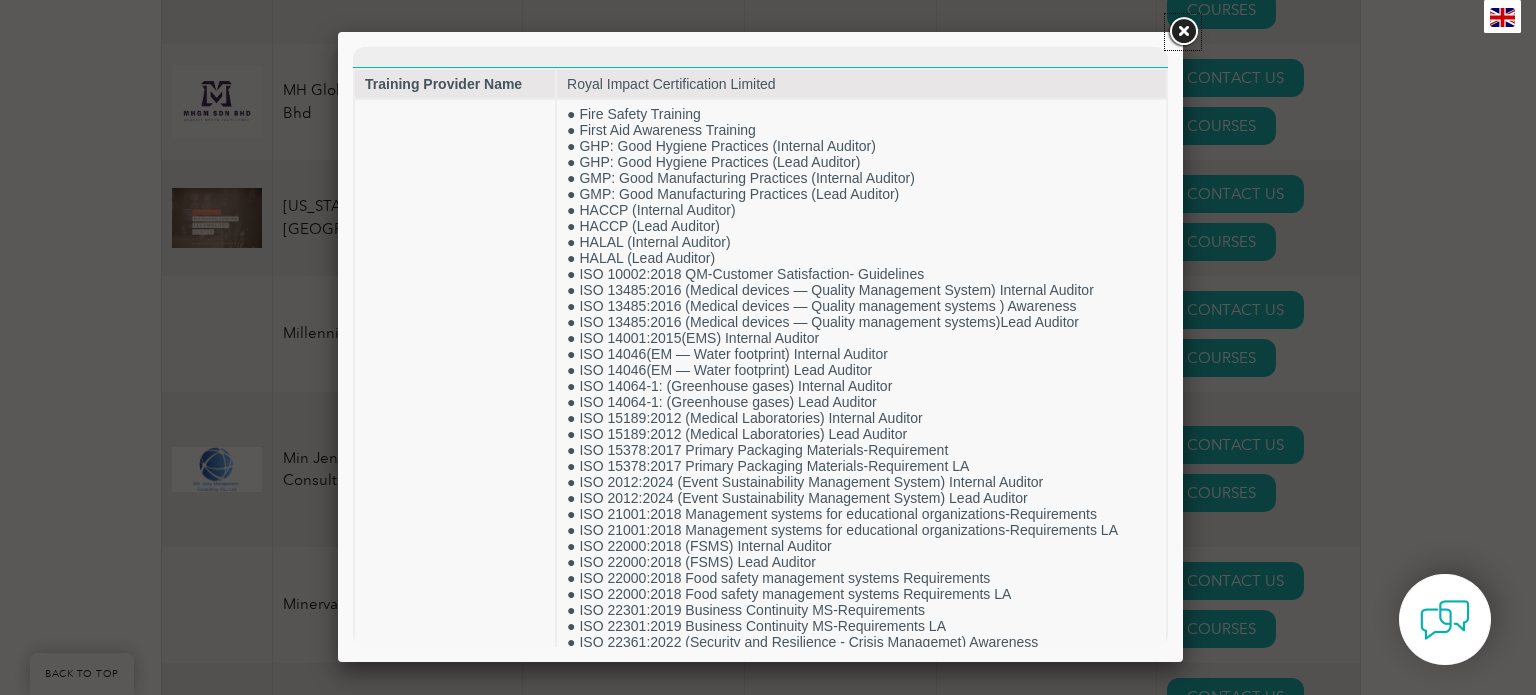 click at bounding box center (1183, 32) 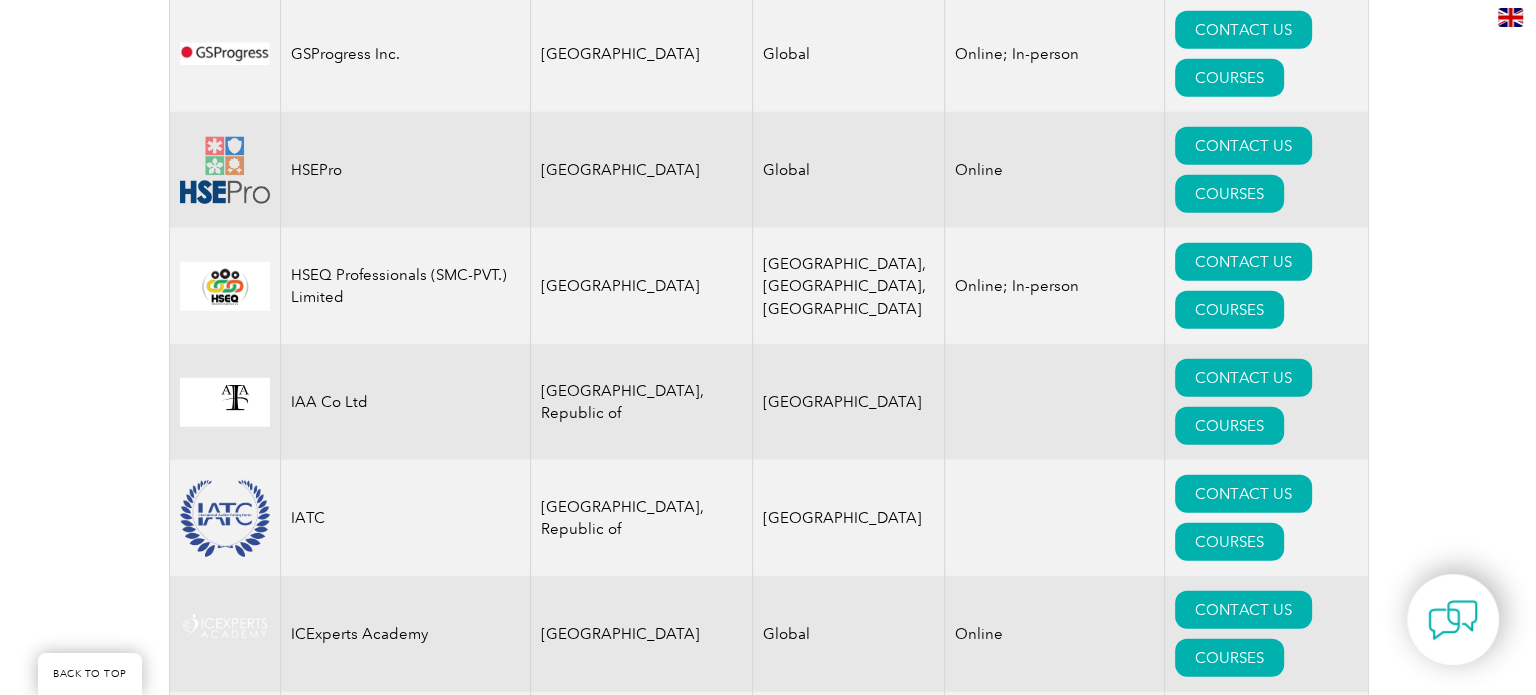 scroll, scrollTop: 12833, scrollLeft: 0, axis: vertical 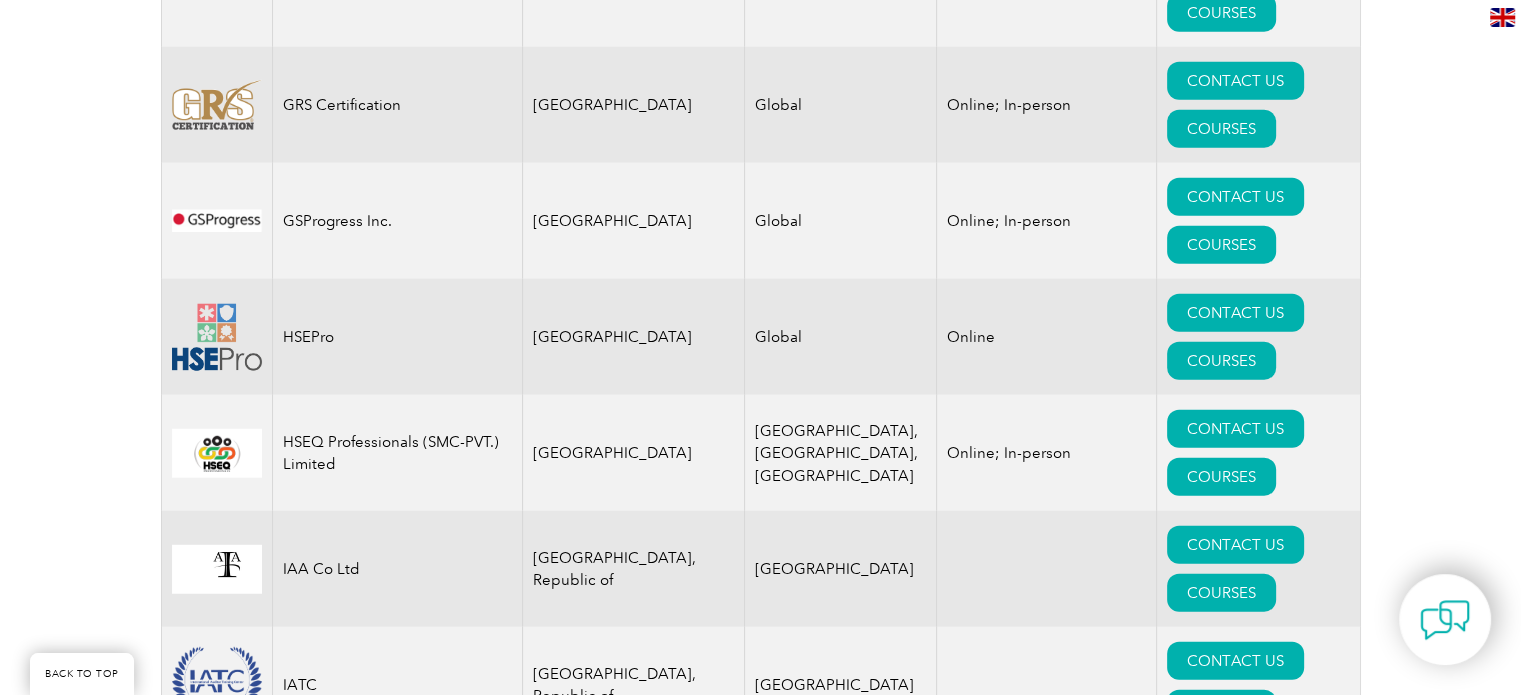 drag, startPoint x: 280, startPoint y: 399, endPoint x: 383, endPoint y: 398, distance: 103.00485 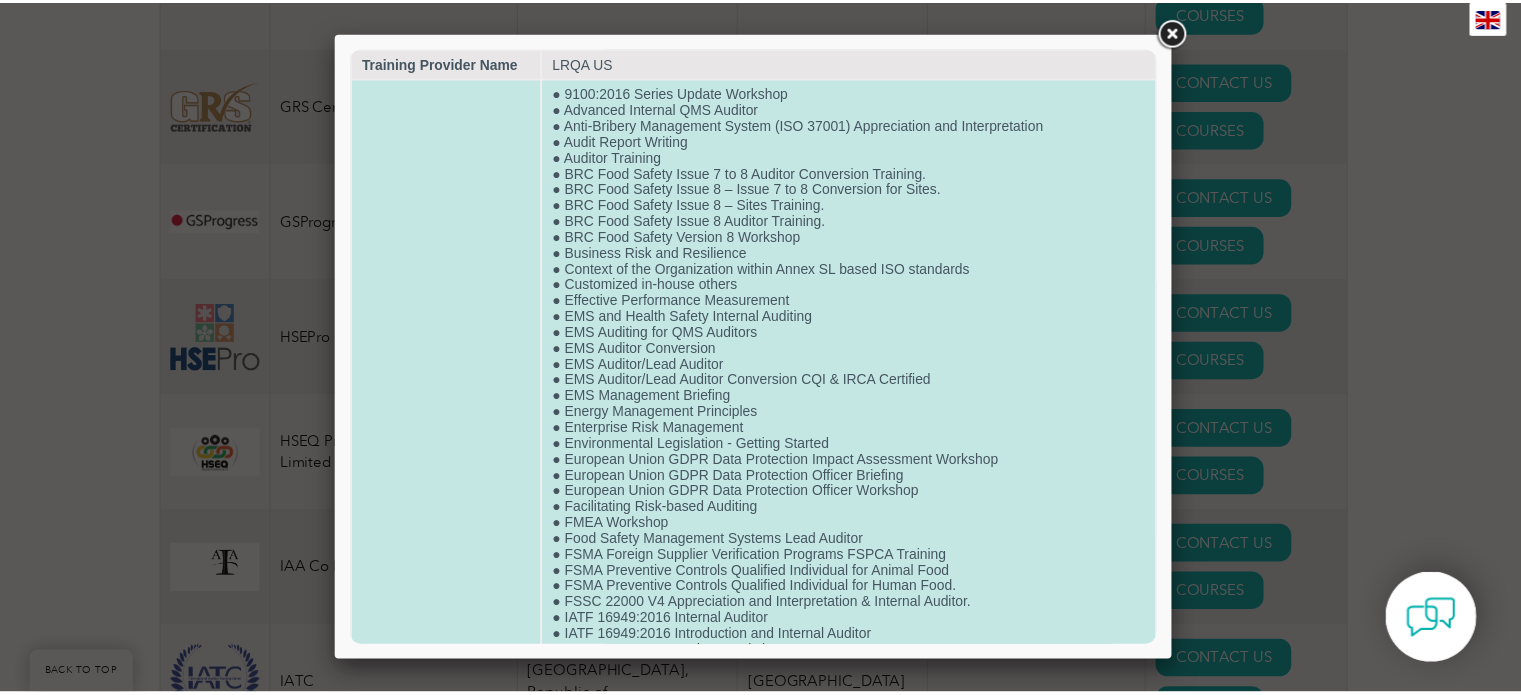 scroll, scrollTop: 0, scrollLeft: 0, axis: both 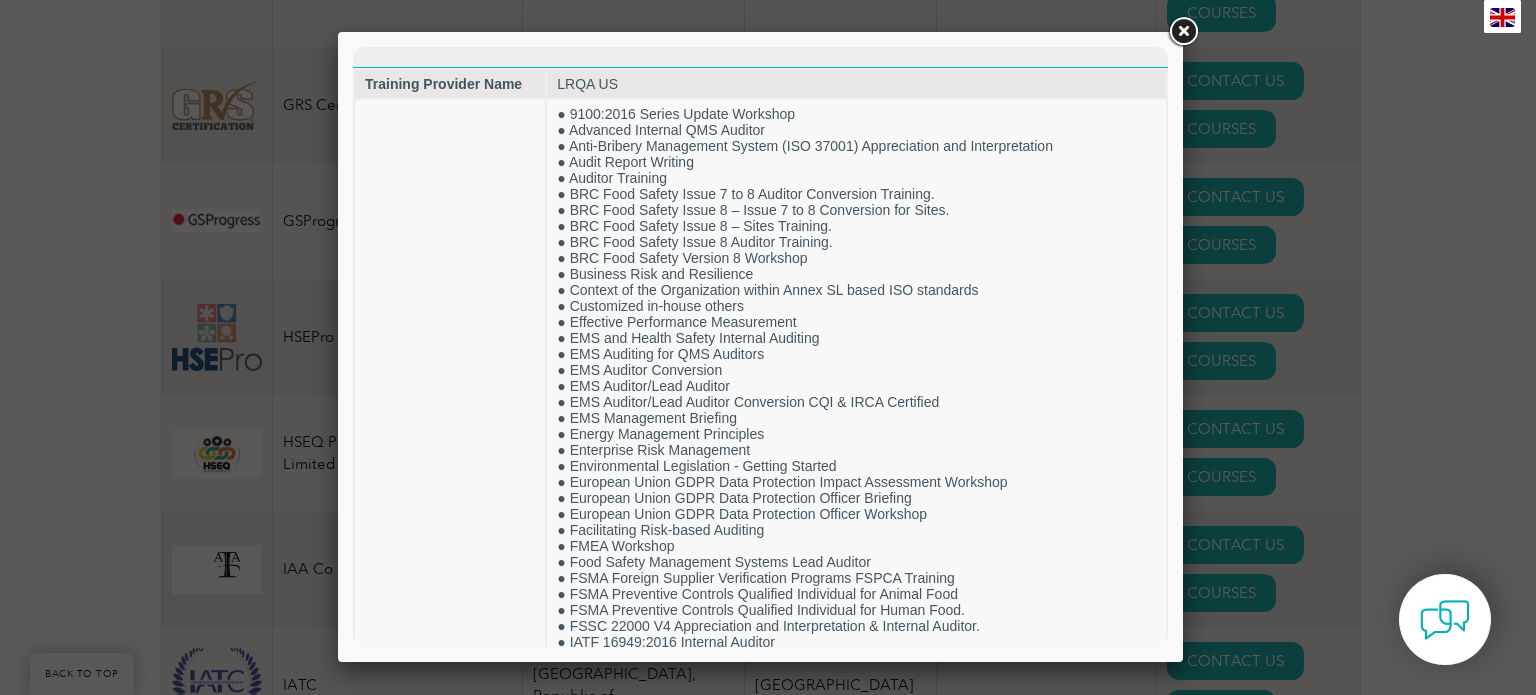 click at bounding box center [1183, 32] 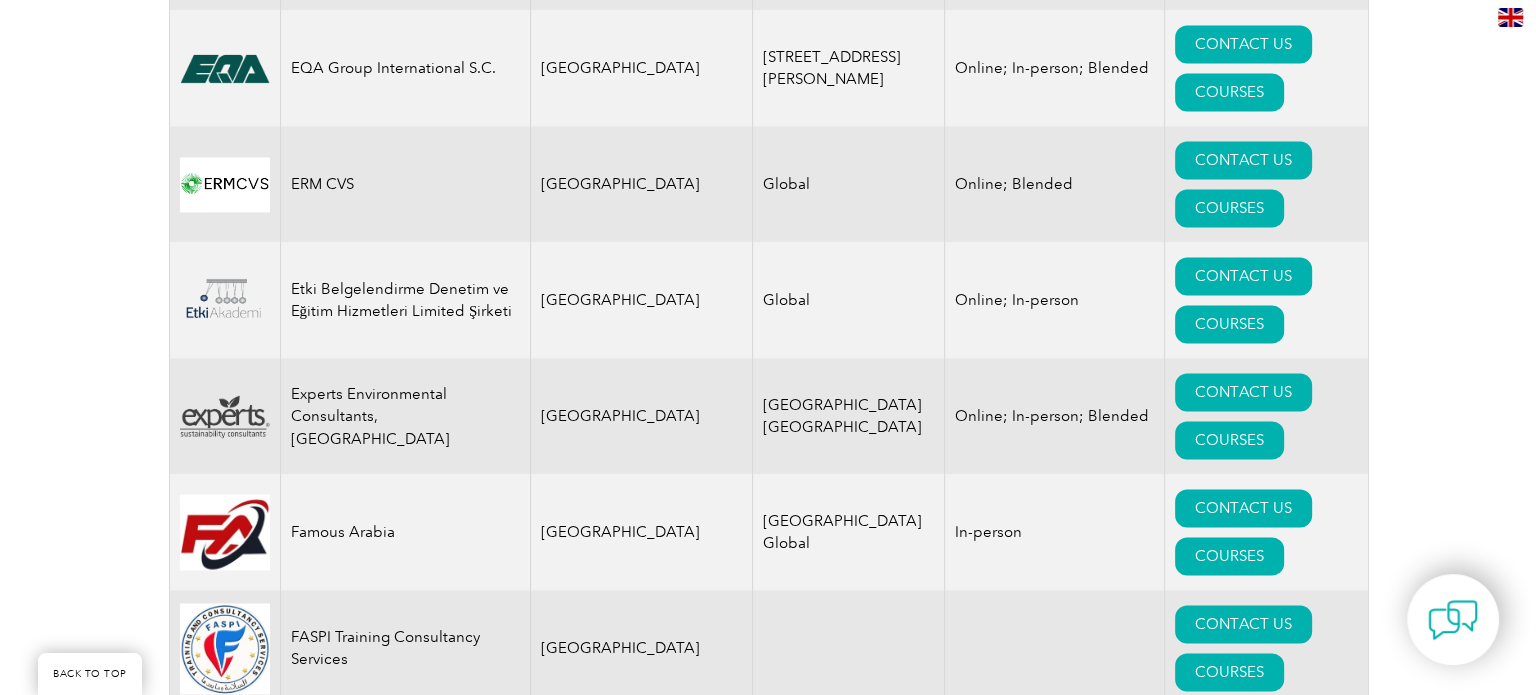 scroll, scrollTop: 10500, scrollLeft: 0, axis: vertical 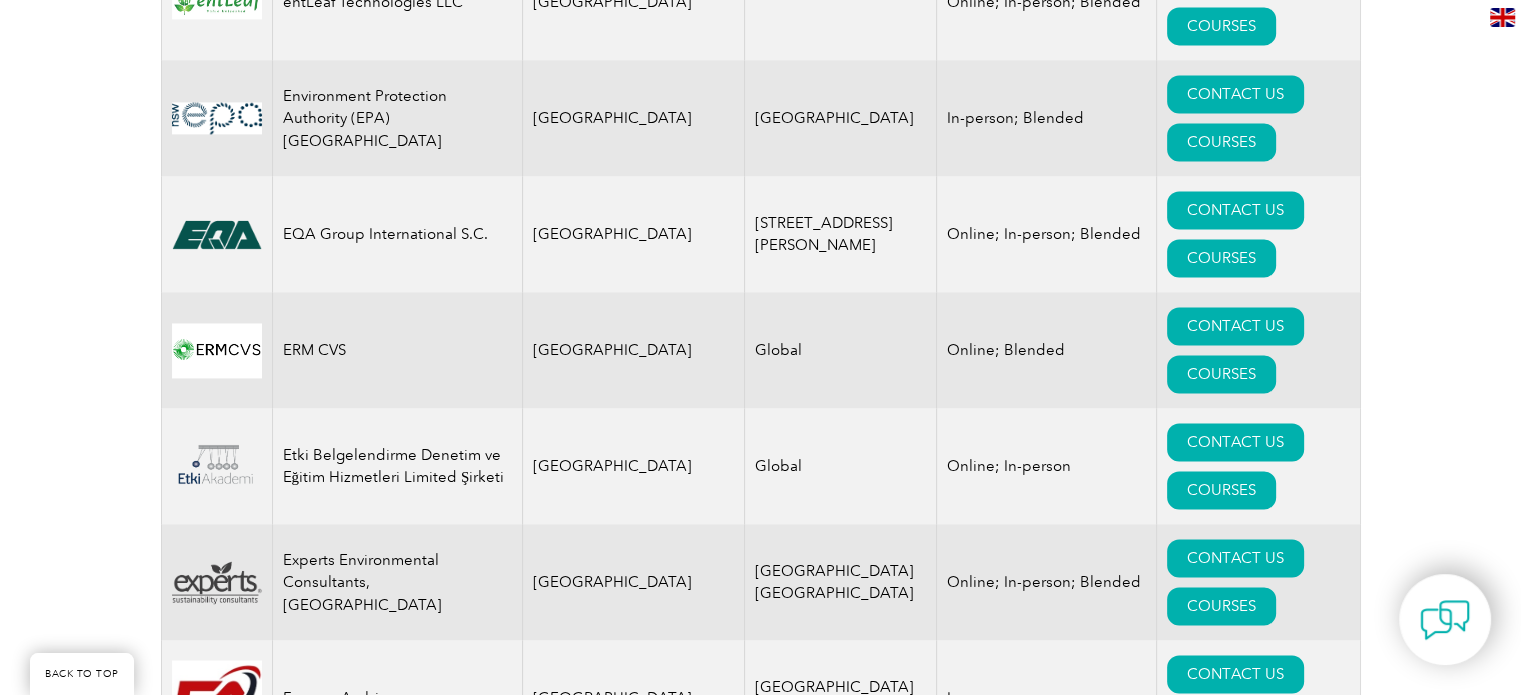 drag, startPoint x: 279, startPoint y: 304, endPoint x: 378, endPoint y: 304, distance: 99 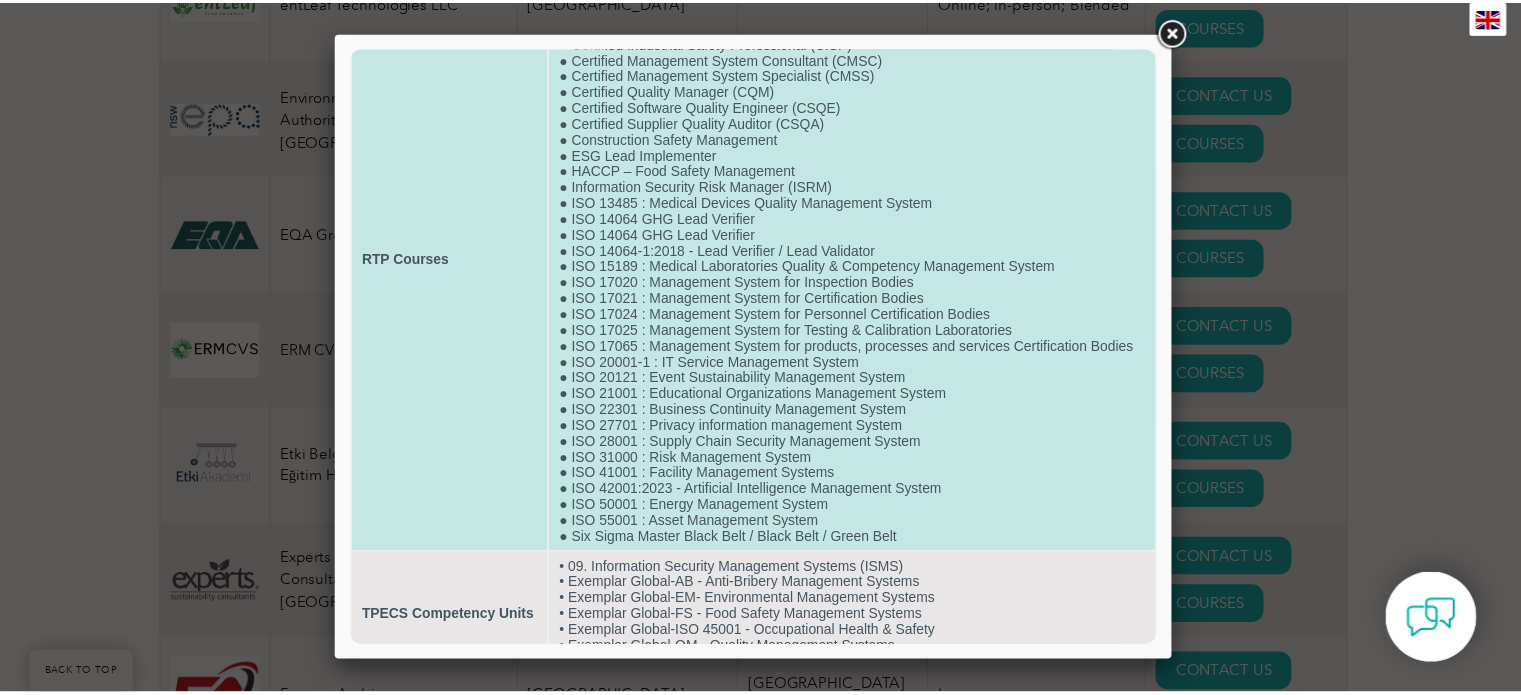 scroll, scrollTop: 202, scrollLeft: 0, axis: vertical 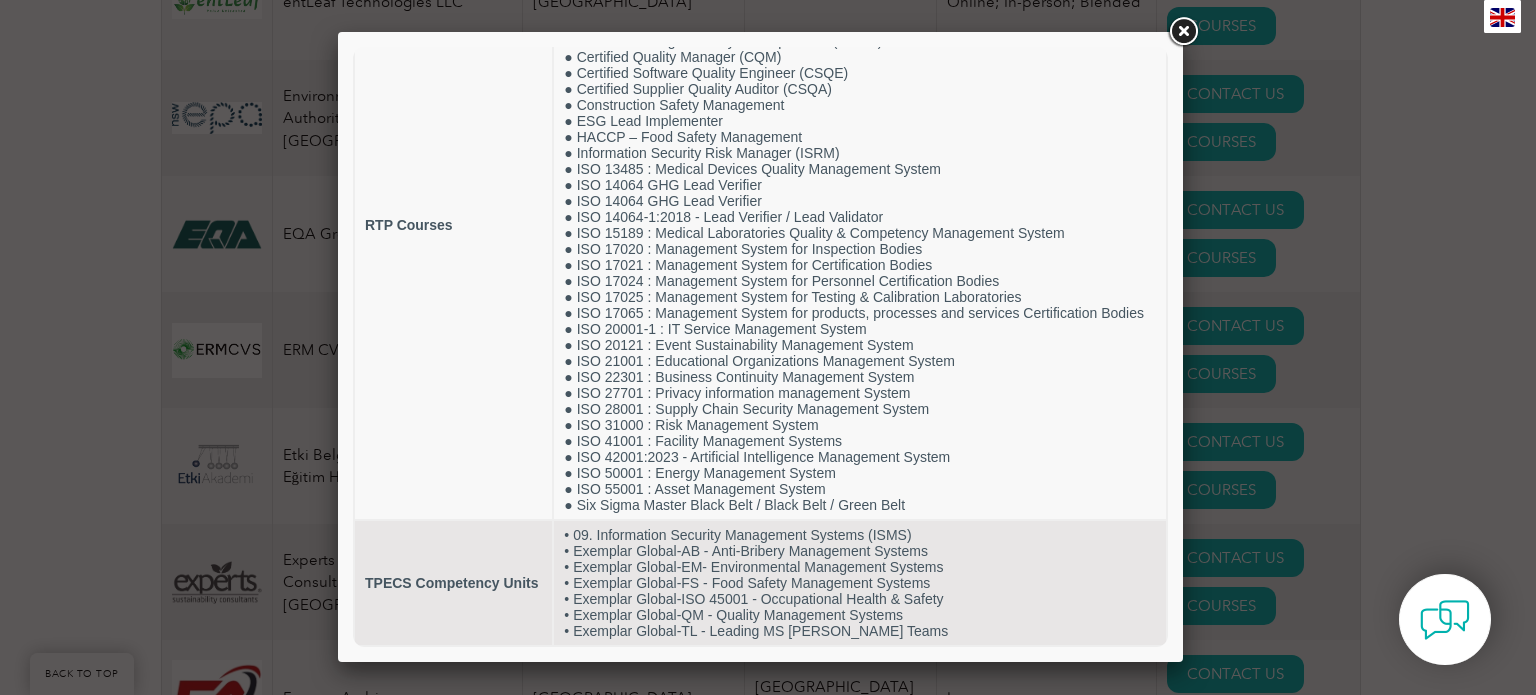 click at bounding box center [1183, 32] 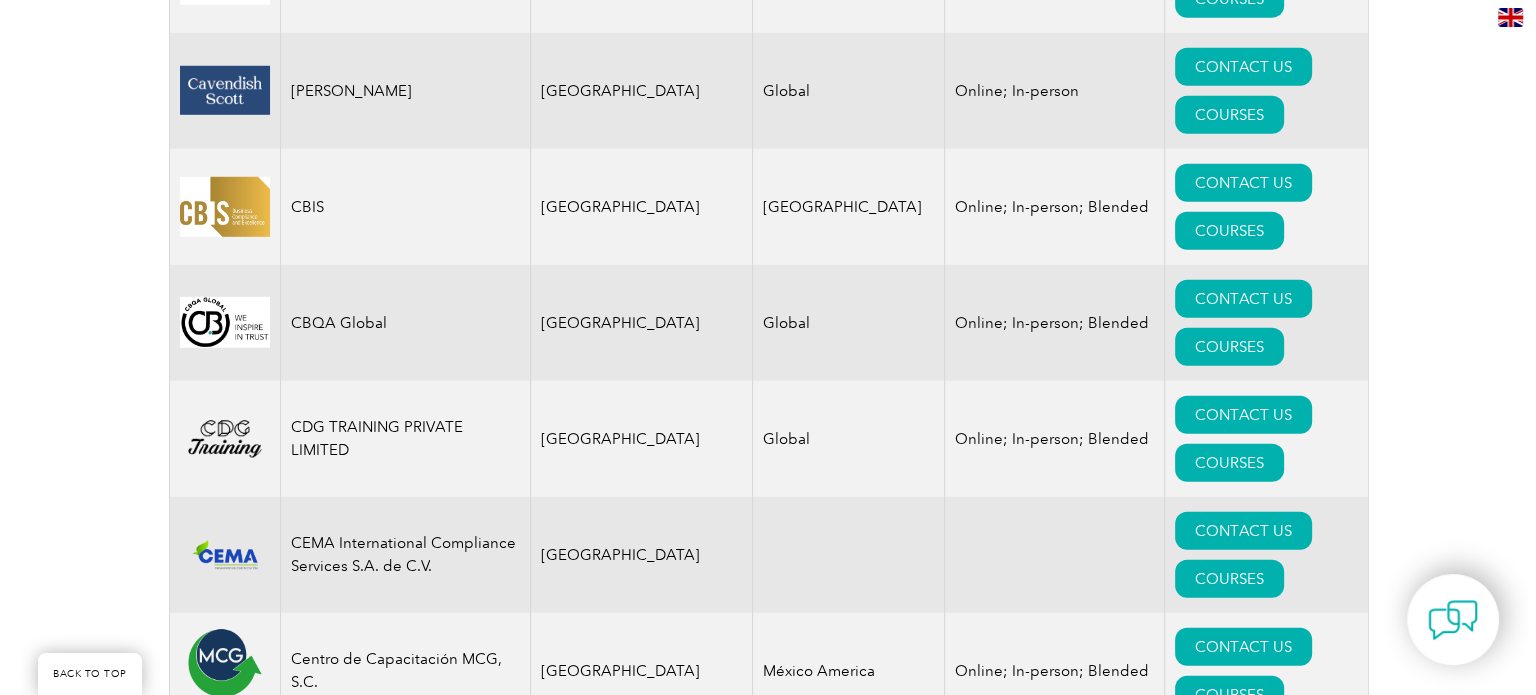 scroll, scrollTop: 5666, scrollLeft: 0, axis: vertical 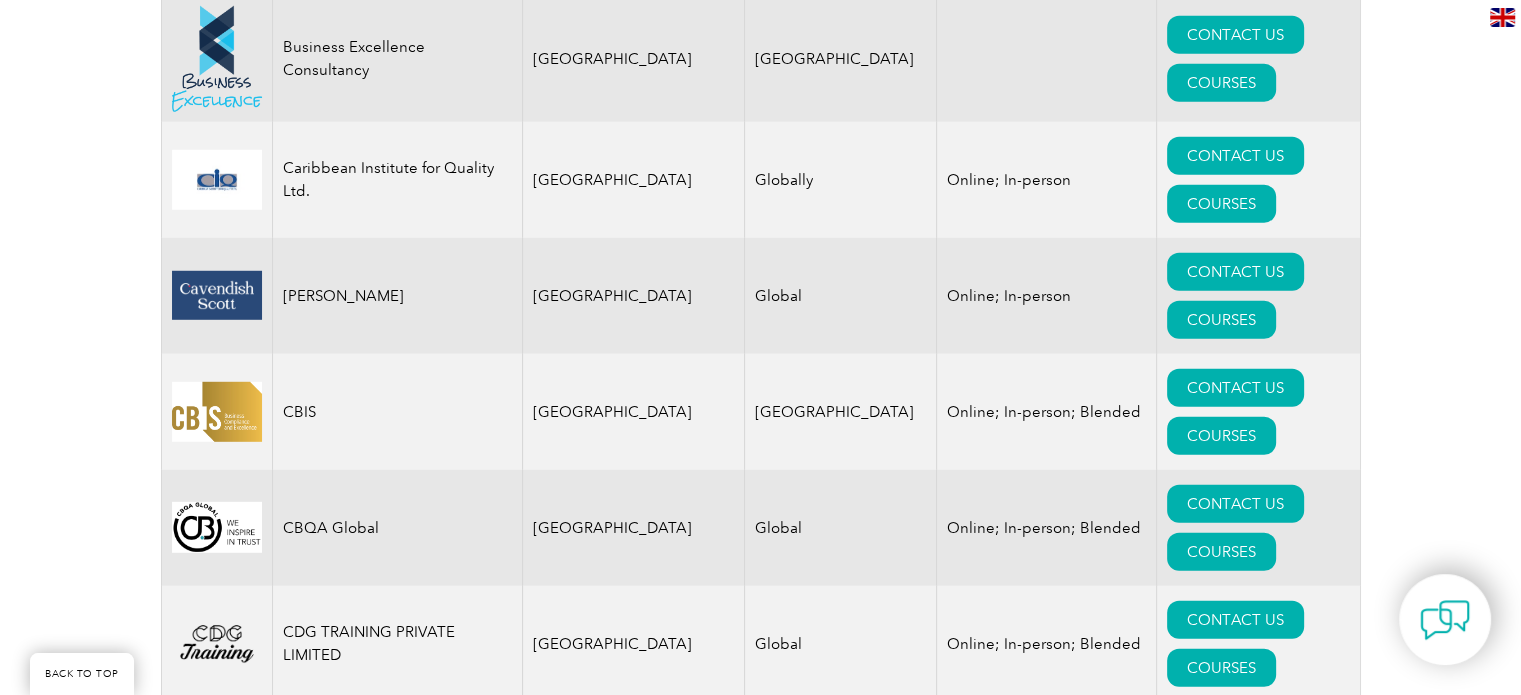 click on "COURSES" at bounding box center (1221, 2308) 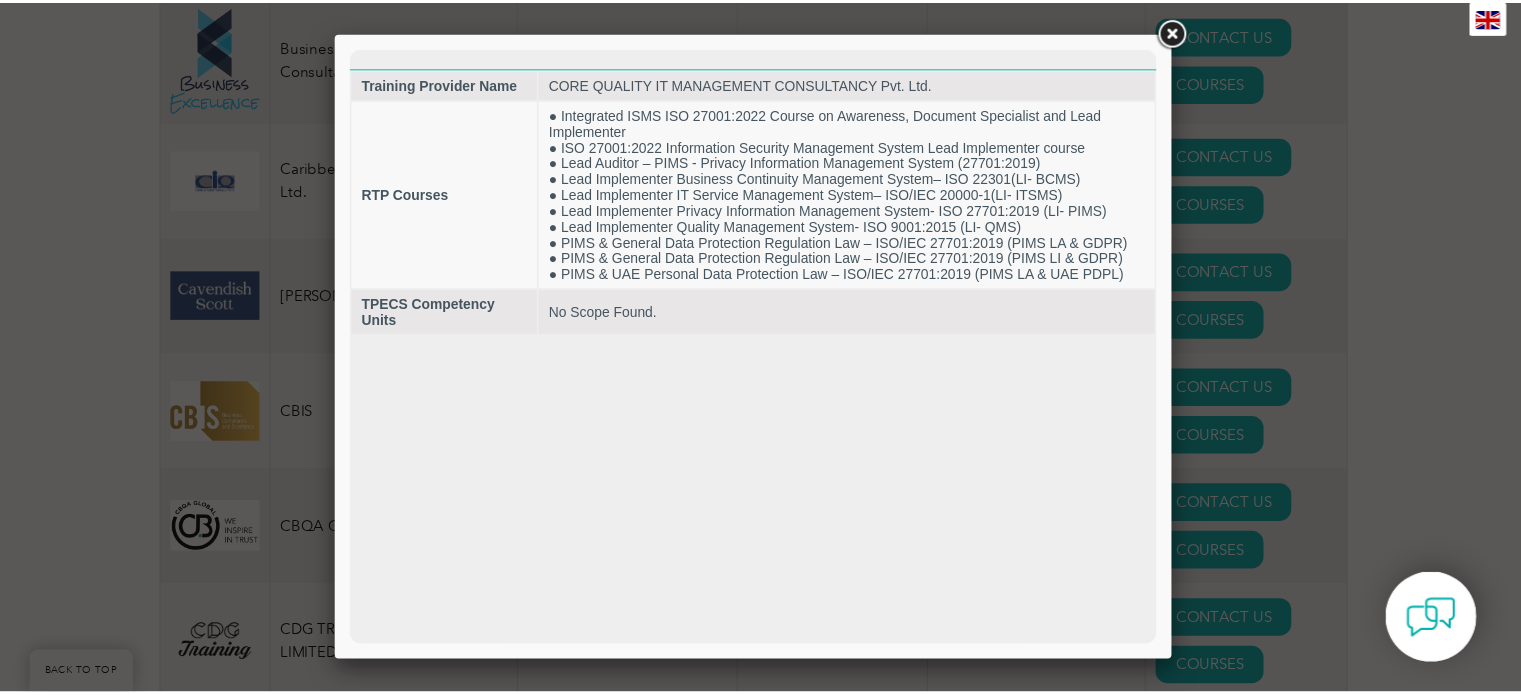 scroll, scrollTop: 0, scrollLeft: 0, axis: both 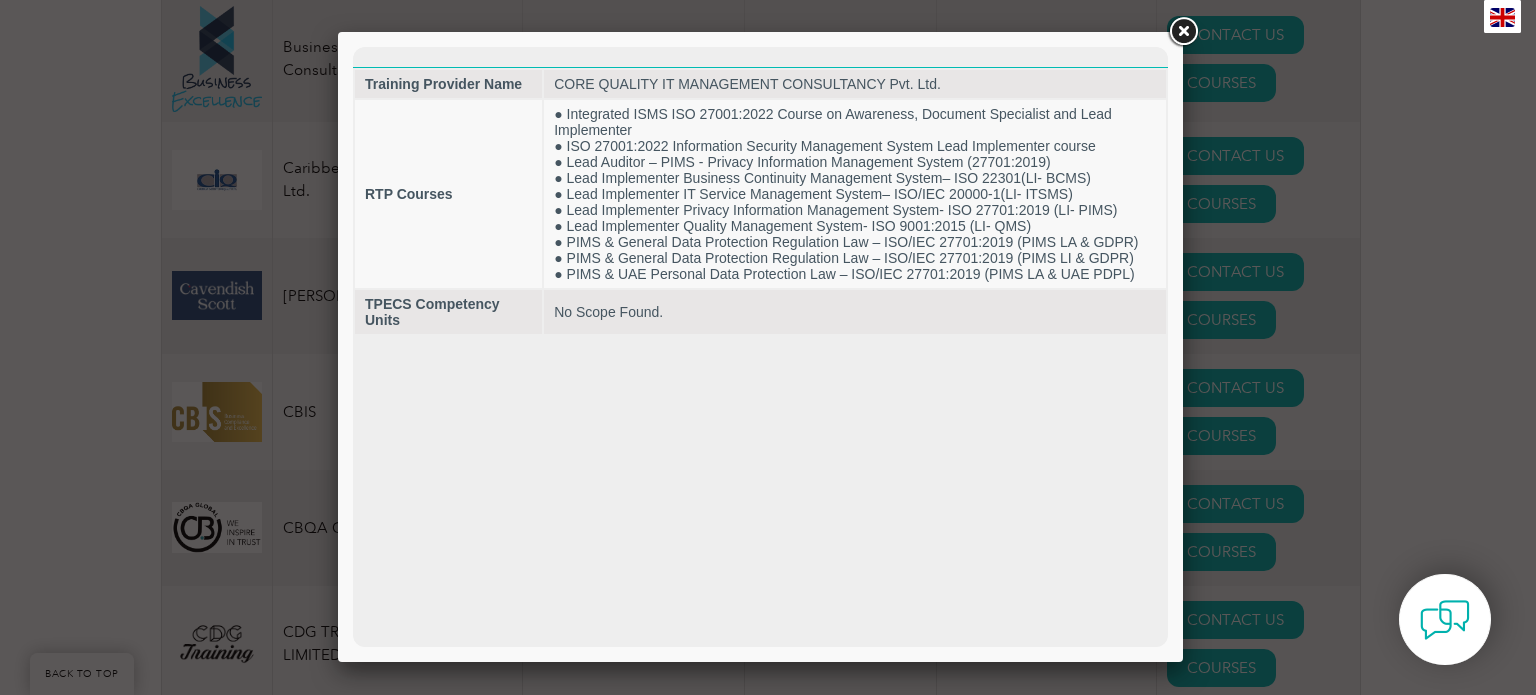 click at bounding box center (1183, 32) 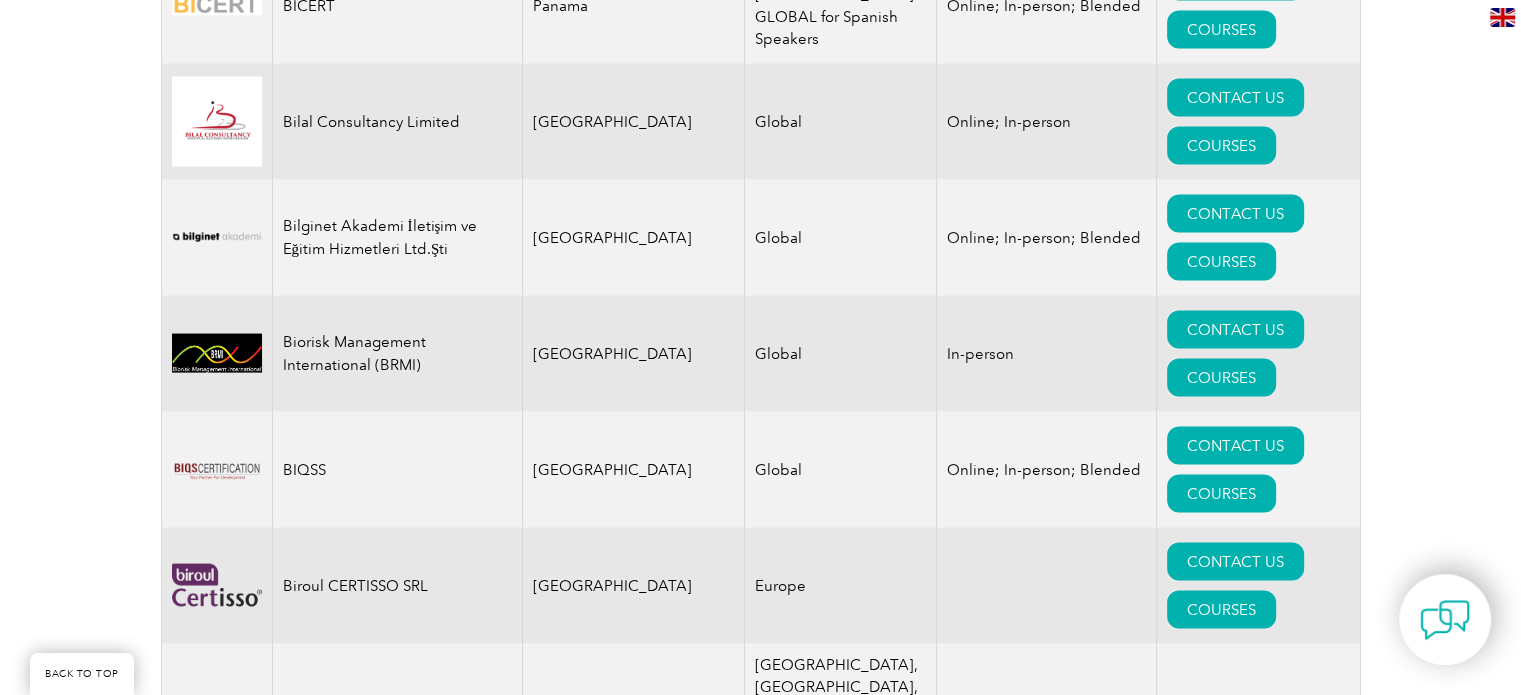 scroll, scrollTop: 4000, scrollLeft: 0, axis: vertical 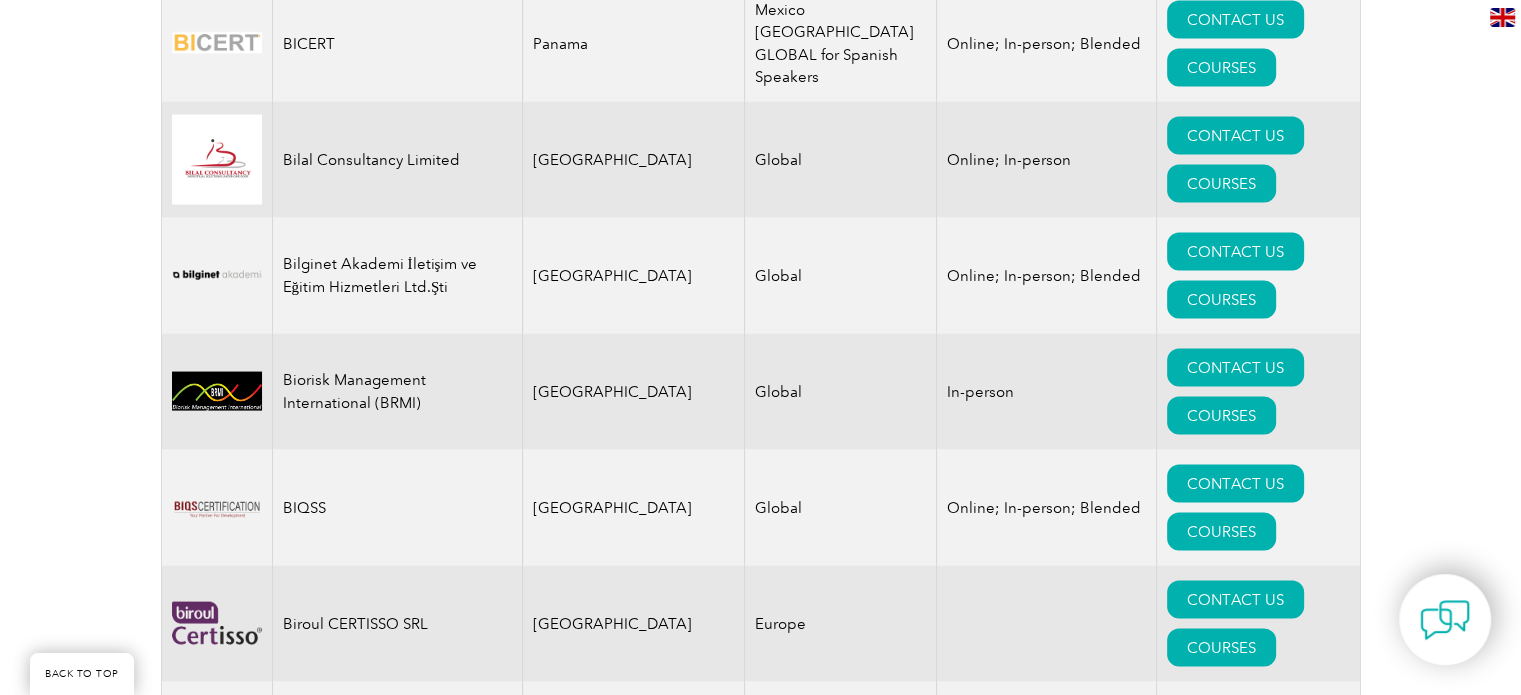 drag, startPoint x: 524, startPoint y: 317, endPoint x: 710, endPoint y: 317, distance: 186 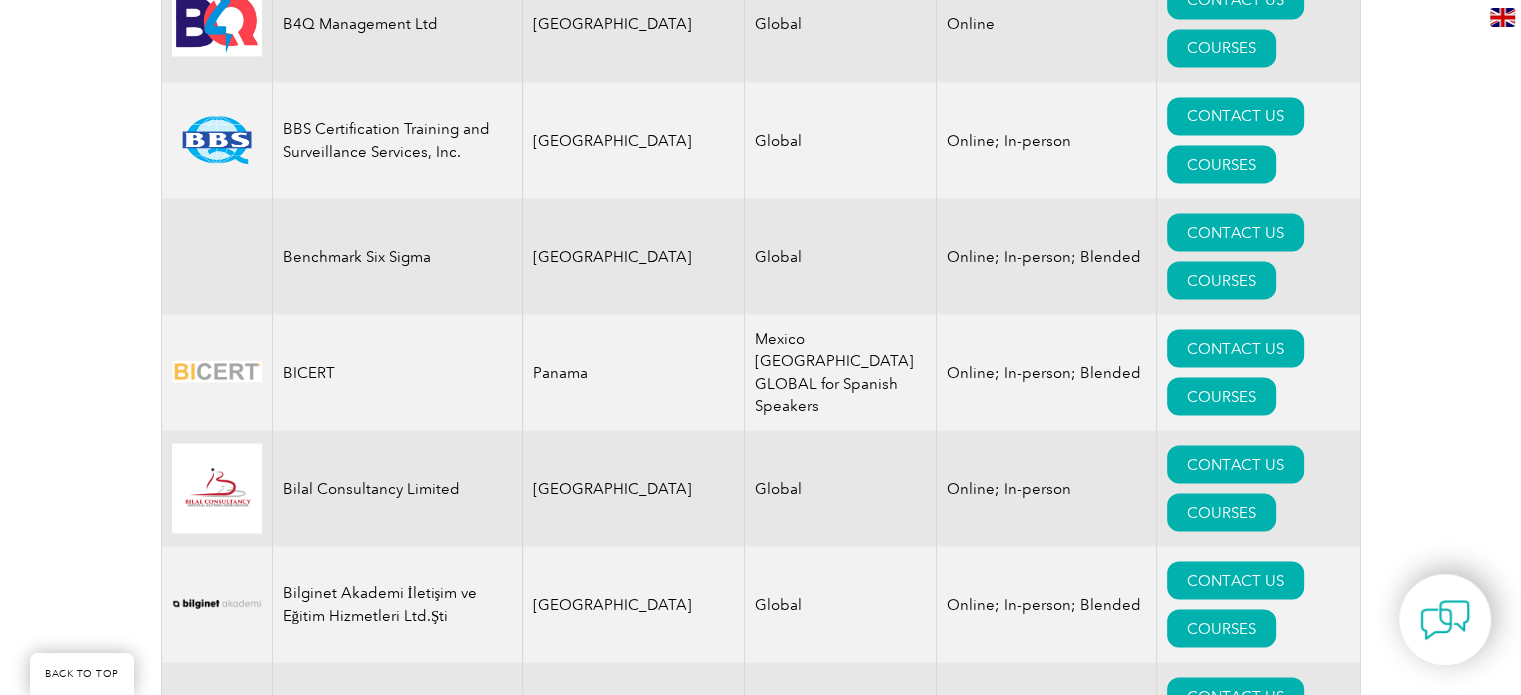 scroll, scrollTop: 3833, scrollLeft: 0, axis: vertical 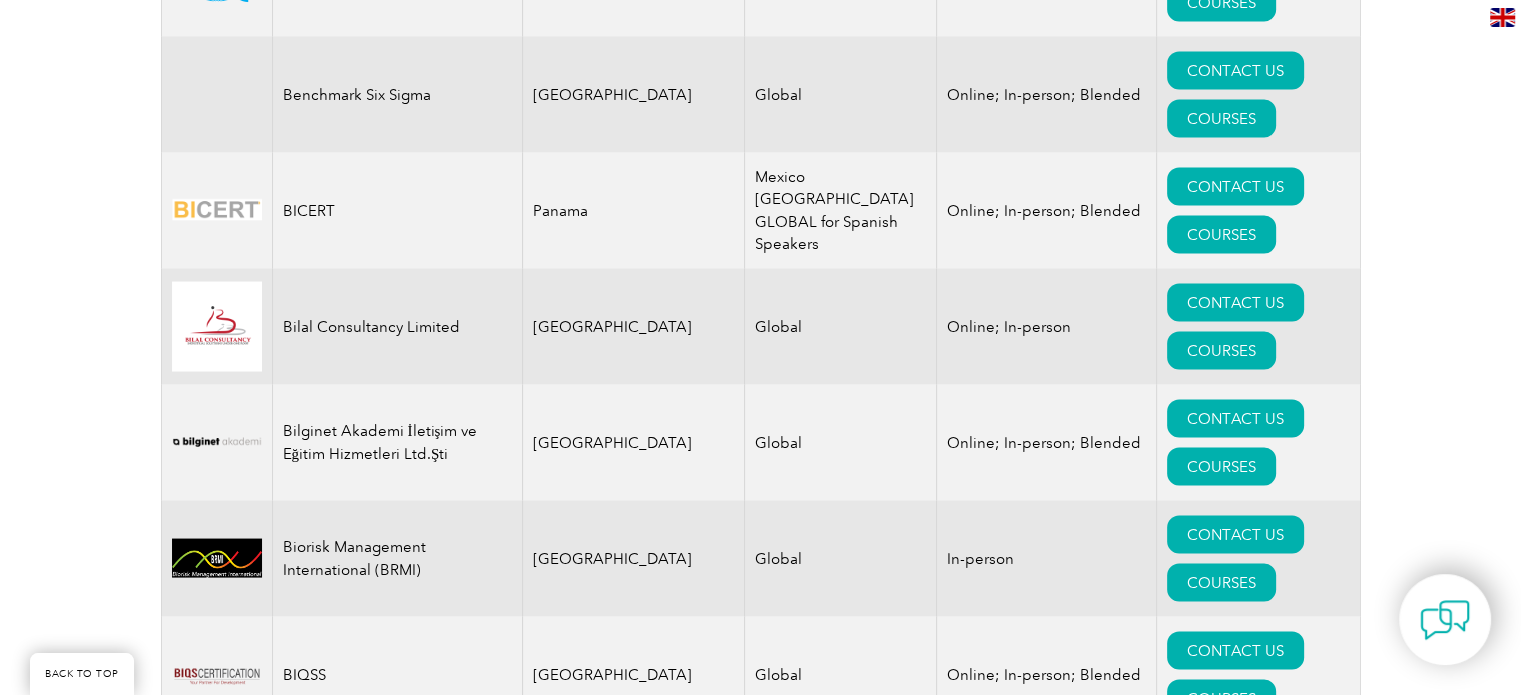 drag, startPoint x: 292, startPoint y: 275, endPoint x: 452, endPoint y: 277, distance: 160.0125 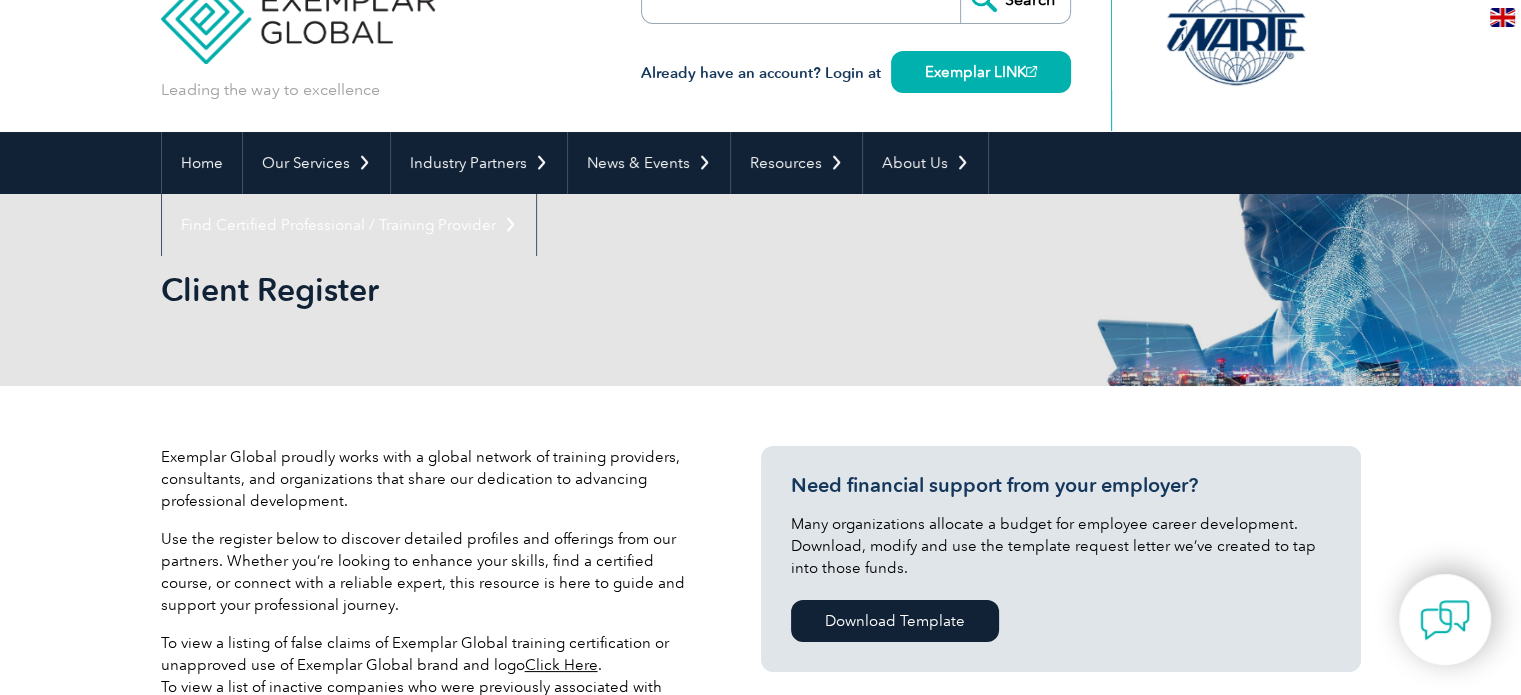 scroll, scrollTop: 0, scrollLeft: 0, axis: both 